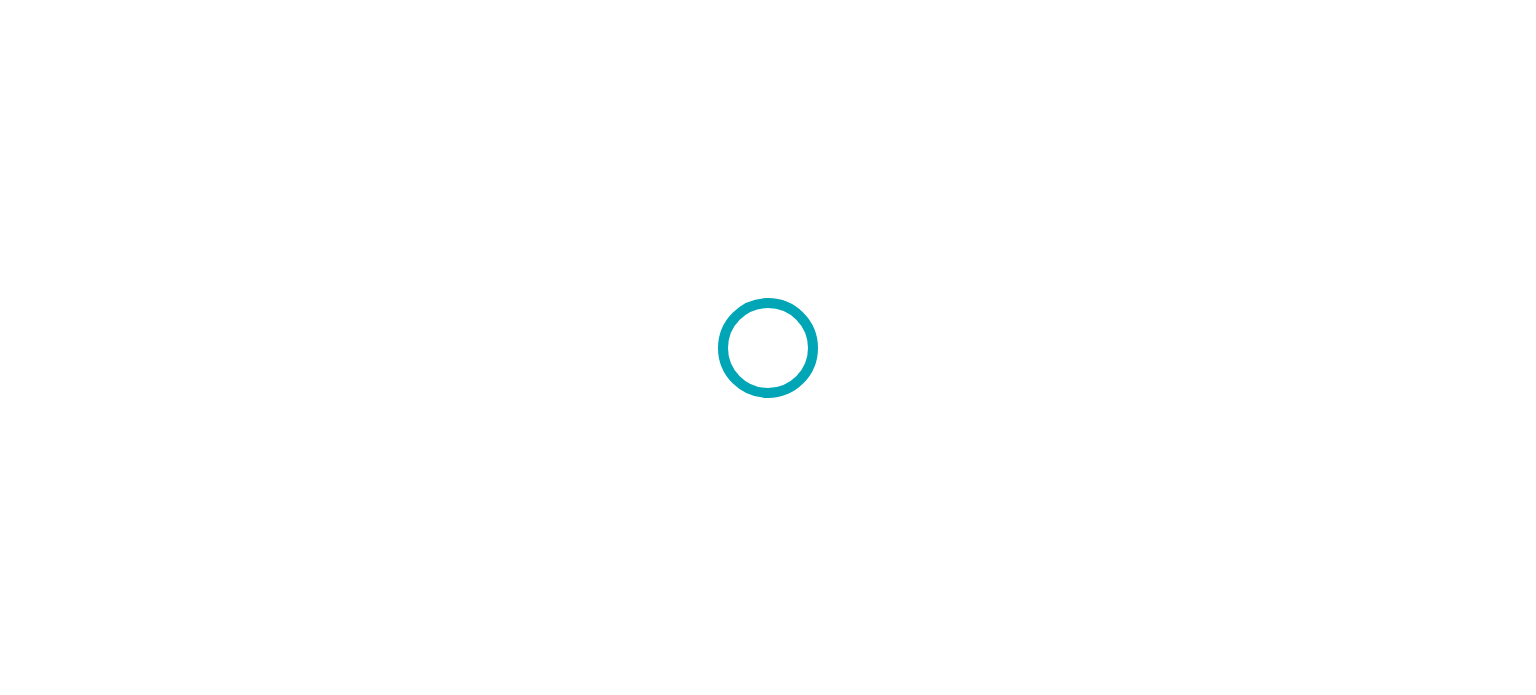 scroll, scrollTop: 0, scrollLeft: 0, axis: both 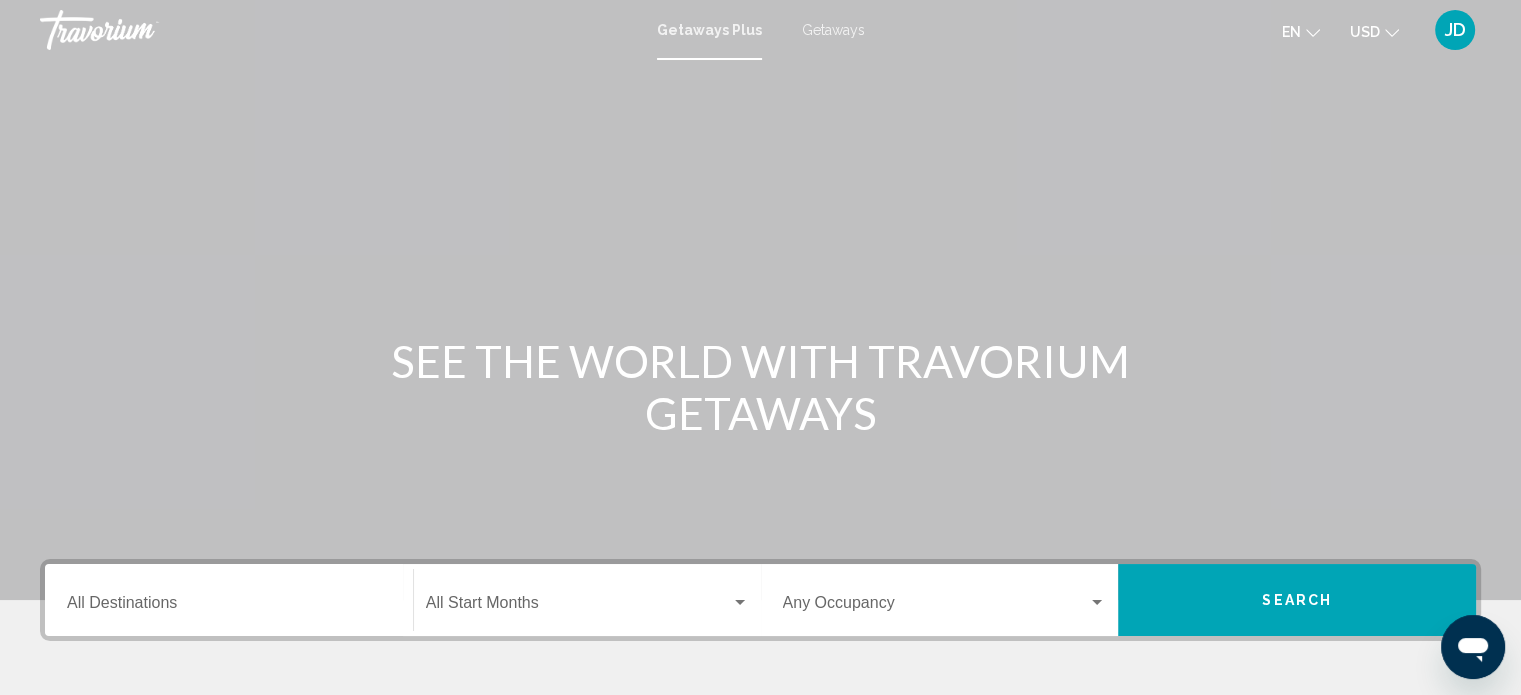 click on "Destination All Destinations" at bounding box center [229, 607] 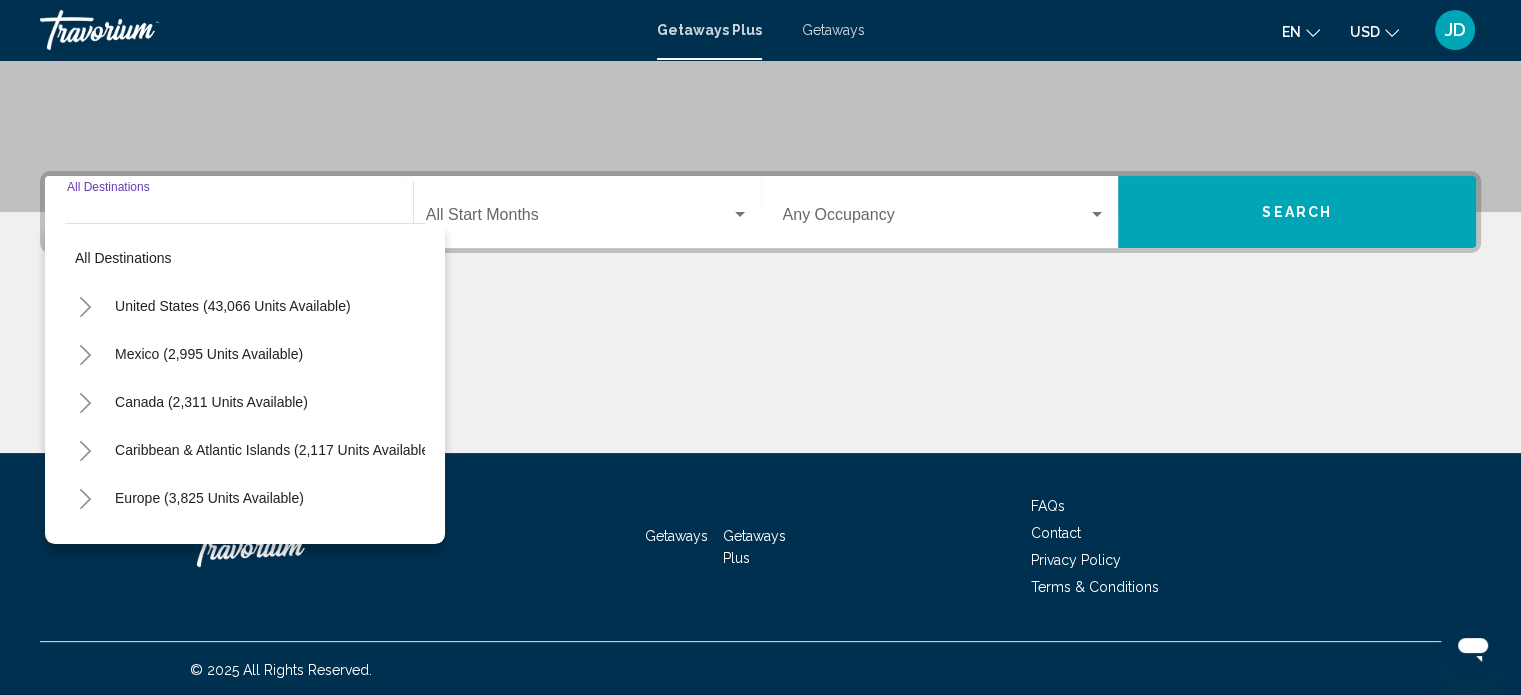 scroll, scrollTop: 390, scrollLeft: 0, axis: vertical 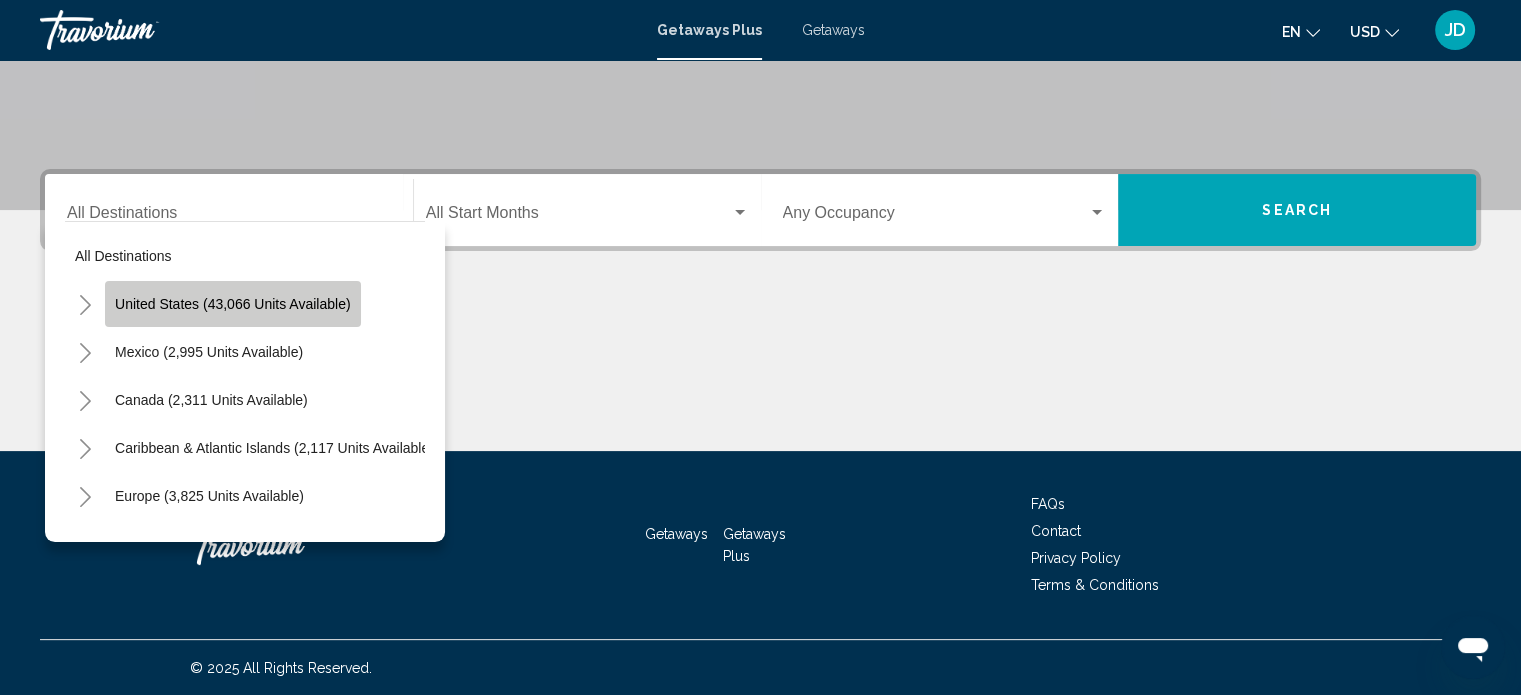 click on "United States (43,066 units available)" at bounding box center [233, 304] 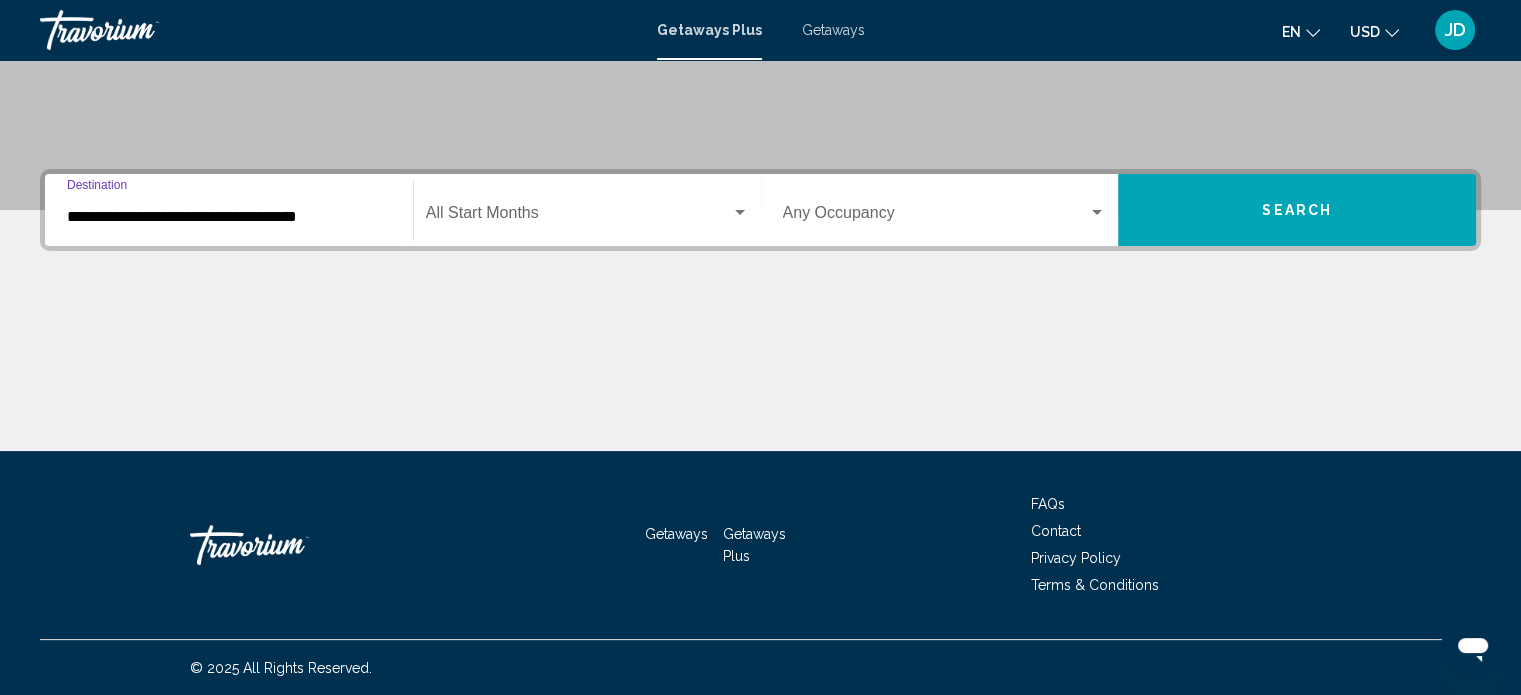 click on "**********" at bounding box center [229, 217] 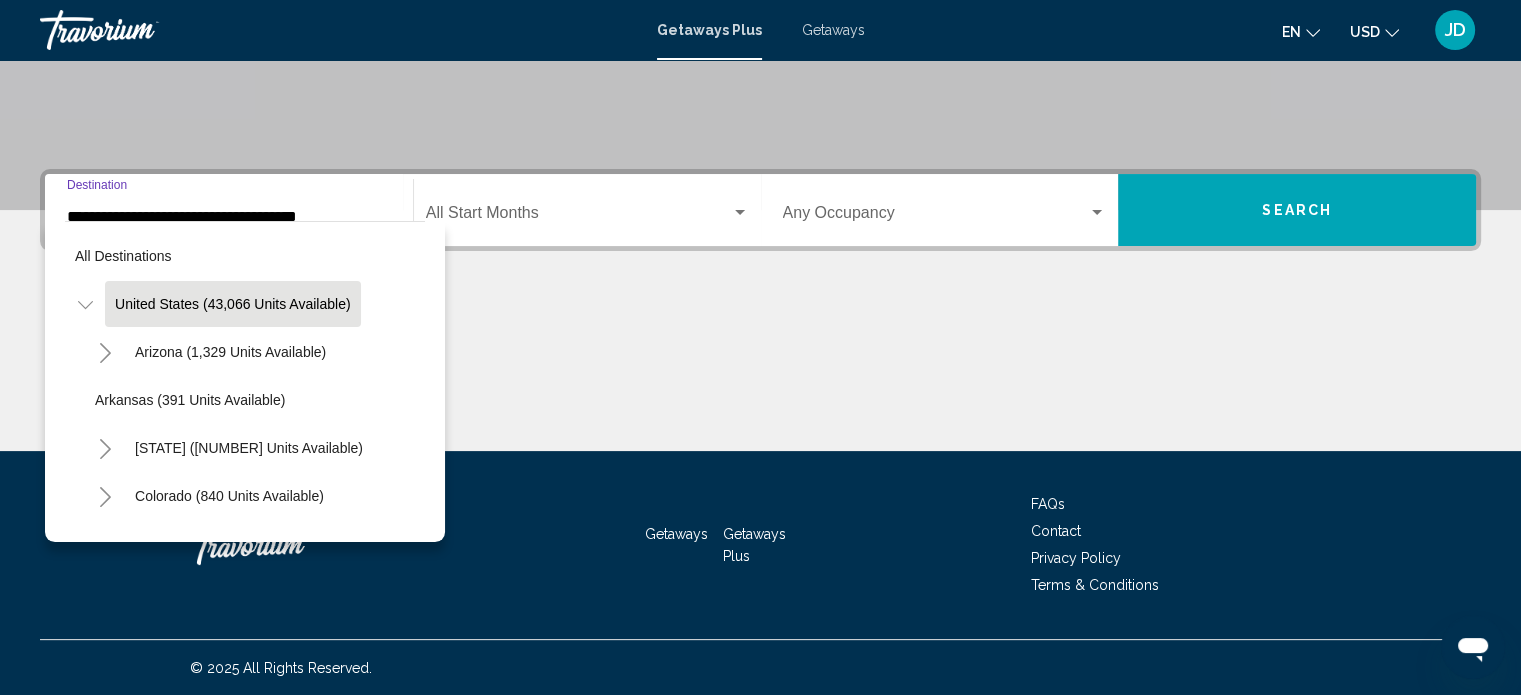 scroll, scrollTop: 346, scrollLeft: 0, axis: vertical 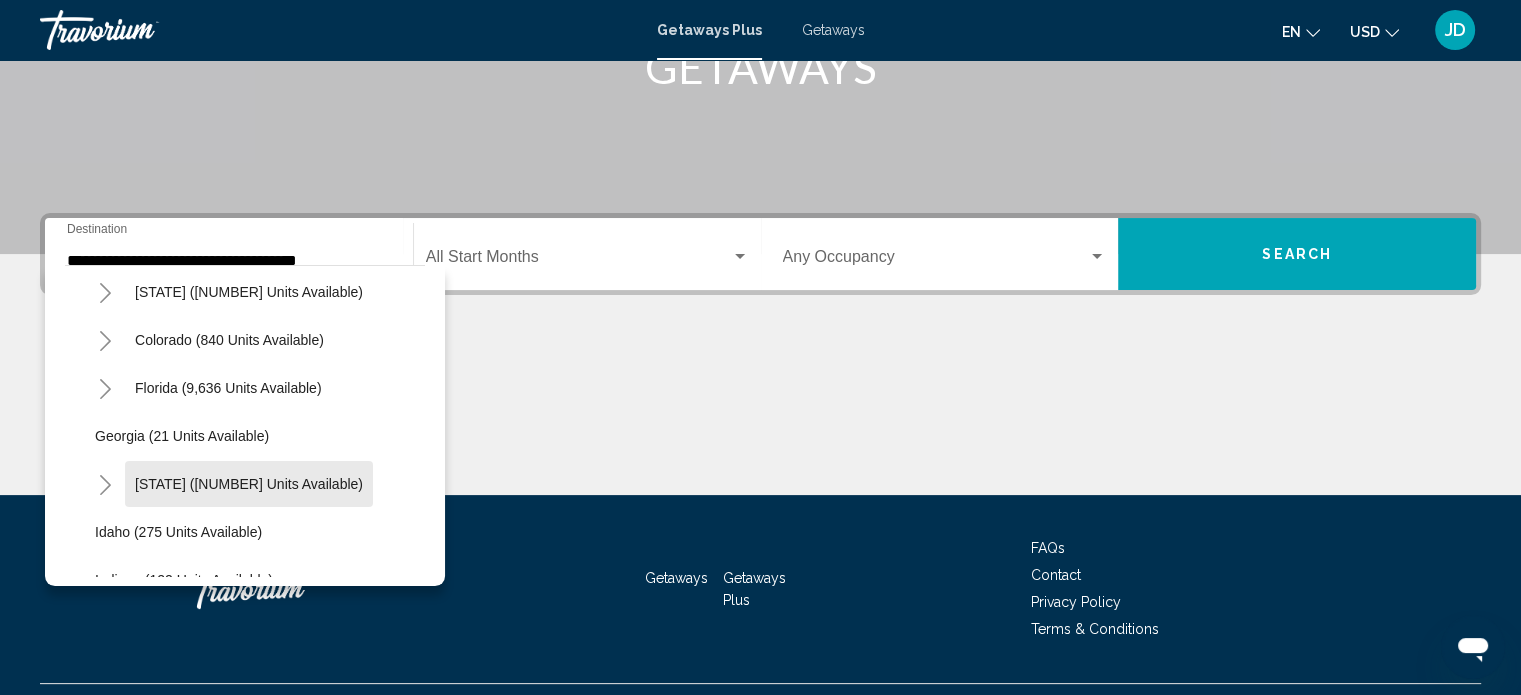 click on "[STATE] ([NUMBER] units available)" at bounding box center [249, 484] 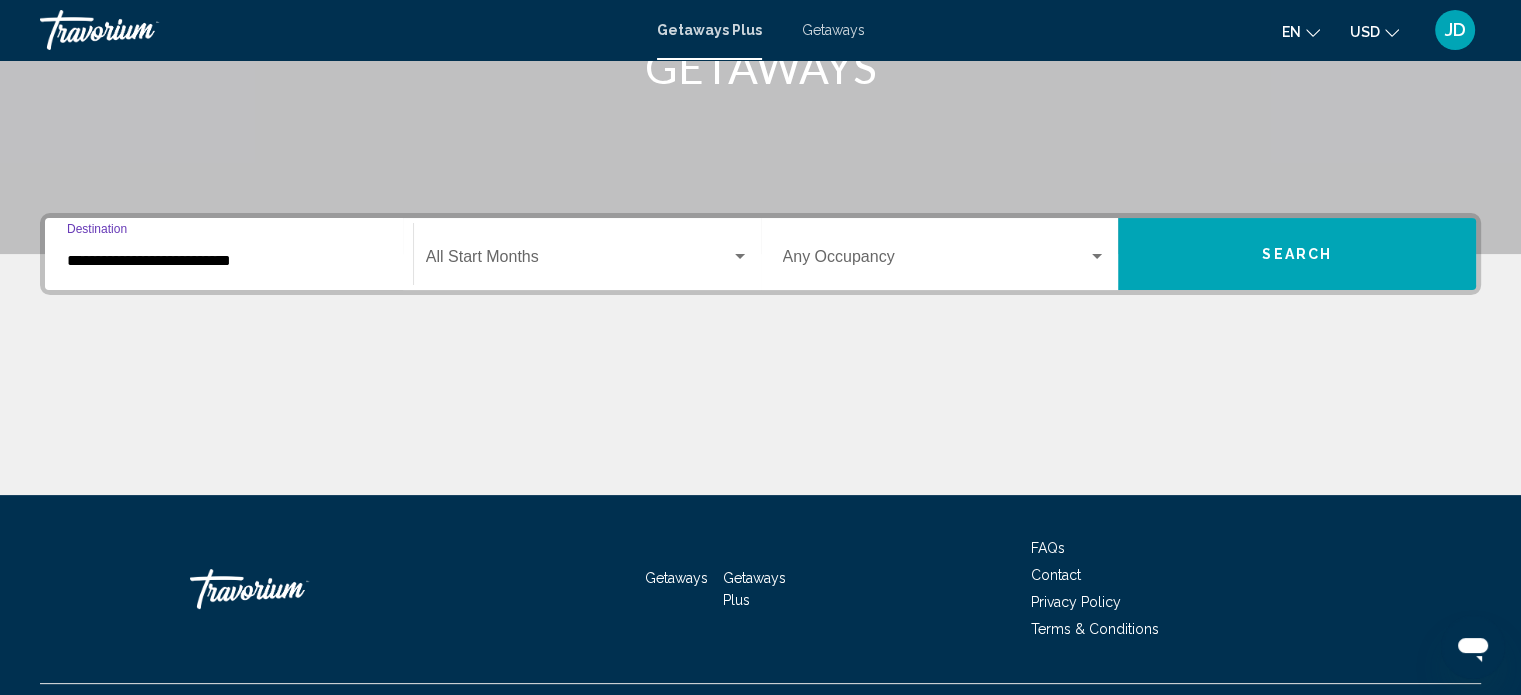 scroll, scrollTop: 390, scrollLeft: 0, axis: vertical 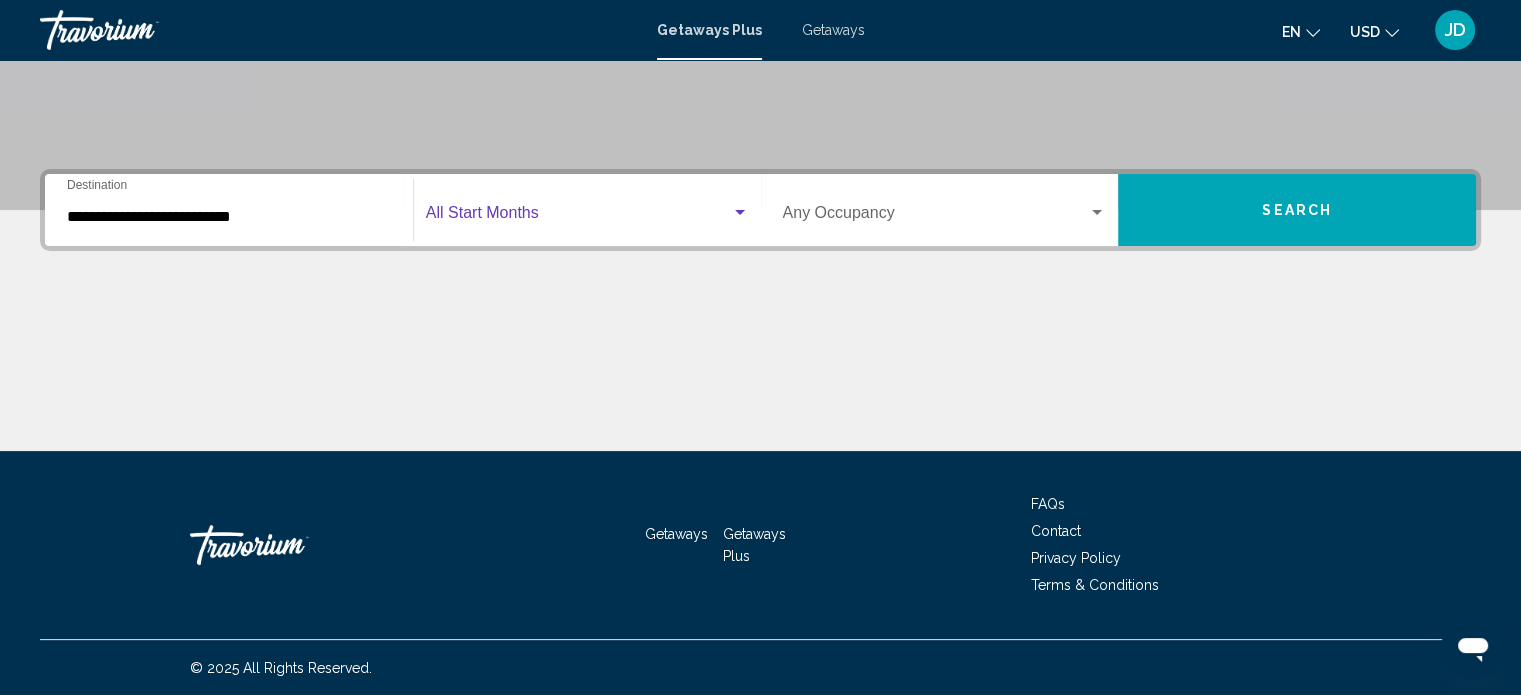 click at bounding box center (740, 212) 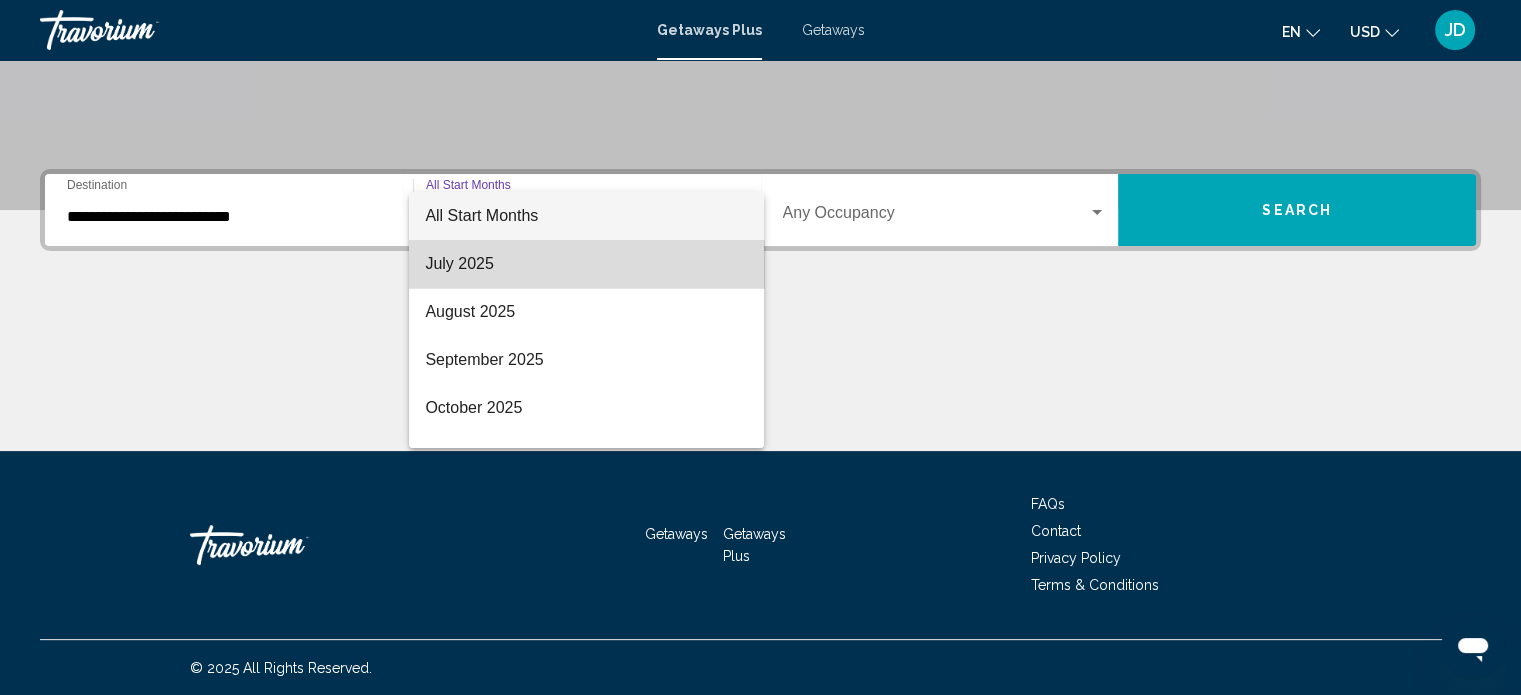 click on "July 2025" at bounding box center [586, 264] 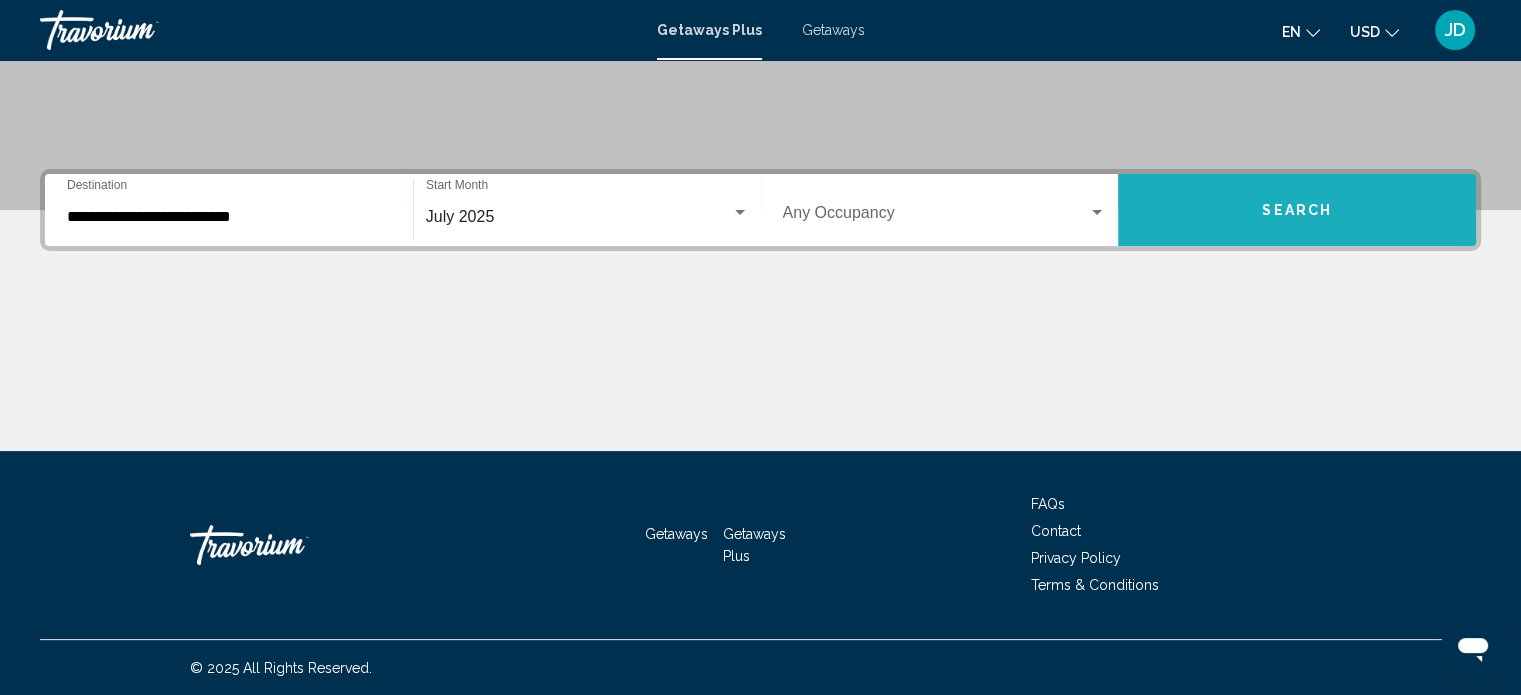 click on "Search" at bounding box center [1297, 210] 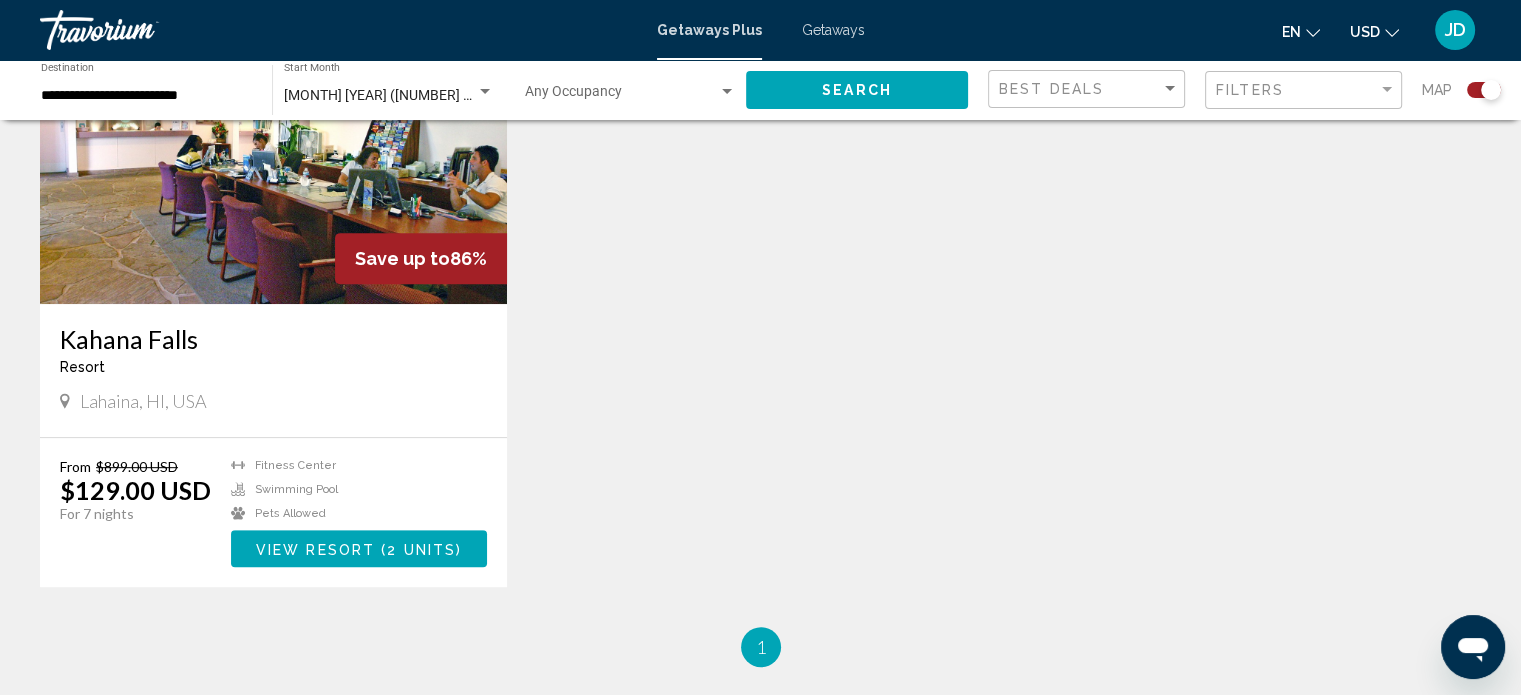 scroll, scrollTop: 800, scrollLeft: 0, axis: vertical 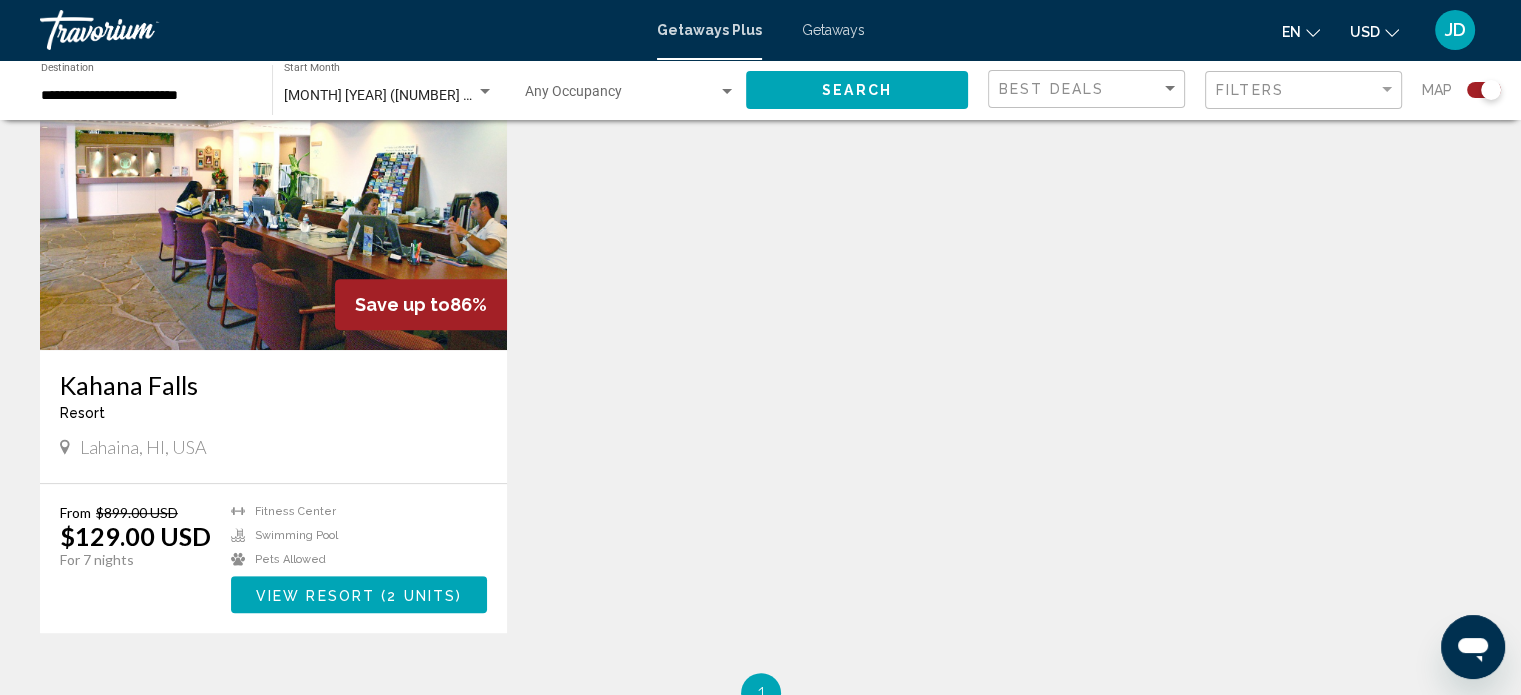 click at bounding box center (273, 190) 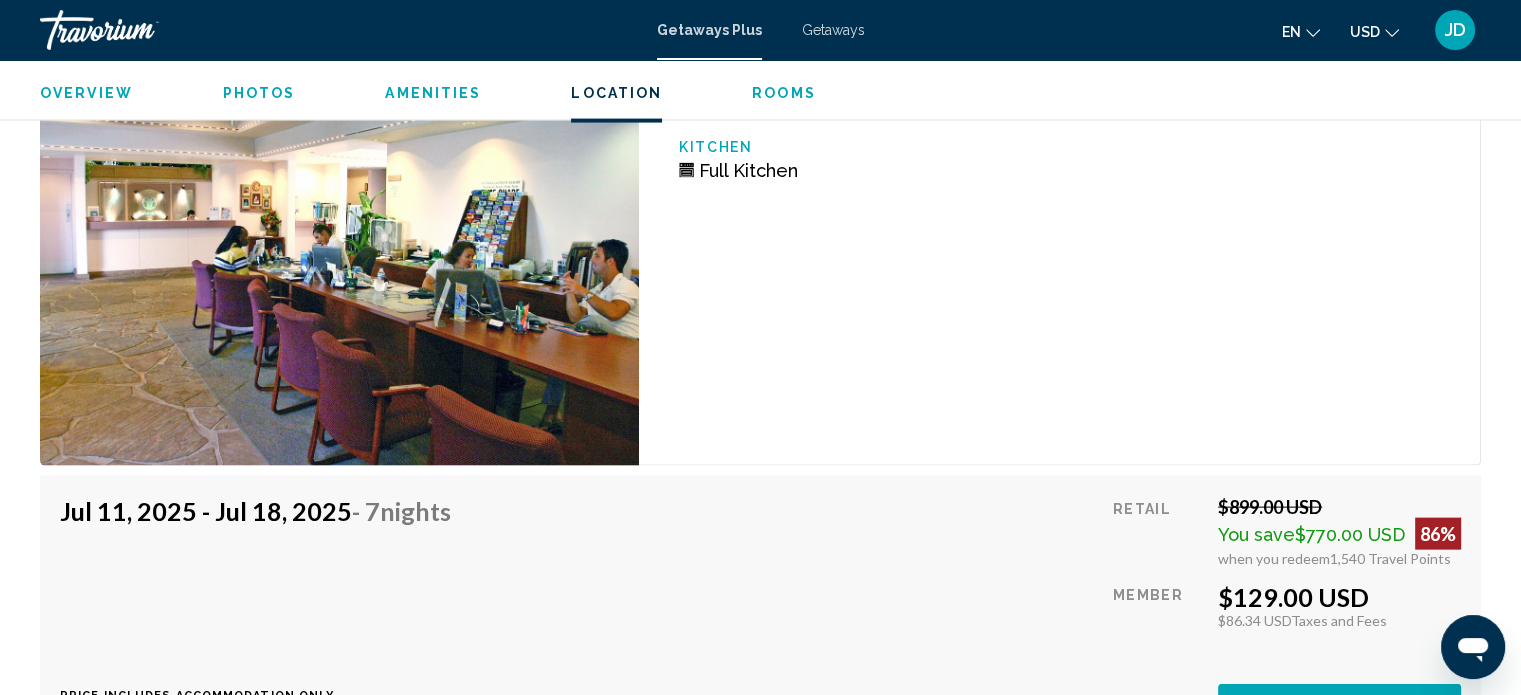 scroll, scrollTop: 4312, scrollLeft: 0, axis: vertical 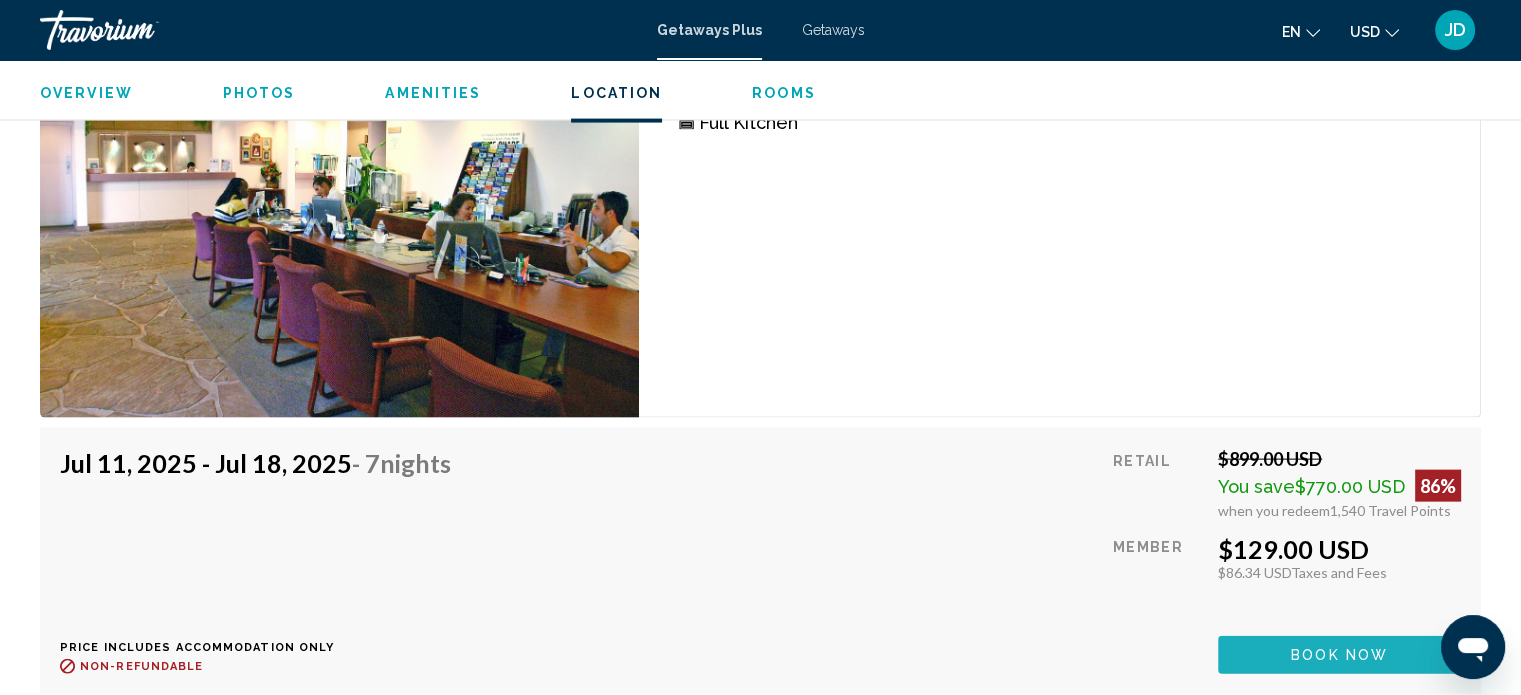 click on "Book now" at bounding box center [1339, 656] 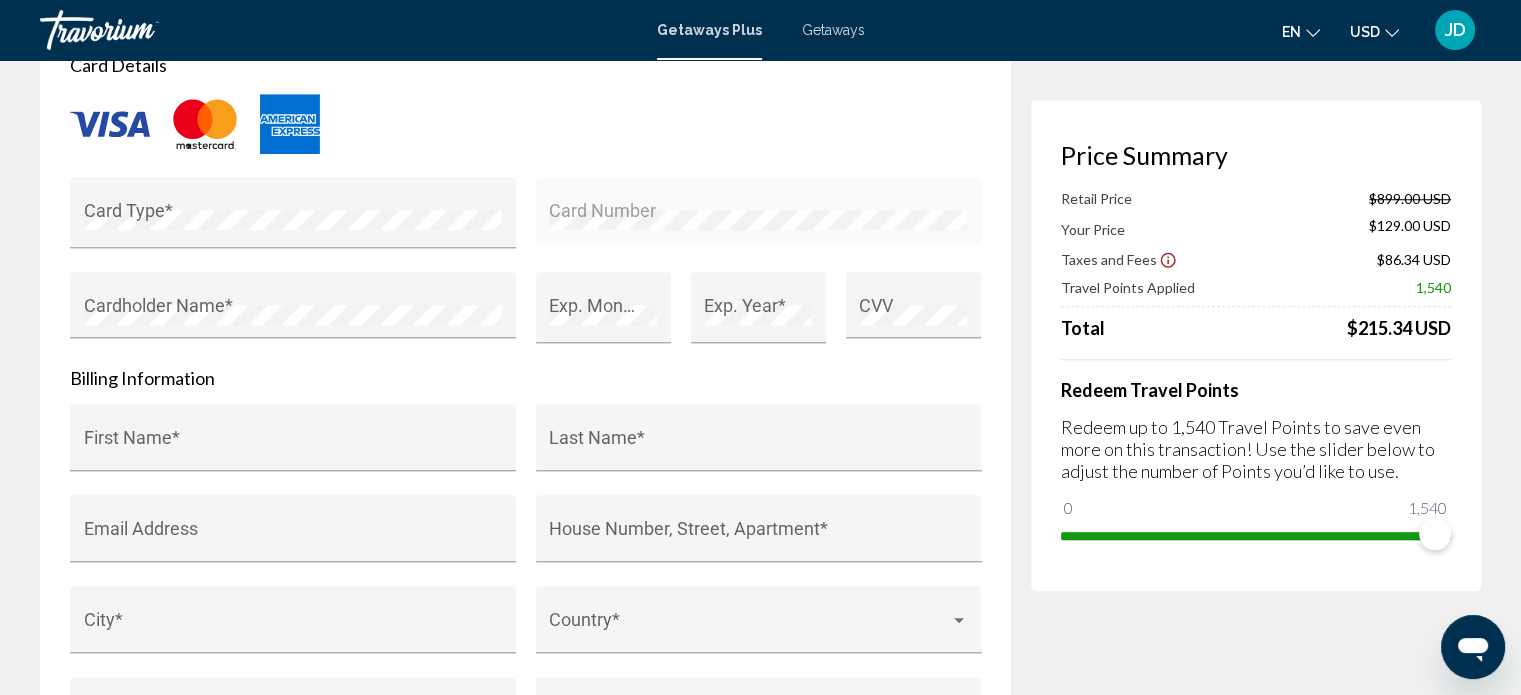 scroll, scrollTop: 1800, scrollLeft: 0, axis: vertical 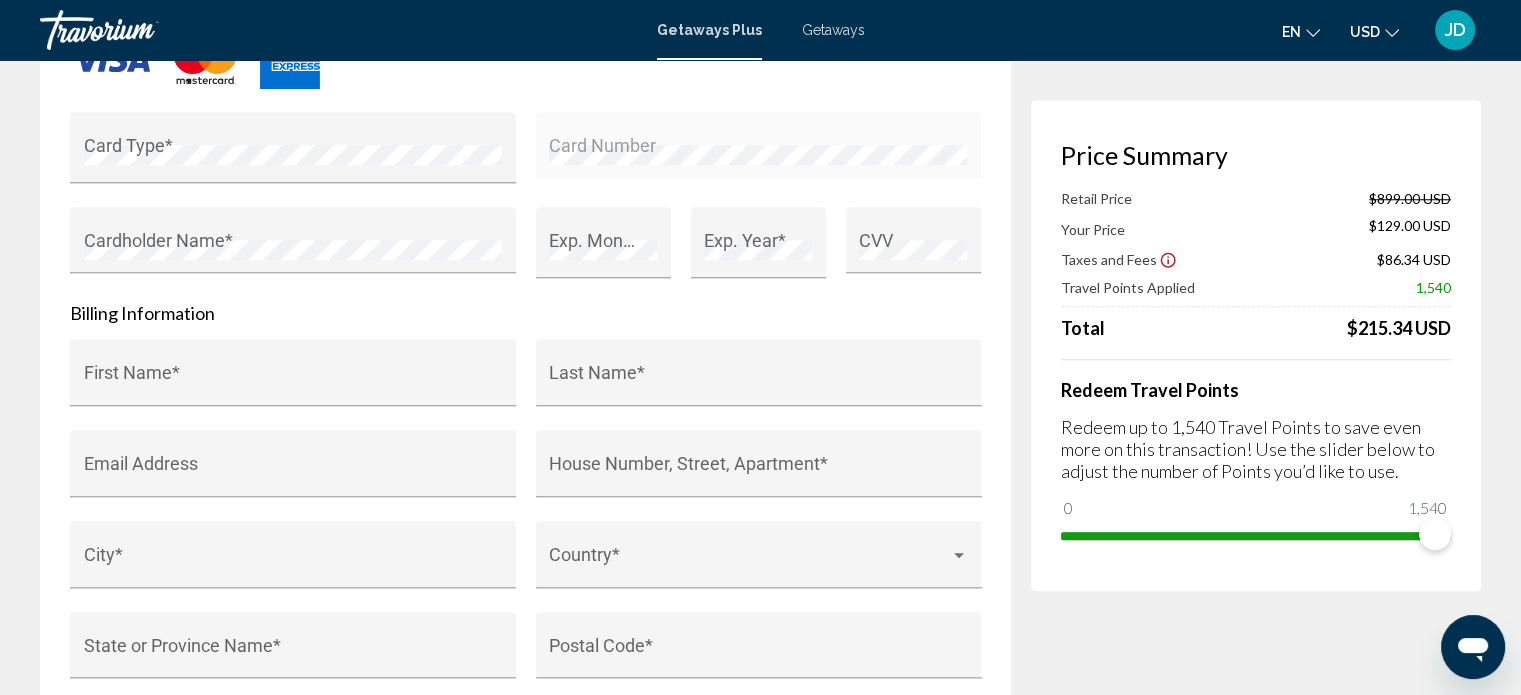 drag, startPoint x: 44, startPoint y: 656, endPoint x: 1040, endPoint y: 650, distance: 996.01807 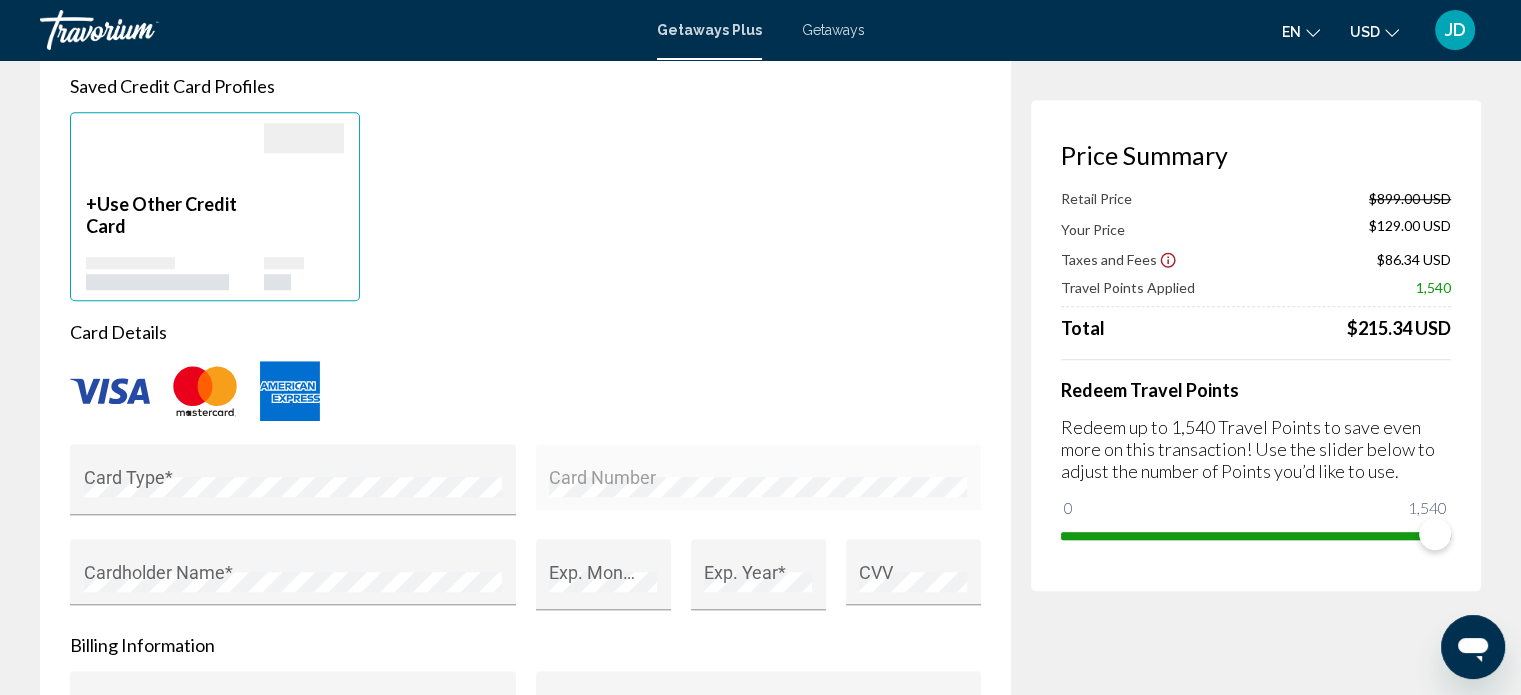 scroll, scrollTop: 1500, scrollLeft: 0, axis: vertical 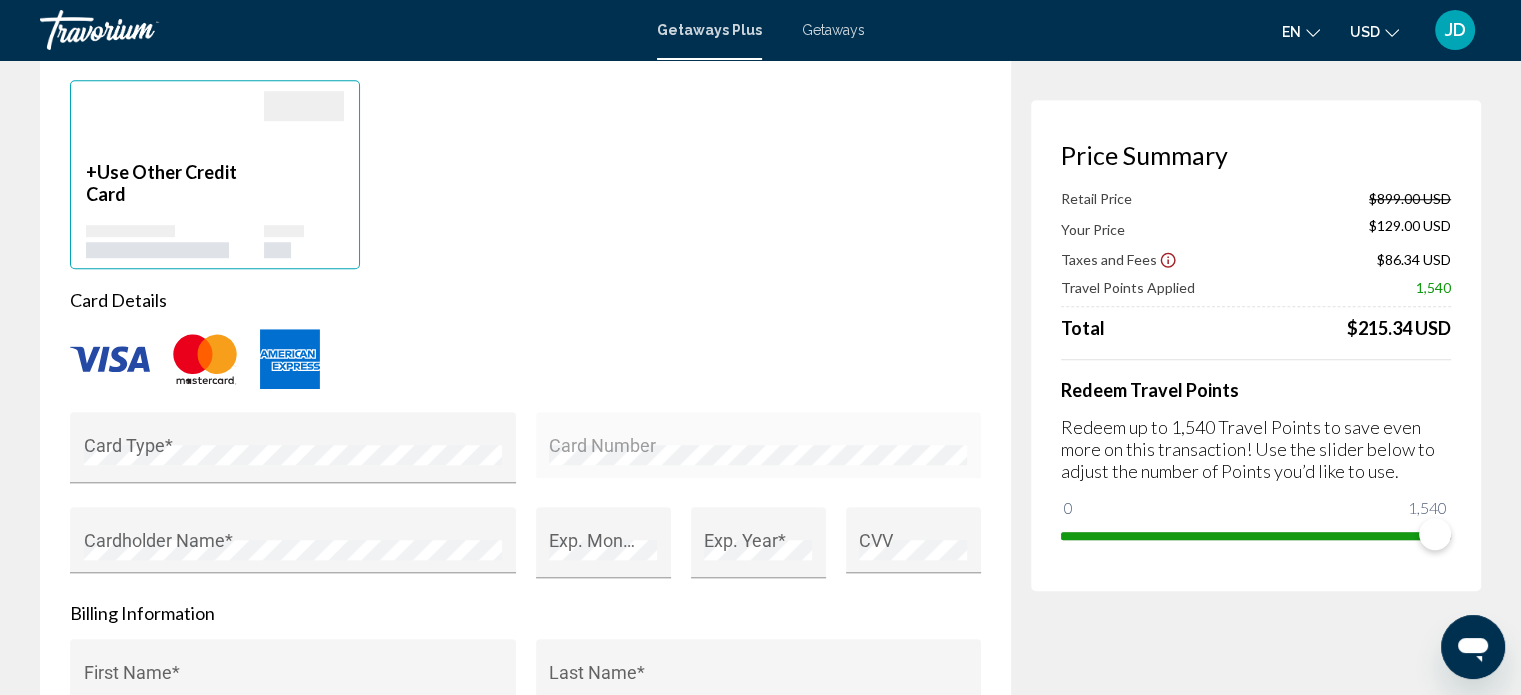 click at bounding box center [290, 359] 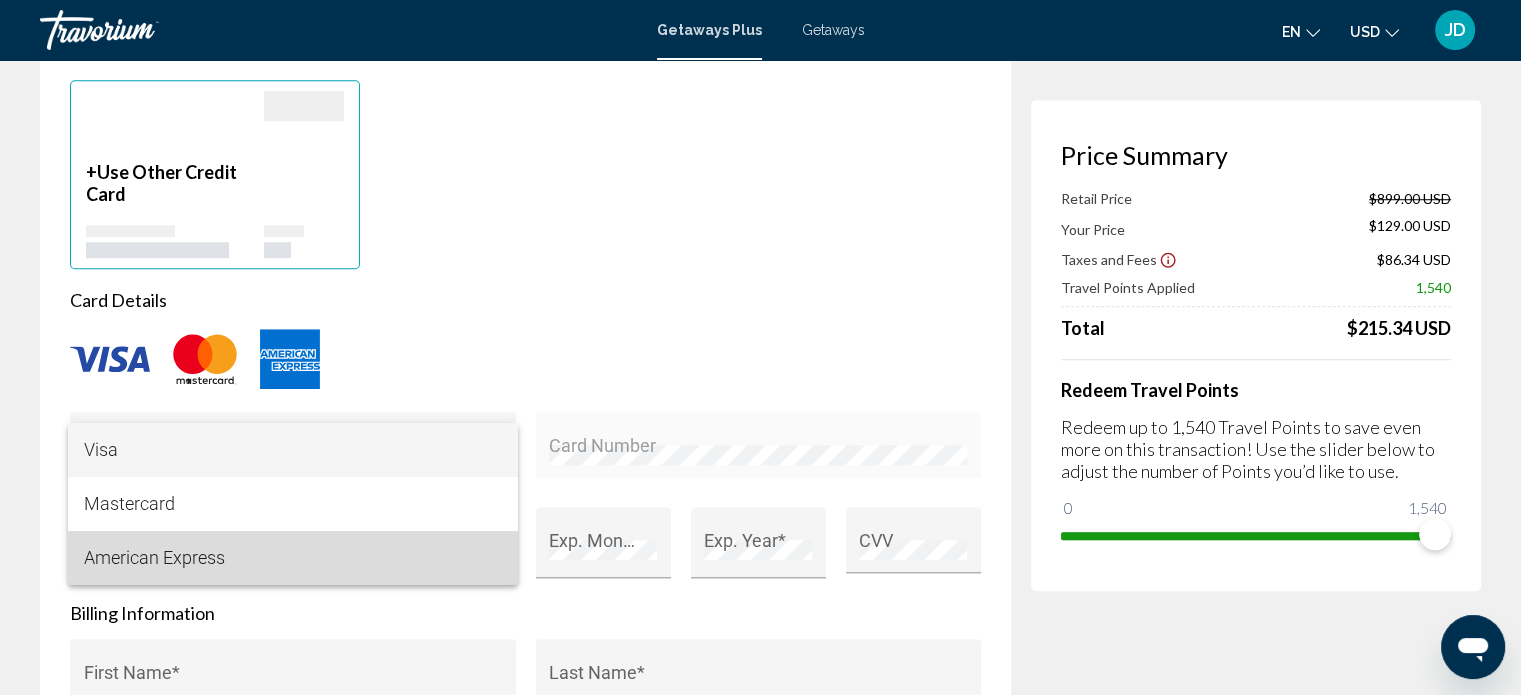 click on "American Express" at bounding box center (293, 558) 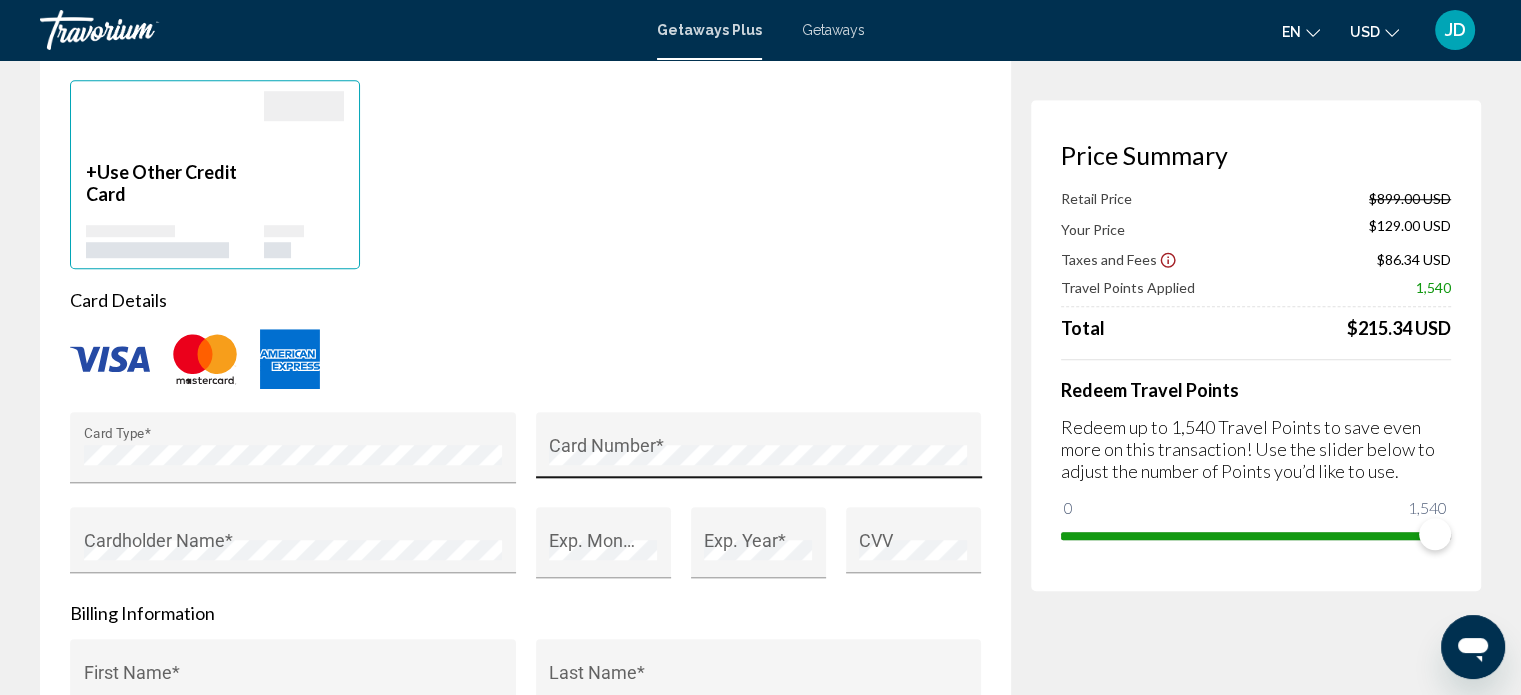 click on "Card Number  *" at bounding box center [758, 451] 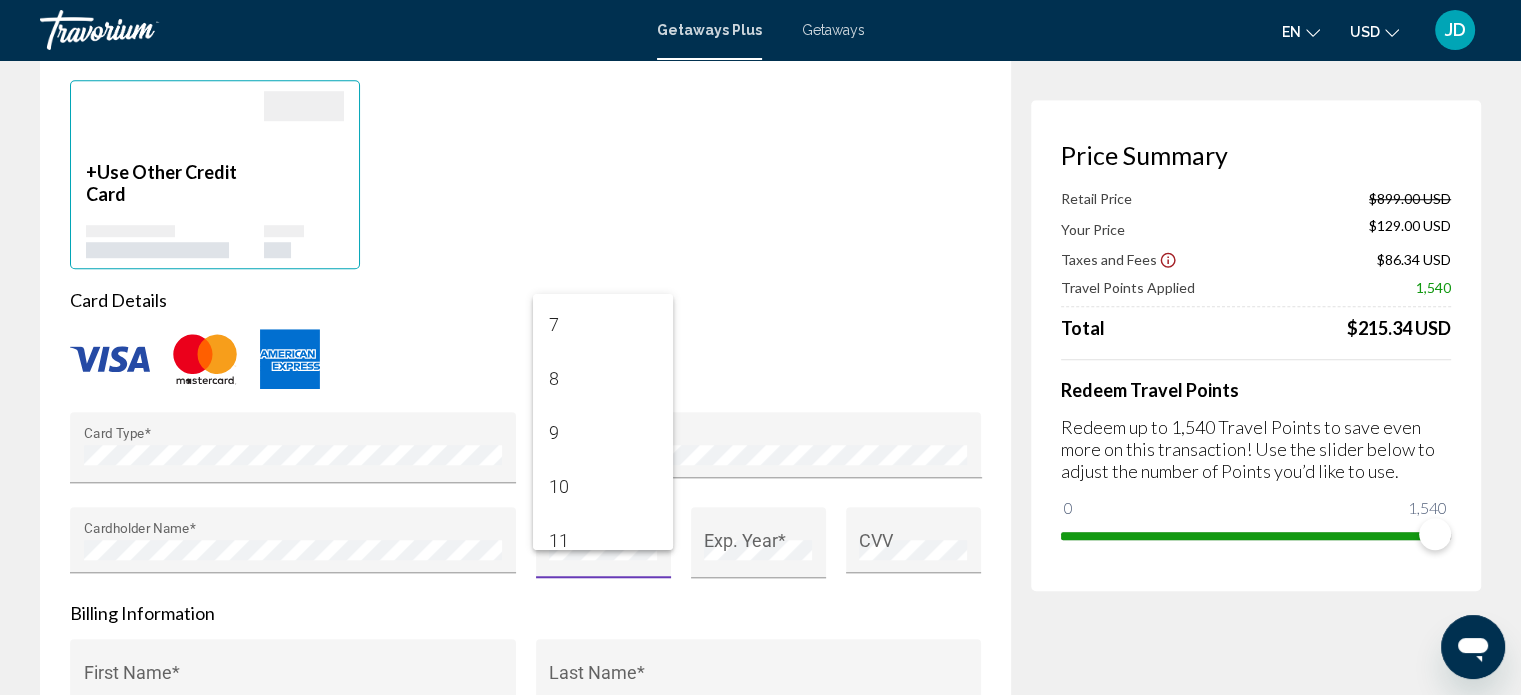 scroll, scrollTop: 360, scrollLeft: 0, axis: vertical 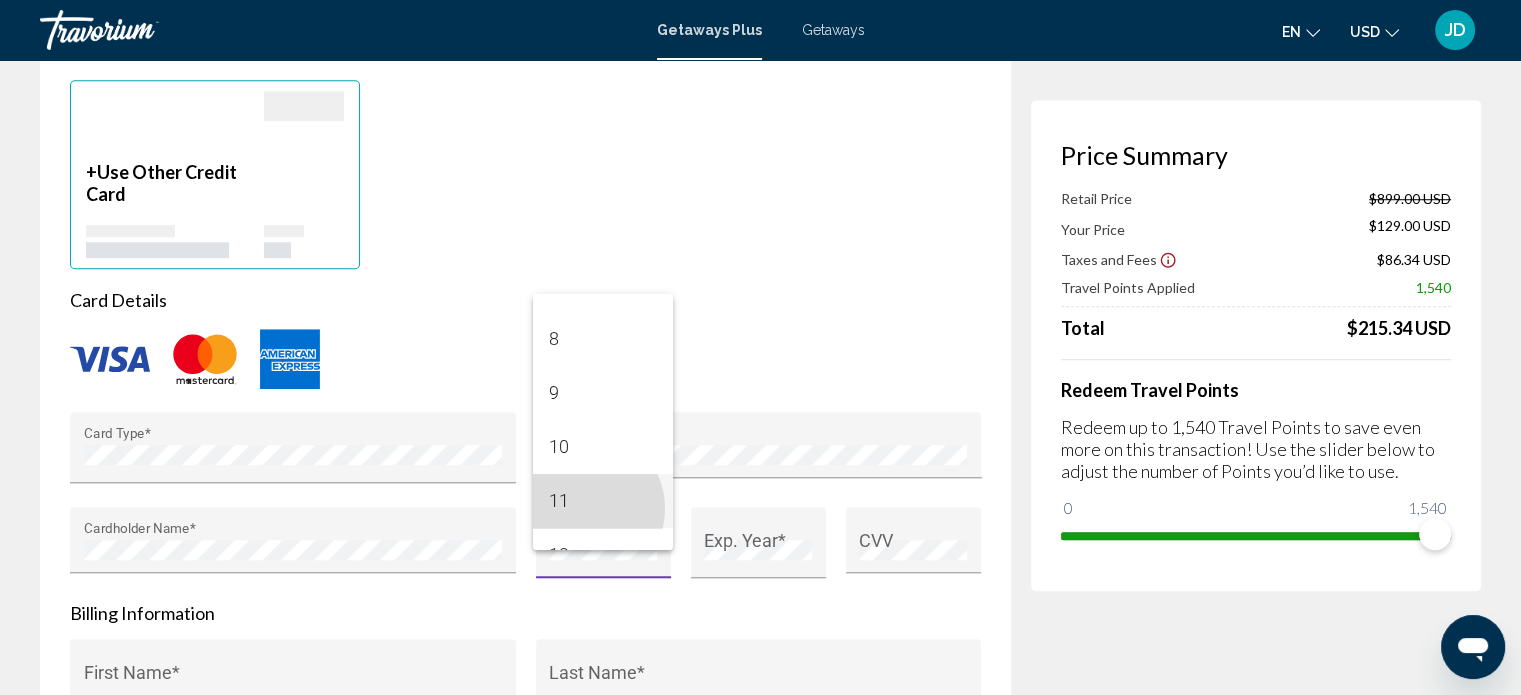 click on "11" at bounding box center (603, 501) 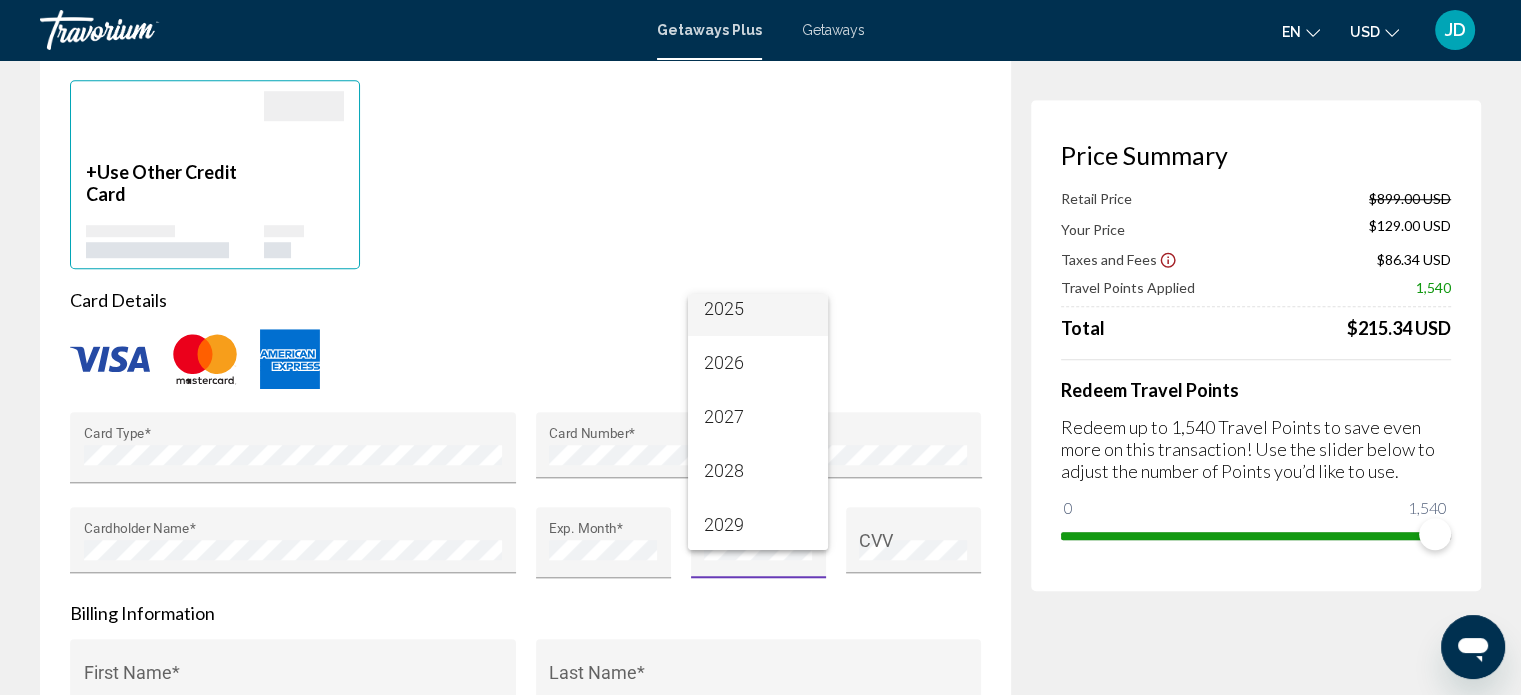 scroll, scrollTop: 0, scrollLeft: 0, axis: both 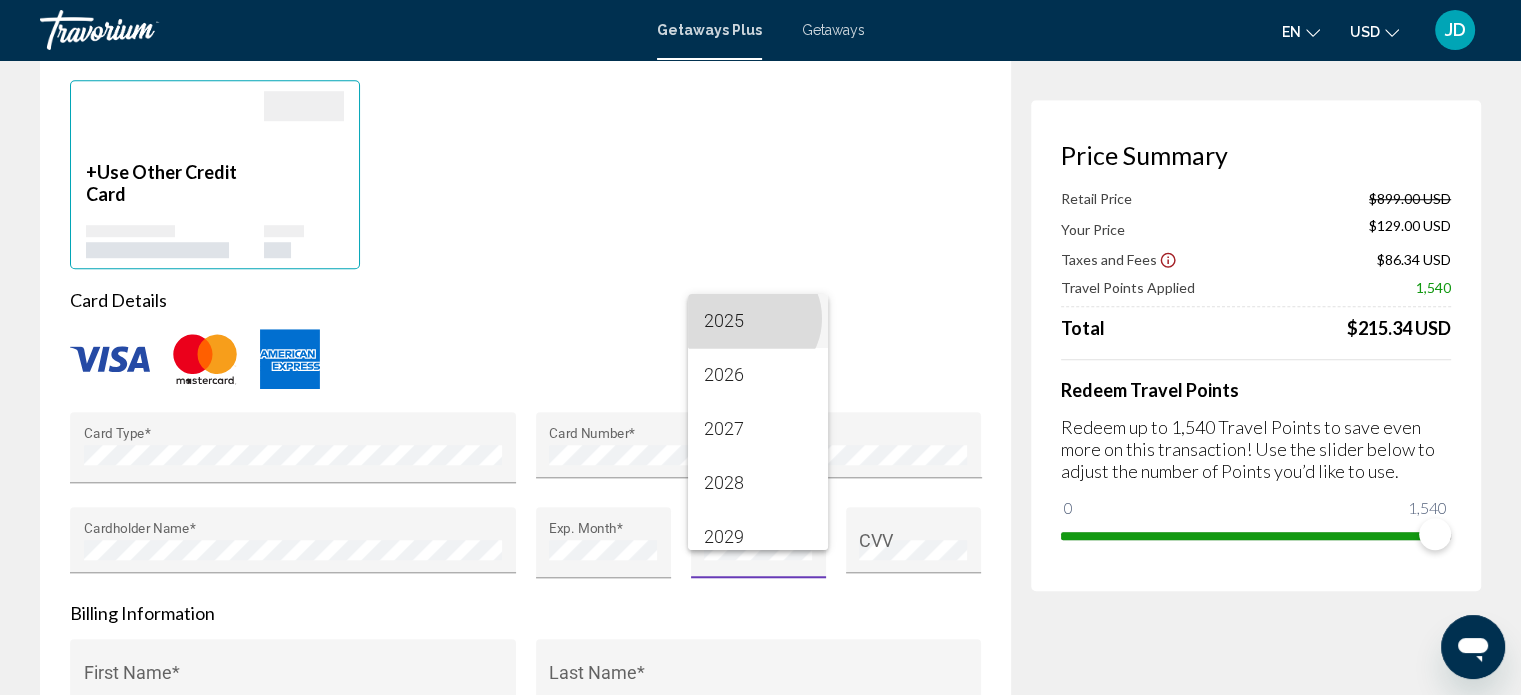 click on "2025" at bounding box center [758, 321] 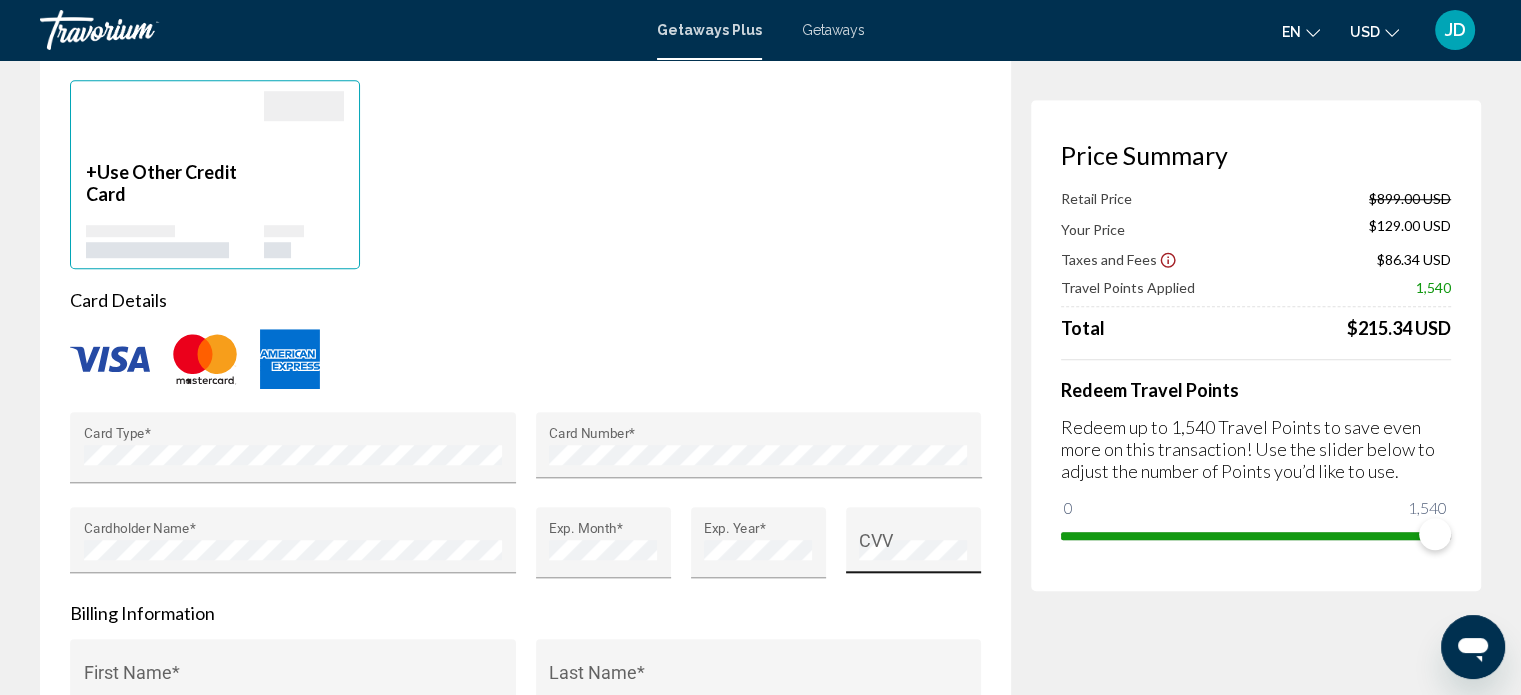 click on "CVV" at bounding box center (913, 546) 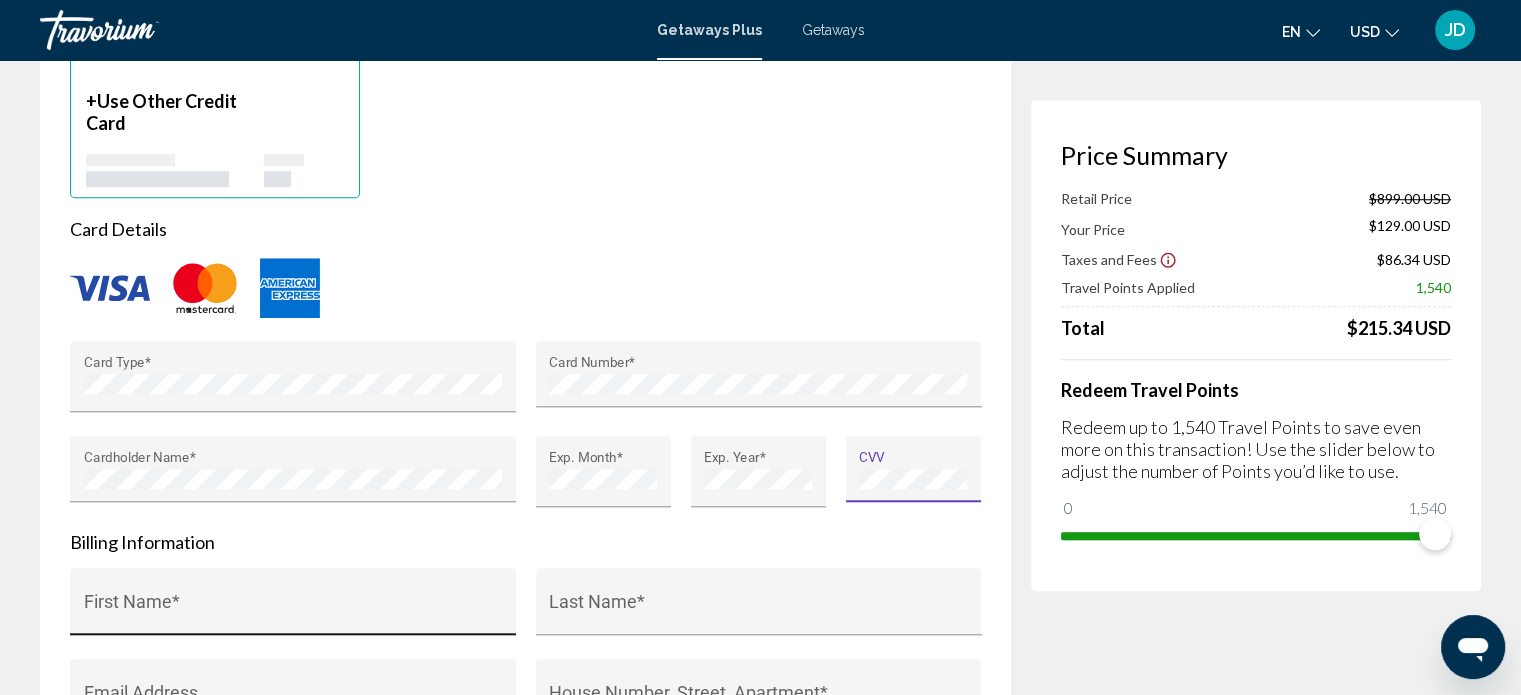 scroll, scrollTop: 1800, scrollLeft: 0, axis: vertical 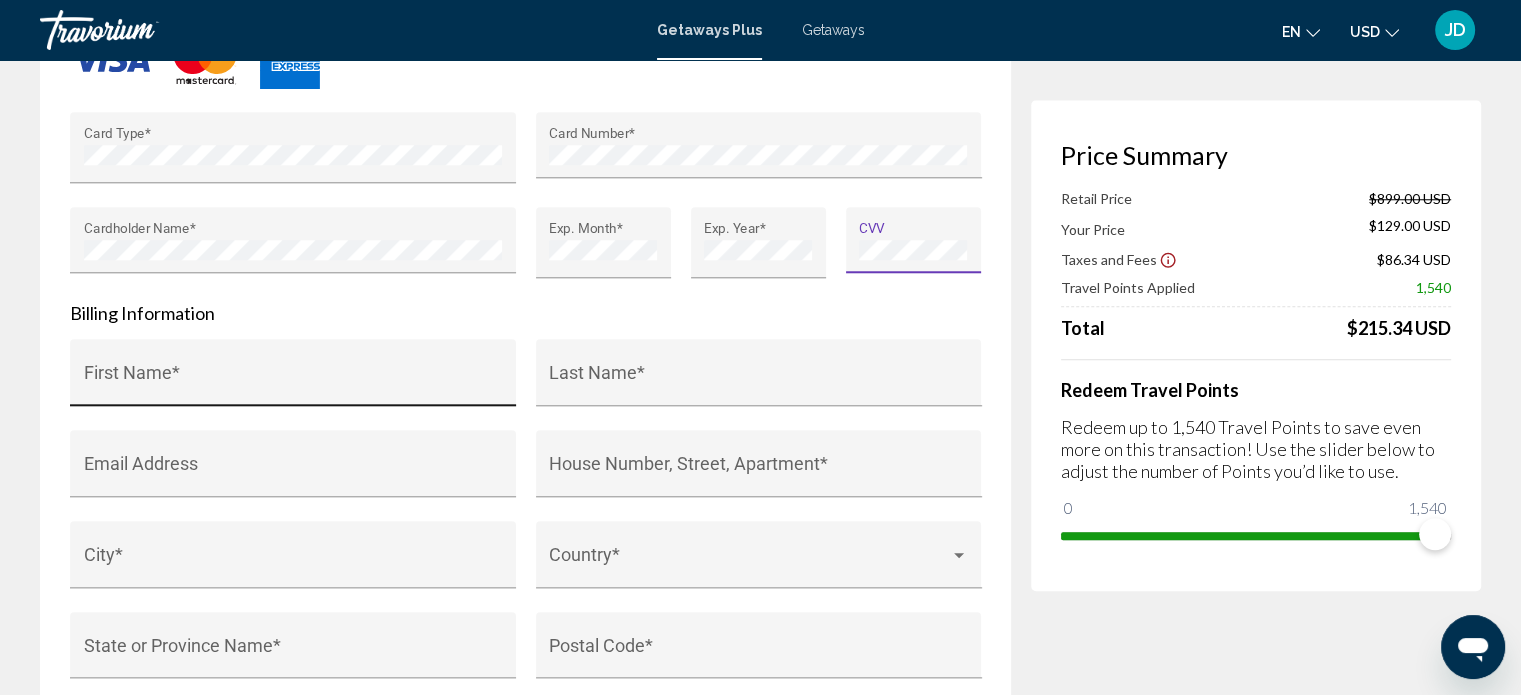 click on "First Name  *" at bounding box center [293, 378] 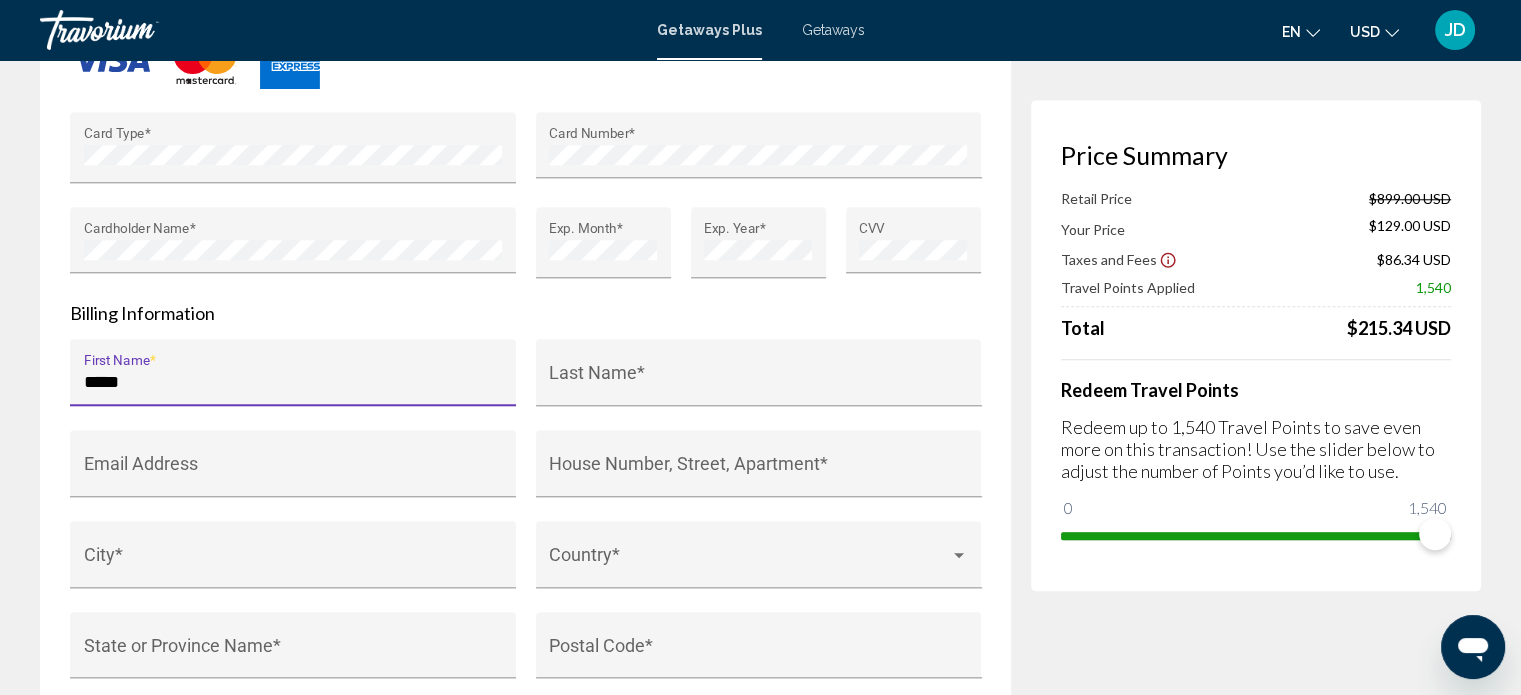 type on "*****" 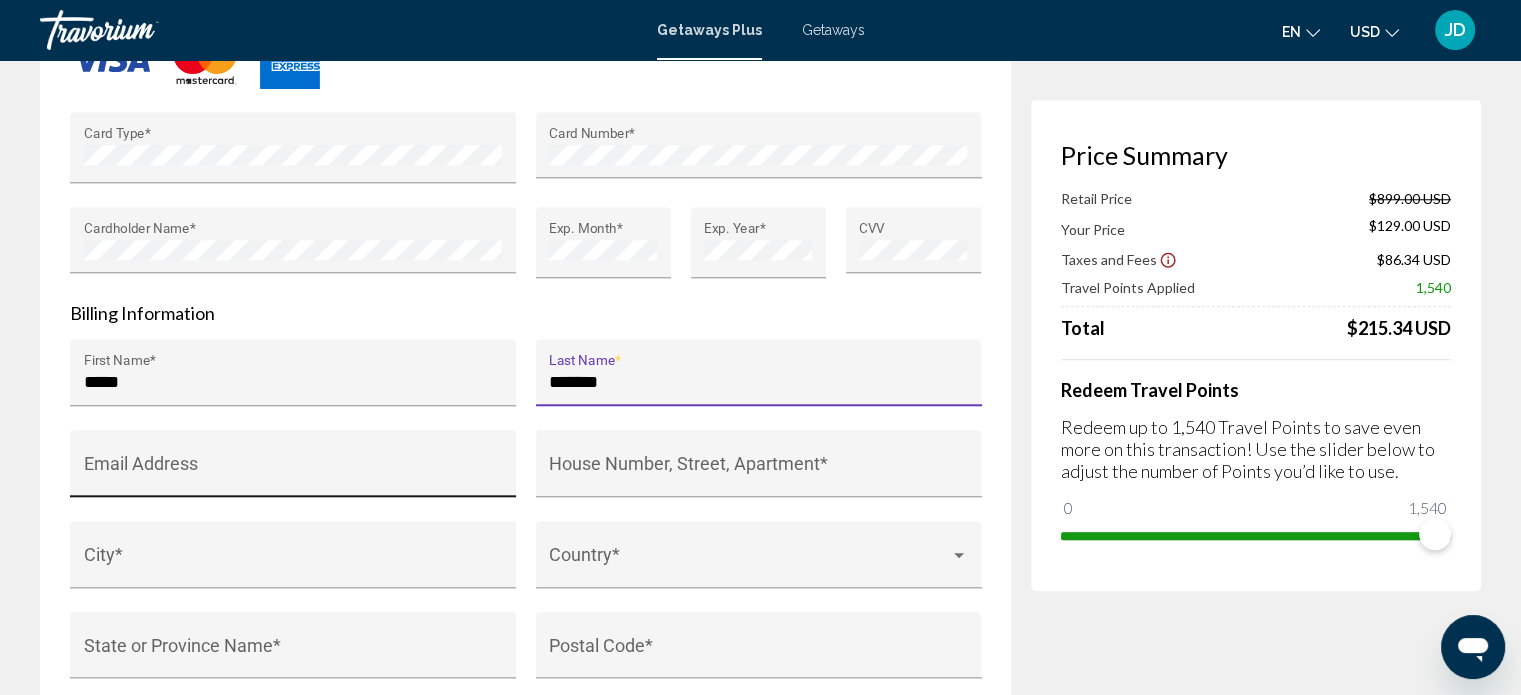 type on "*******" 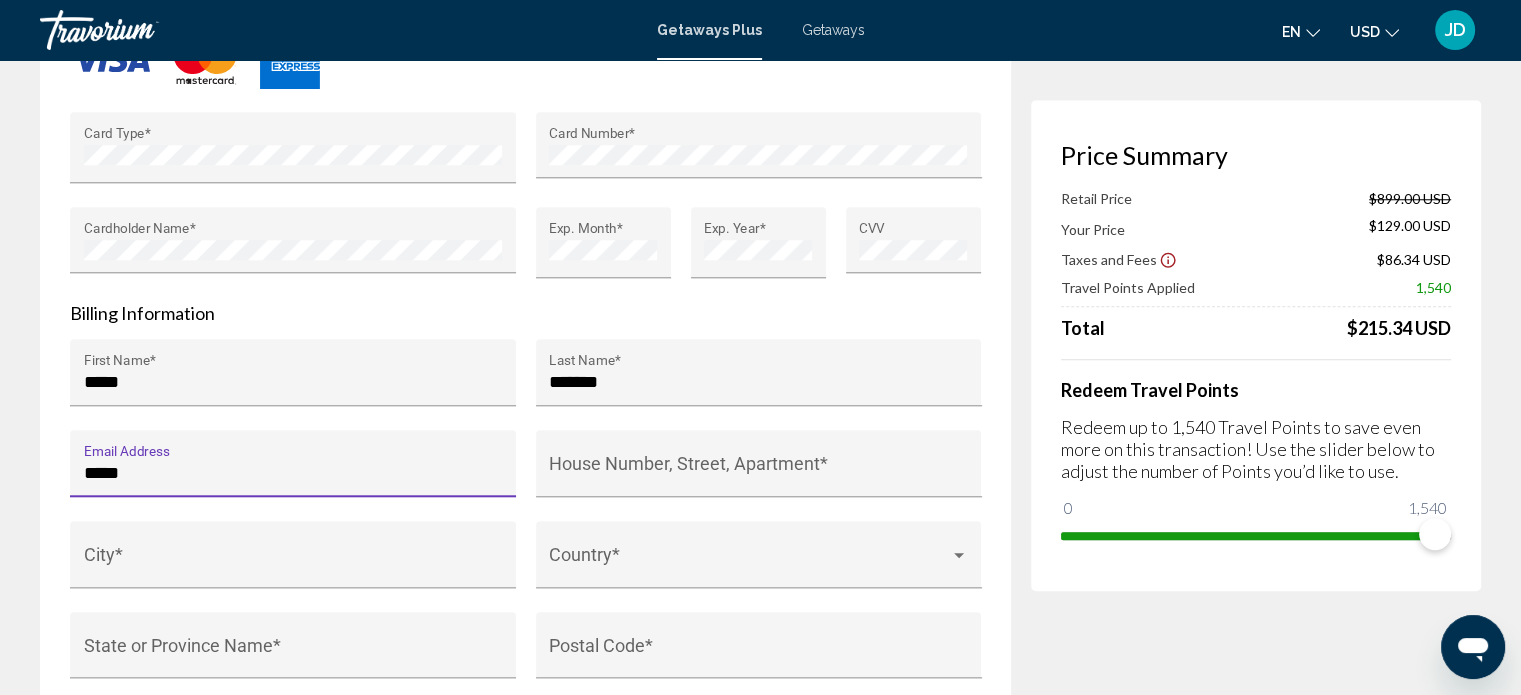 type on "*****" 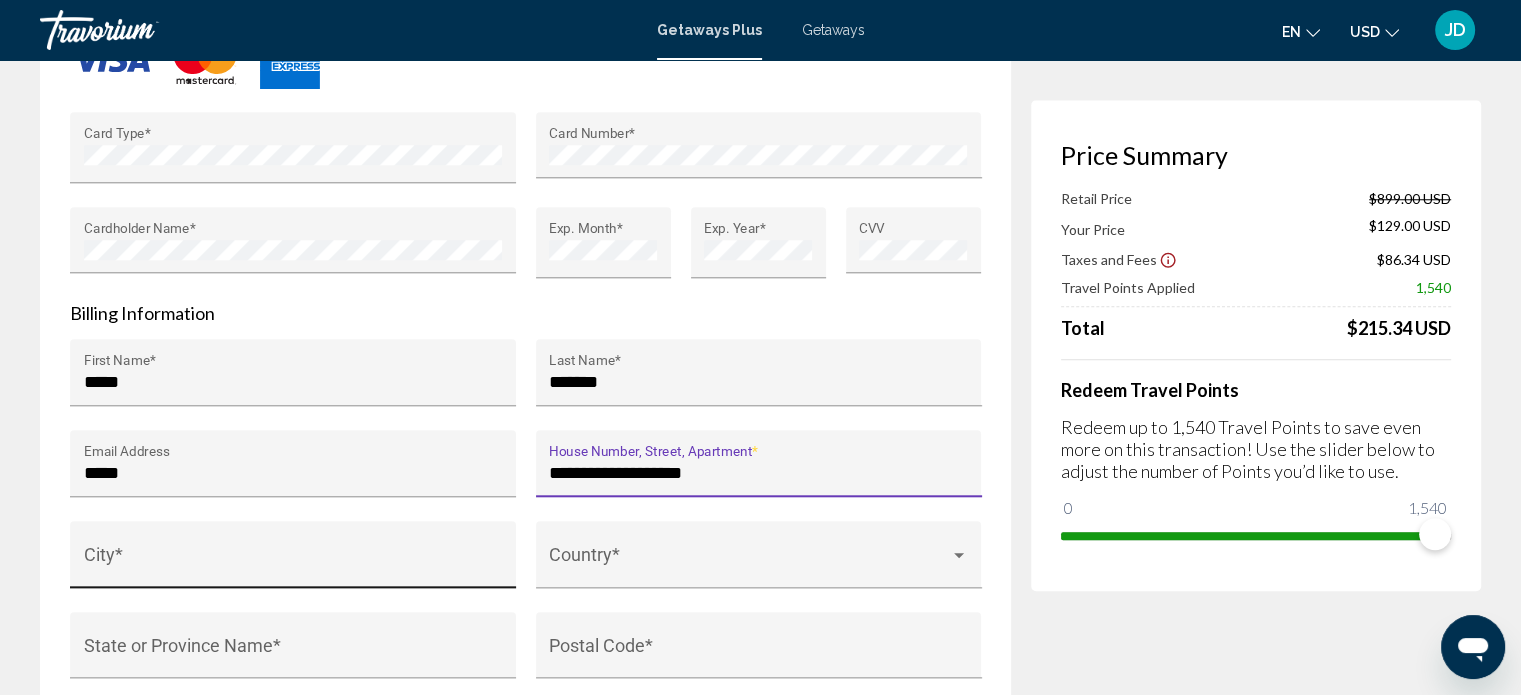 type on "**********" 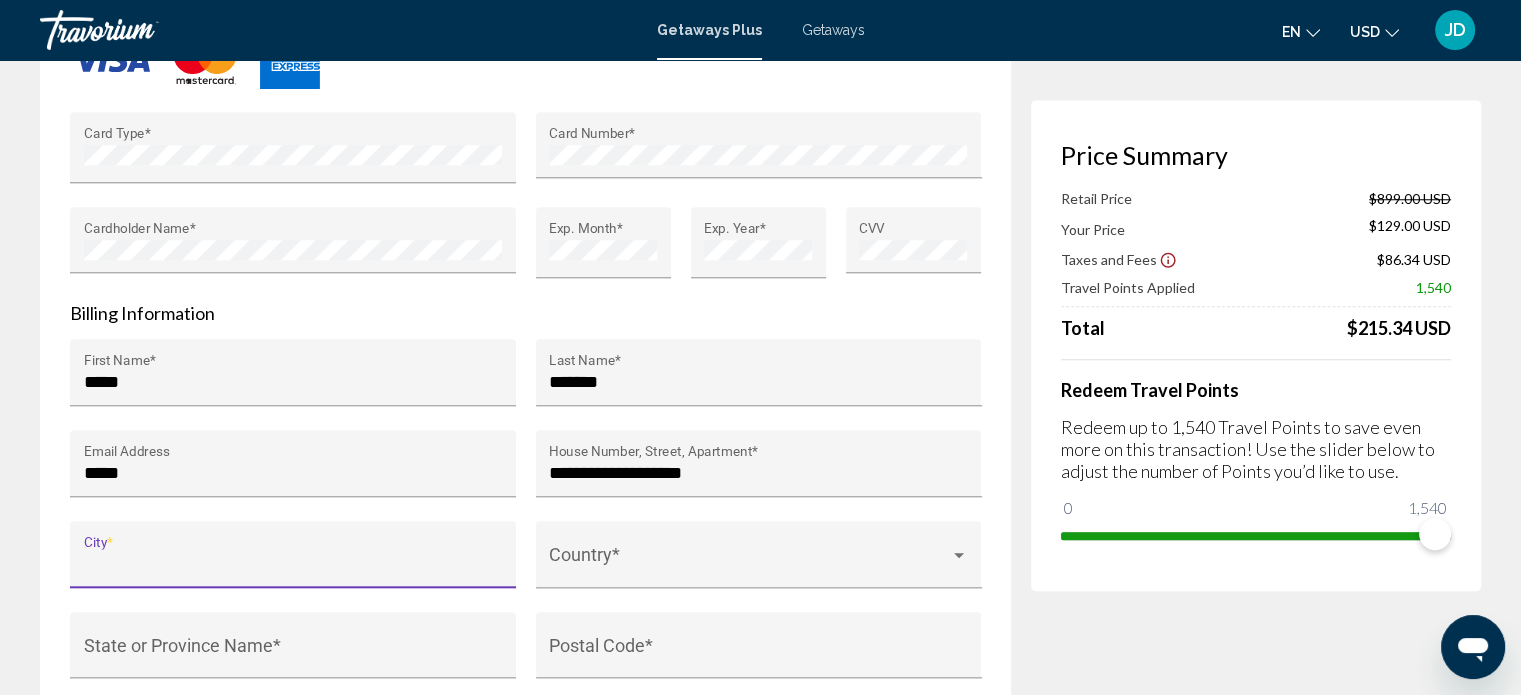 click on "City  *" at bounding box center [293, 564] 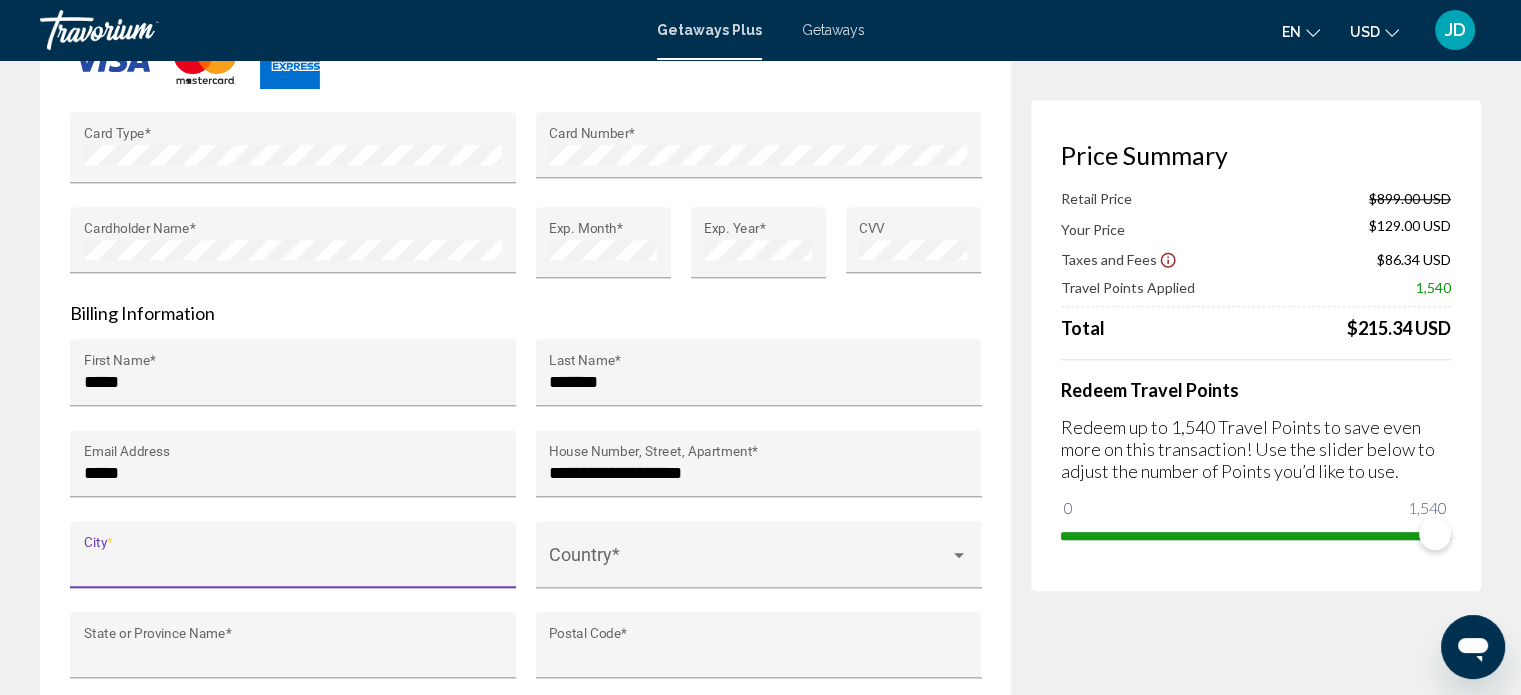 type on "**********" 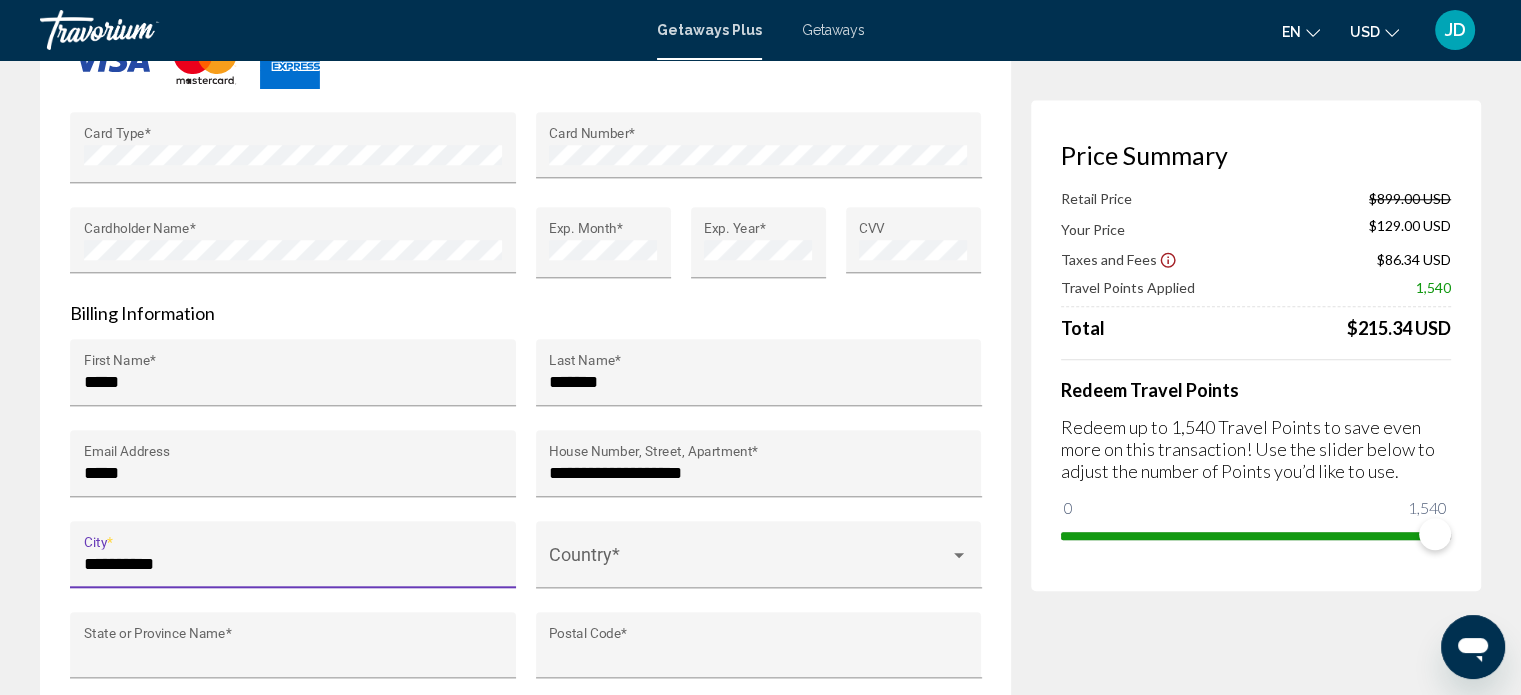 type on "**" 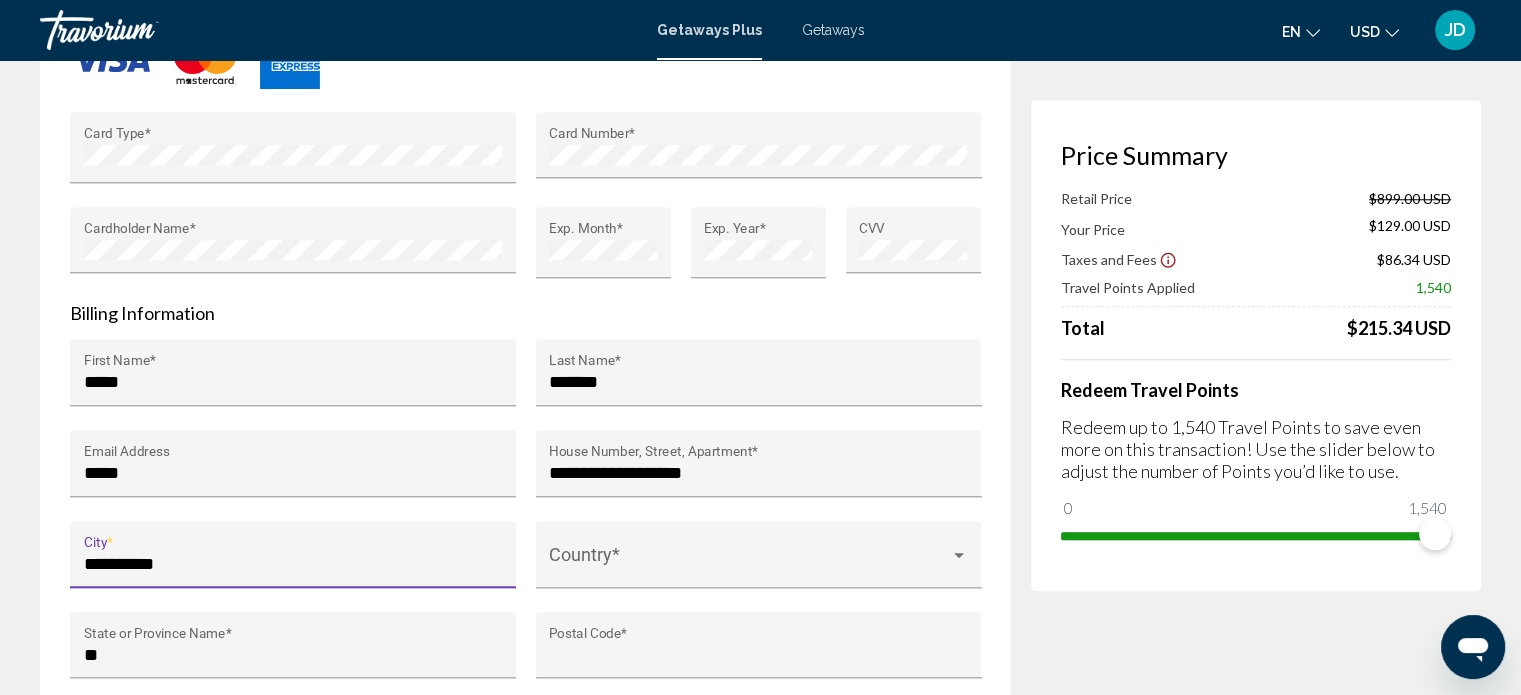 type on "*****" 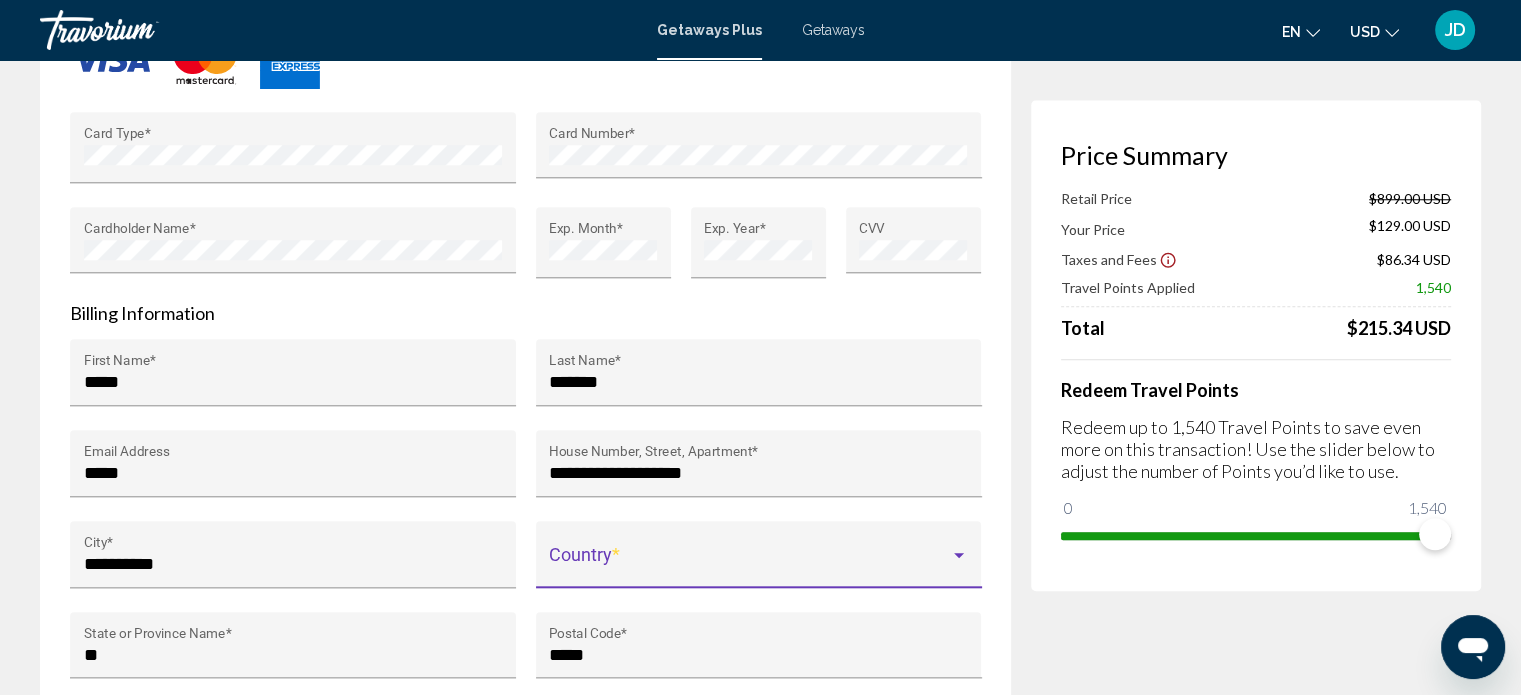 click at bounding box center [749, 564] 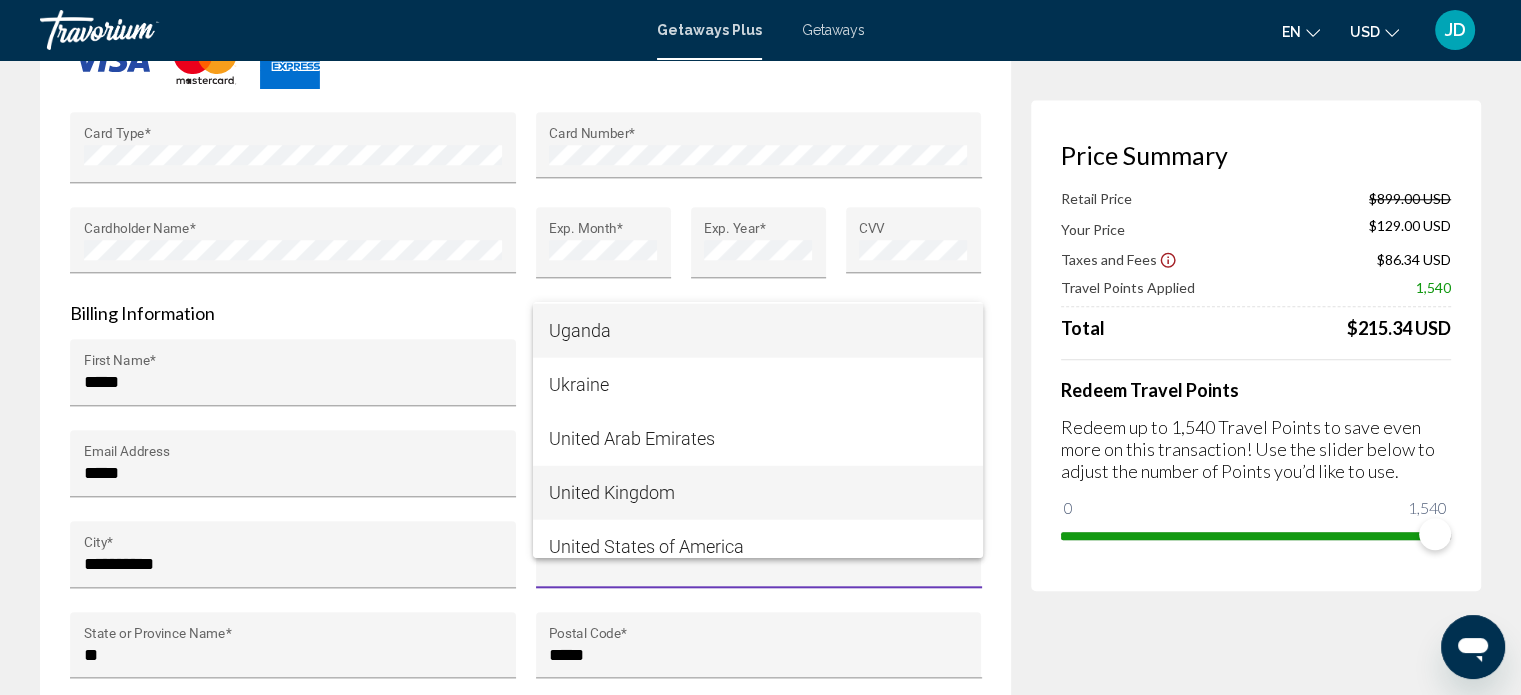 scroll, scrollTop: 12950, scrollLeft: 0, axis: vertical 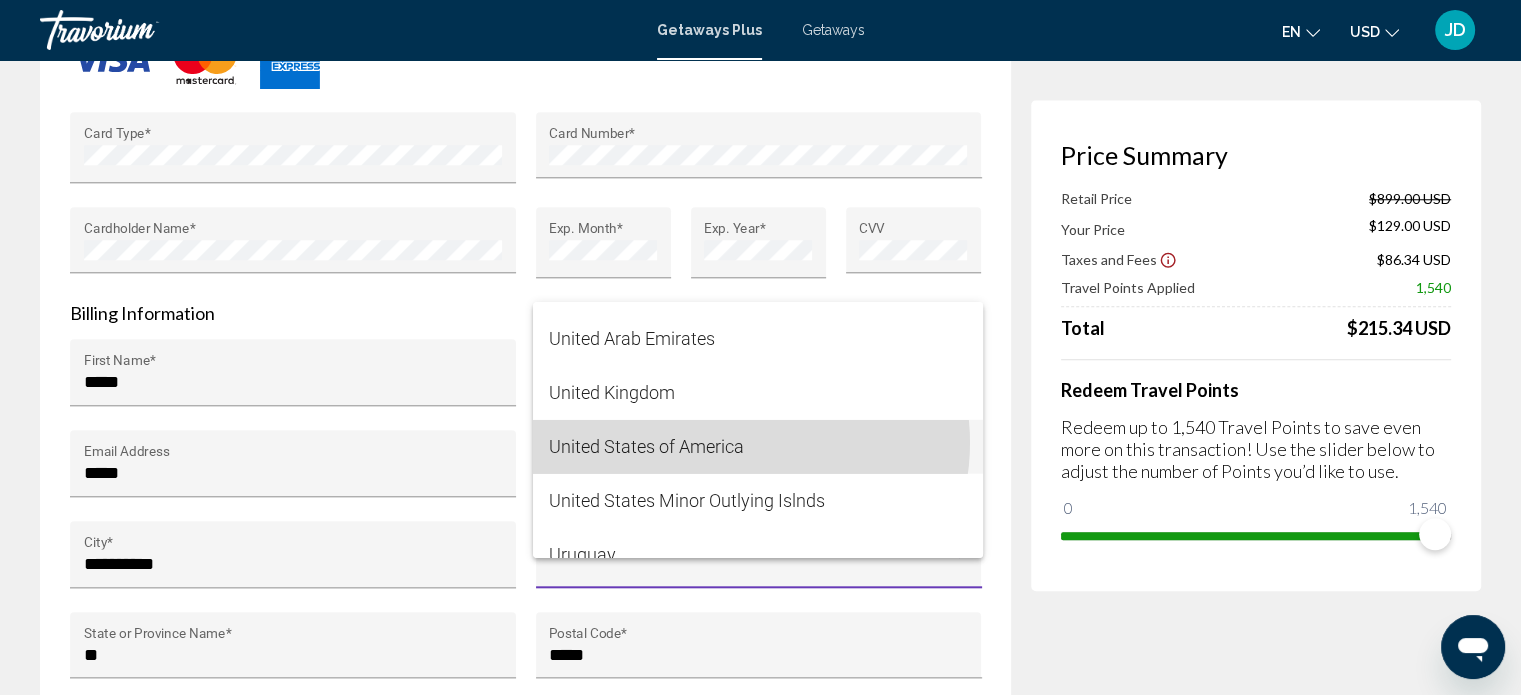 click on "United States of America" at bounding box center [758, 447] 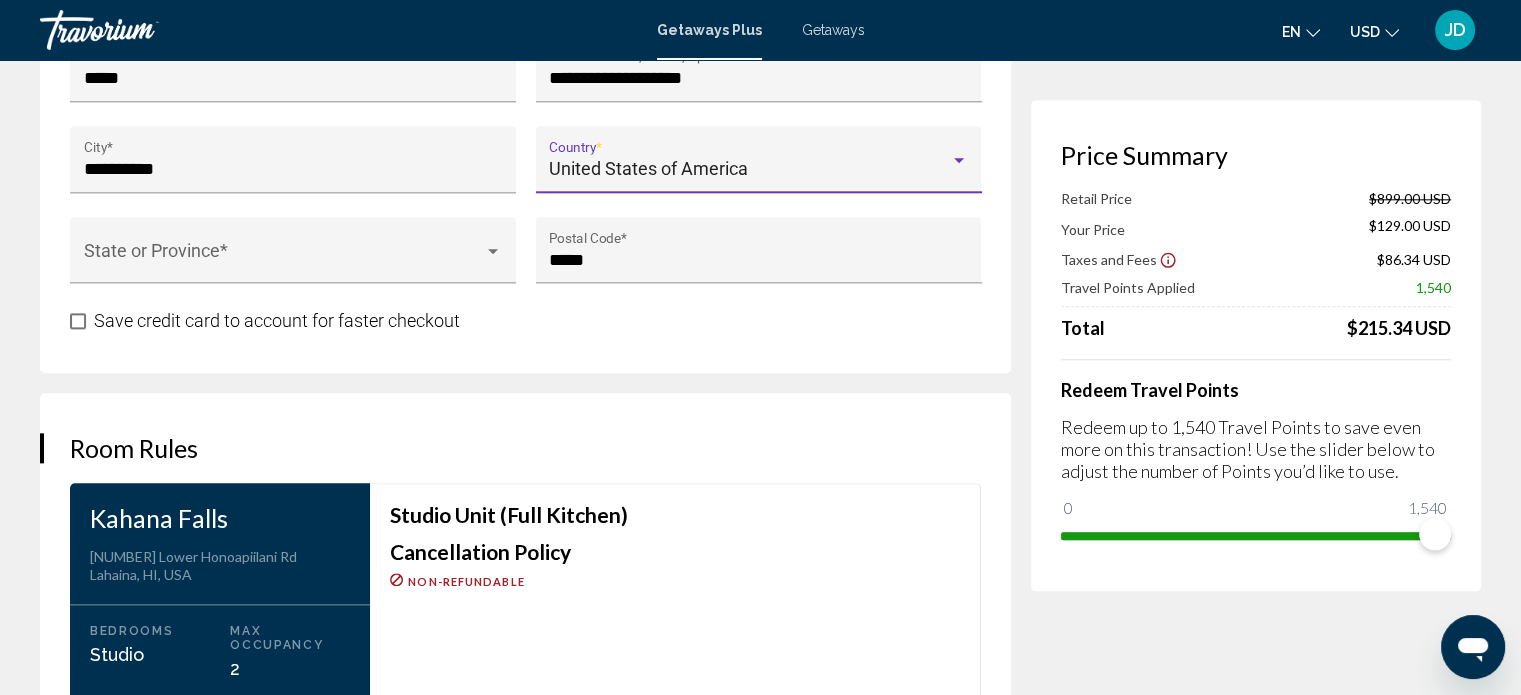 scroll, scrollTop: 2200, scrollLeft: 0, axis: vertical 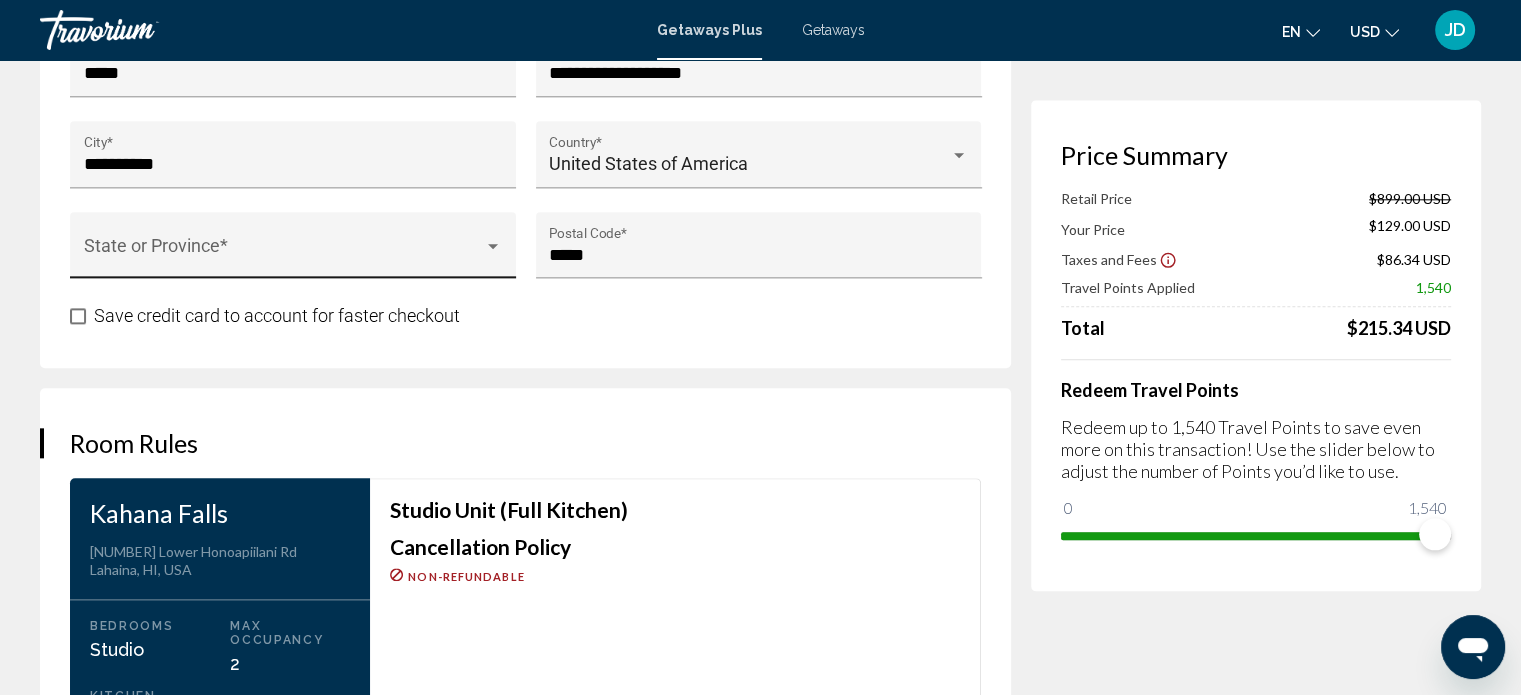 click on "State or Province  *" at bounding box center (293, 251) 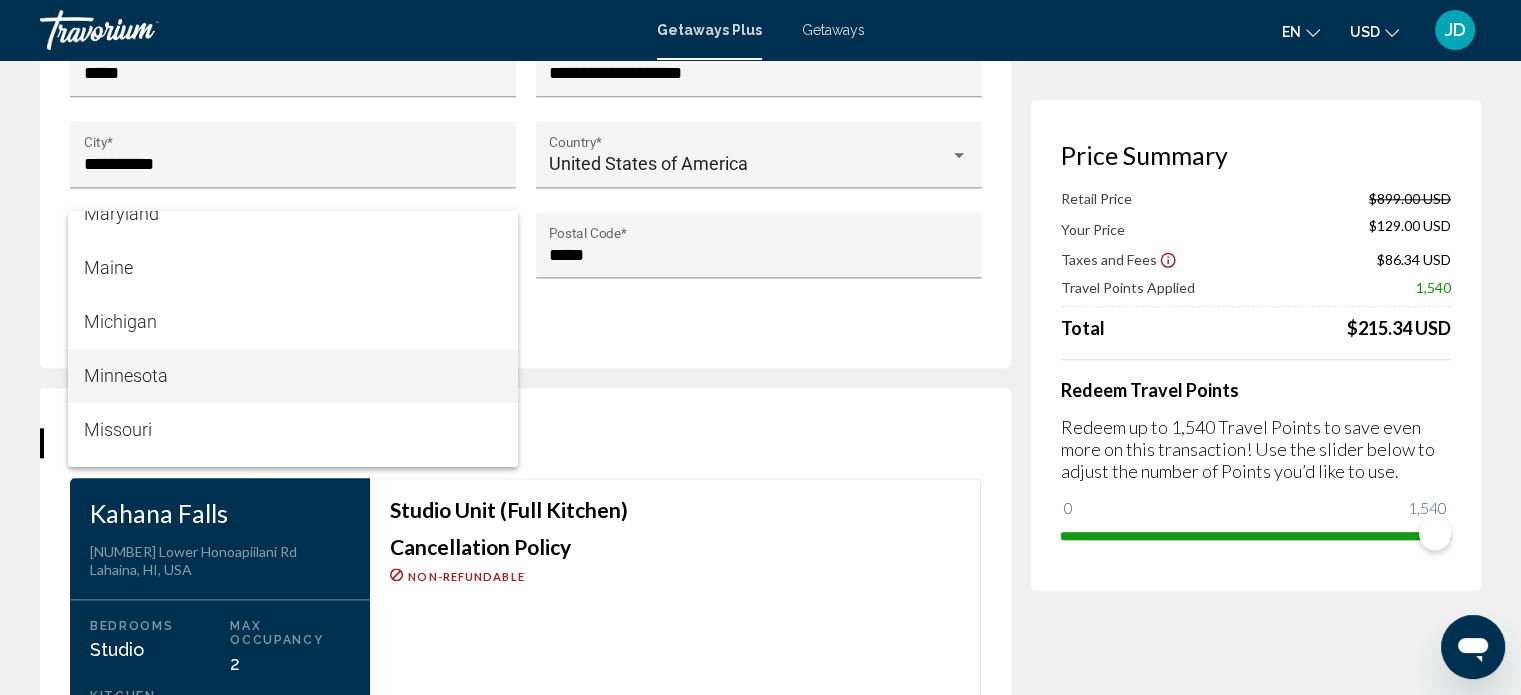scroll, scrollTop: 1124, scrollLeft: 0, axis: vertical 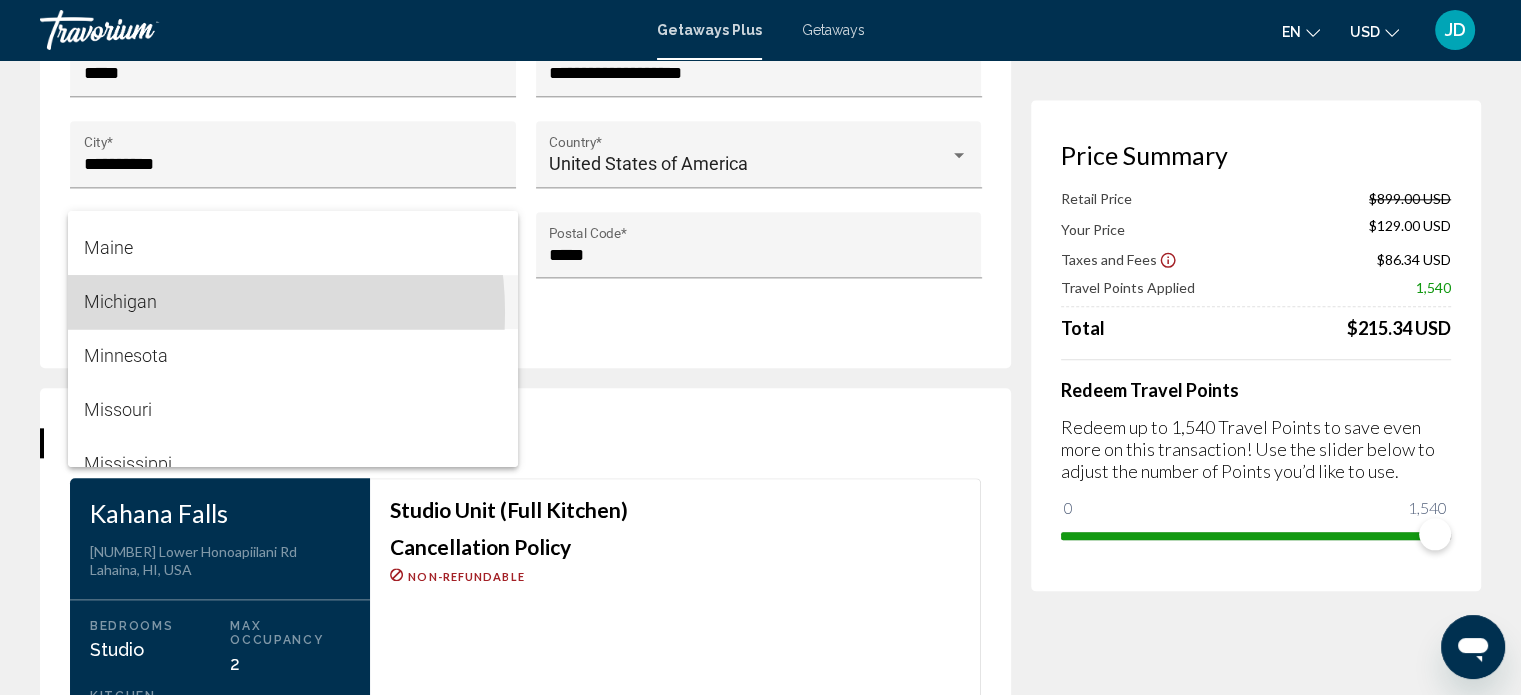 click on "Michigan" at bounding box center (293, 302) 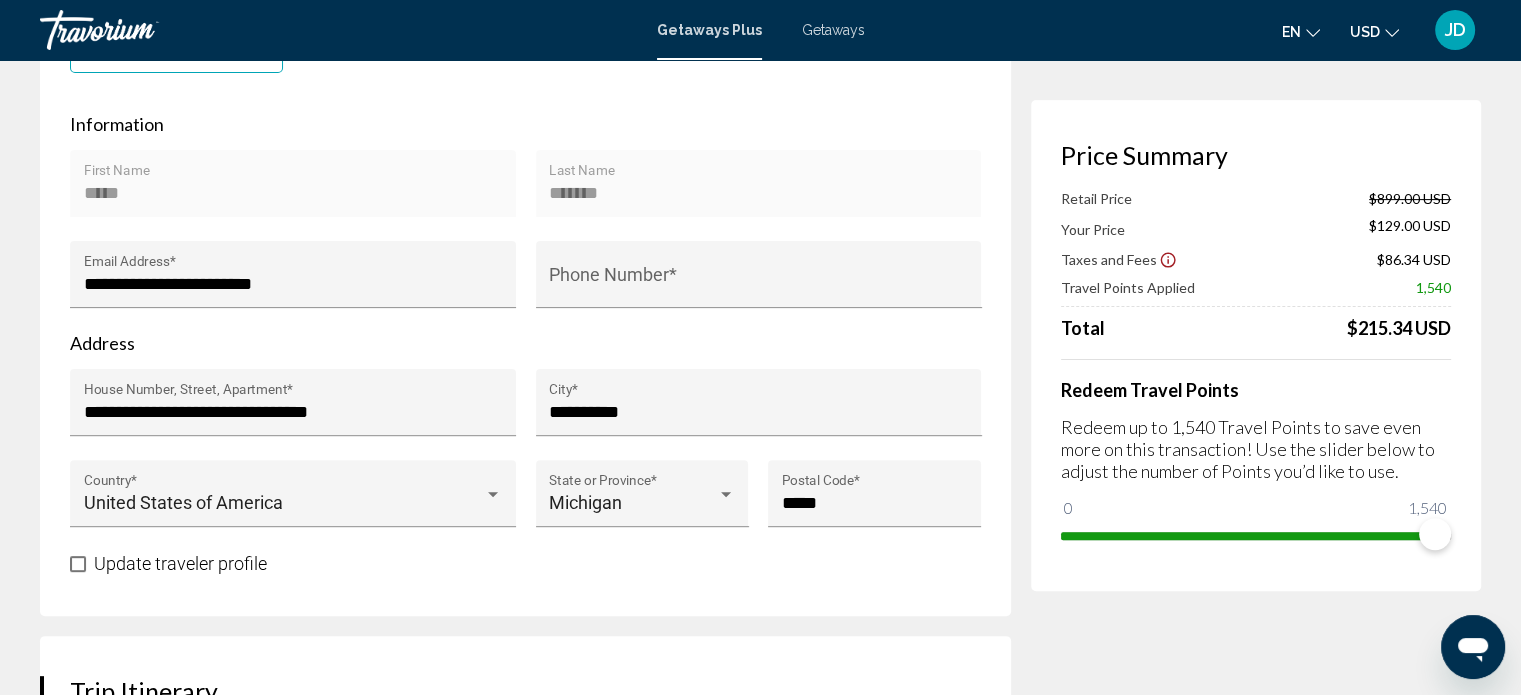 scroll, scrollTop: 500, scrollLeft: 0, axis: vertical 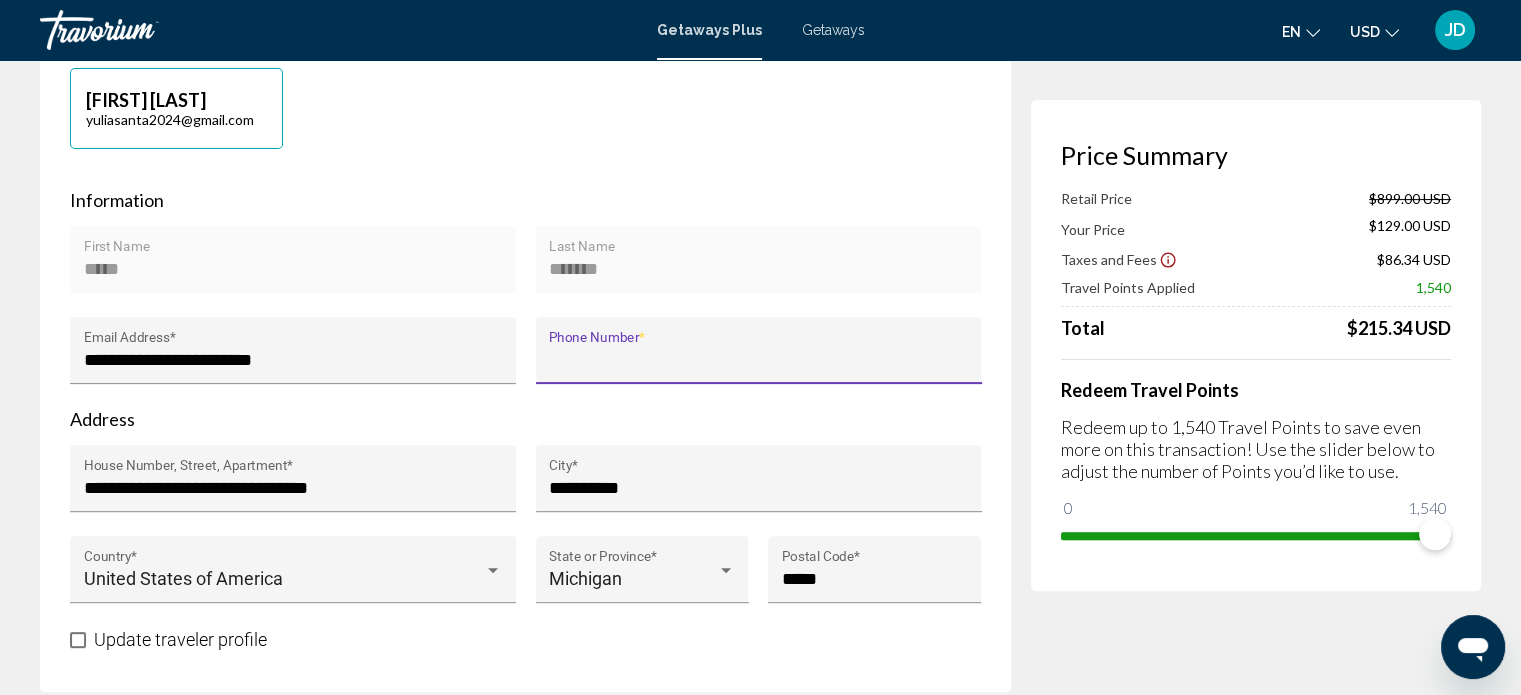 click on "Phone Number  *" at bounding box center [758, 360] 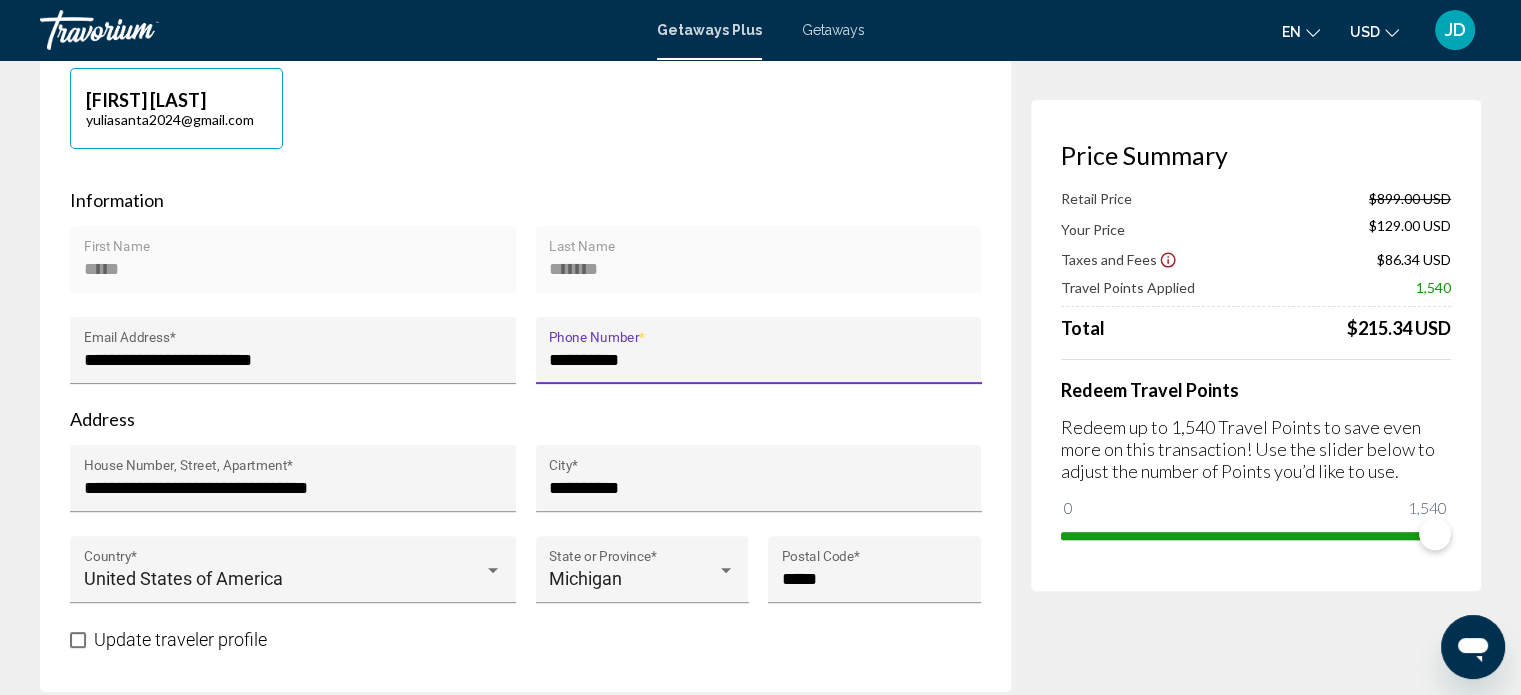 type on "**********" 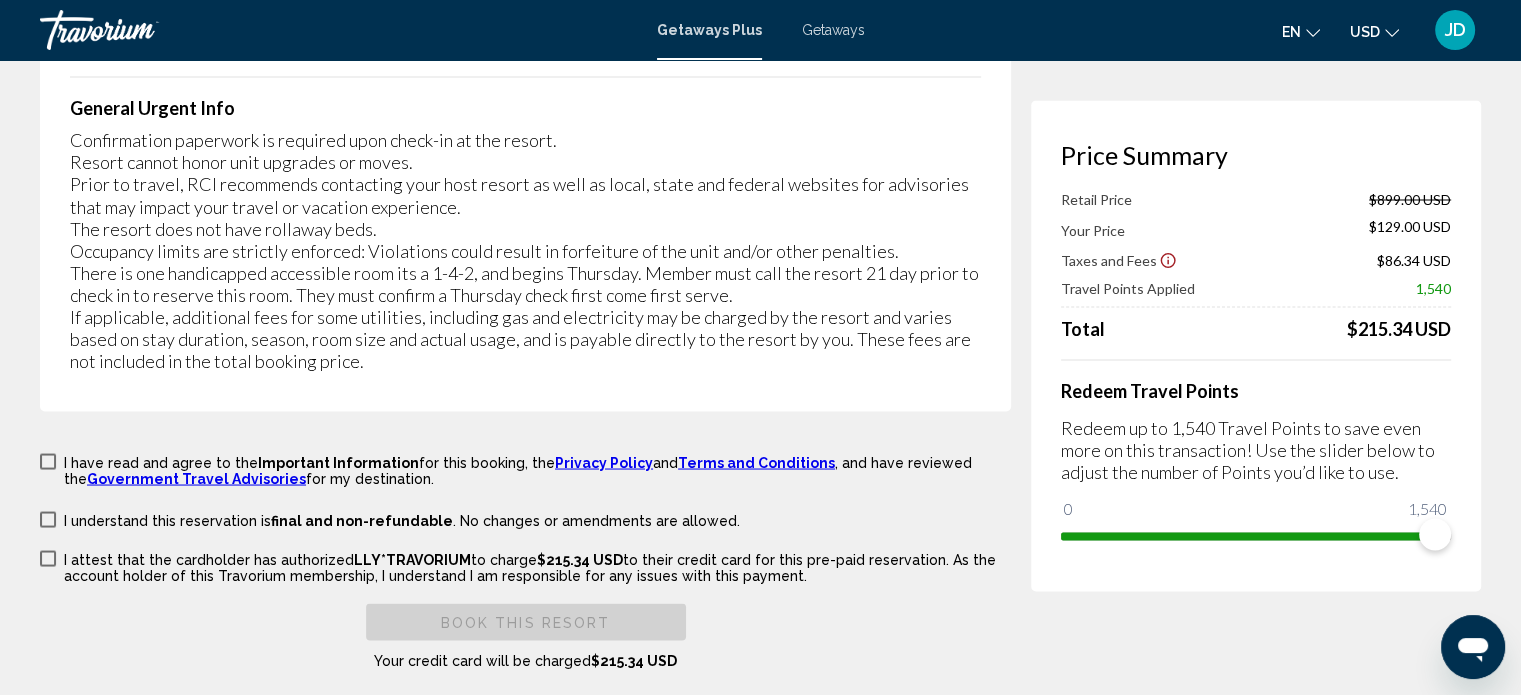 scroll, scrollTop: 3700, scrollLeft: 0, axis: vertical 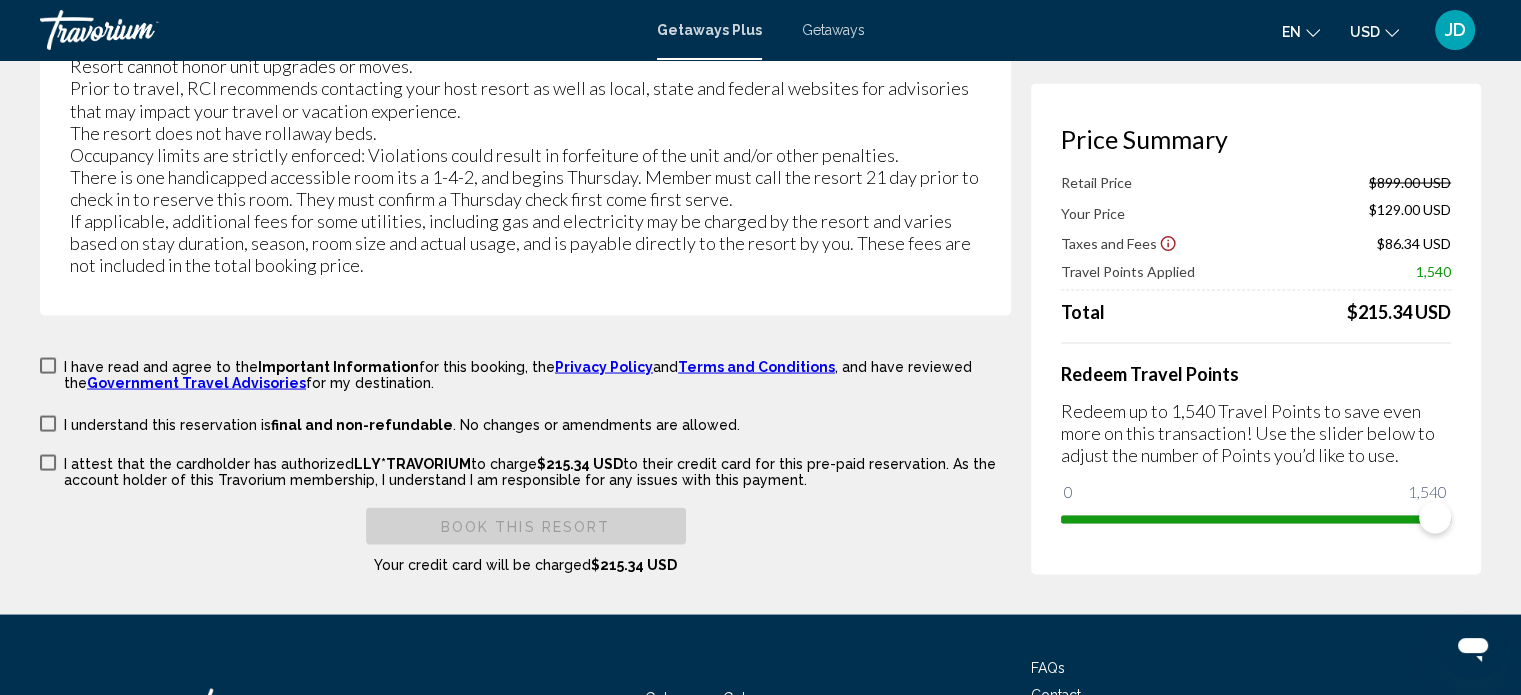 click at bounding box center [48, 365] 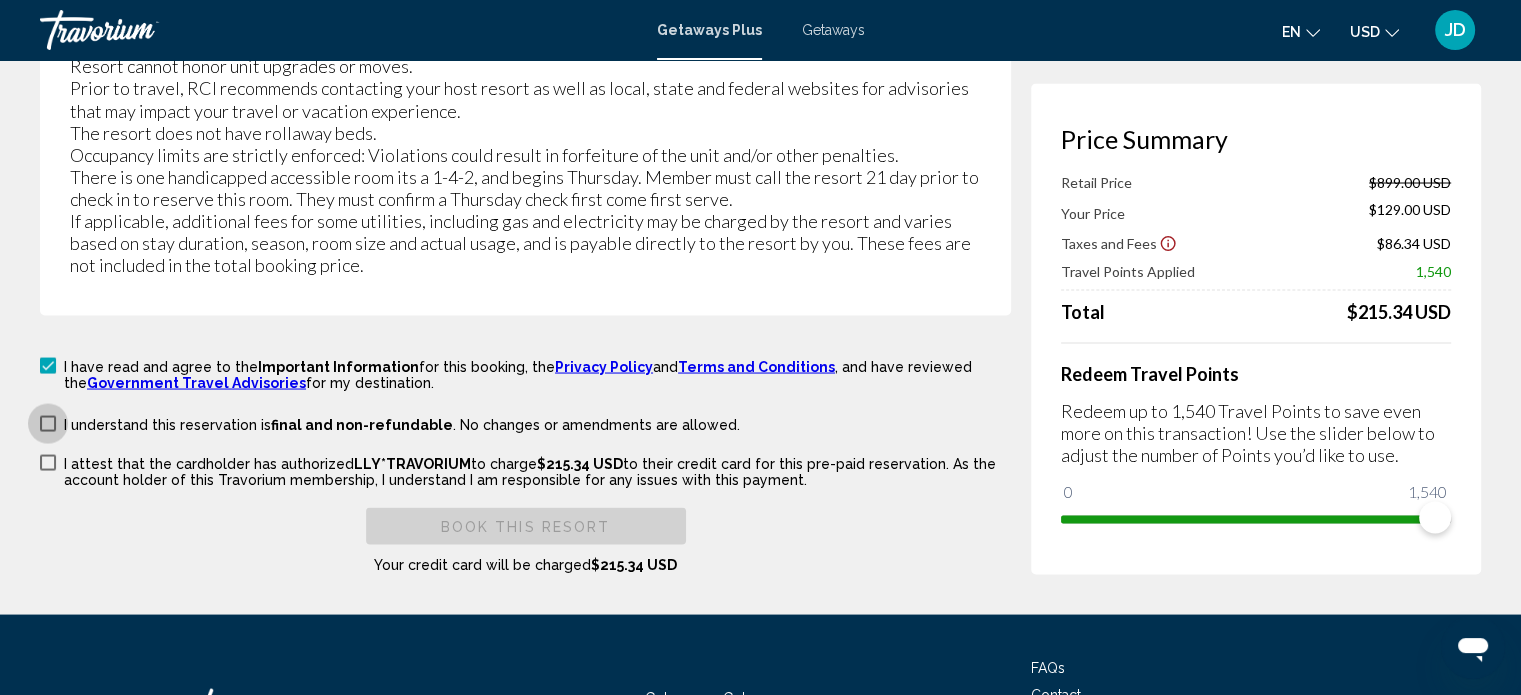 click at bounding box center (48, 423) 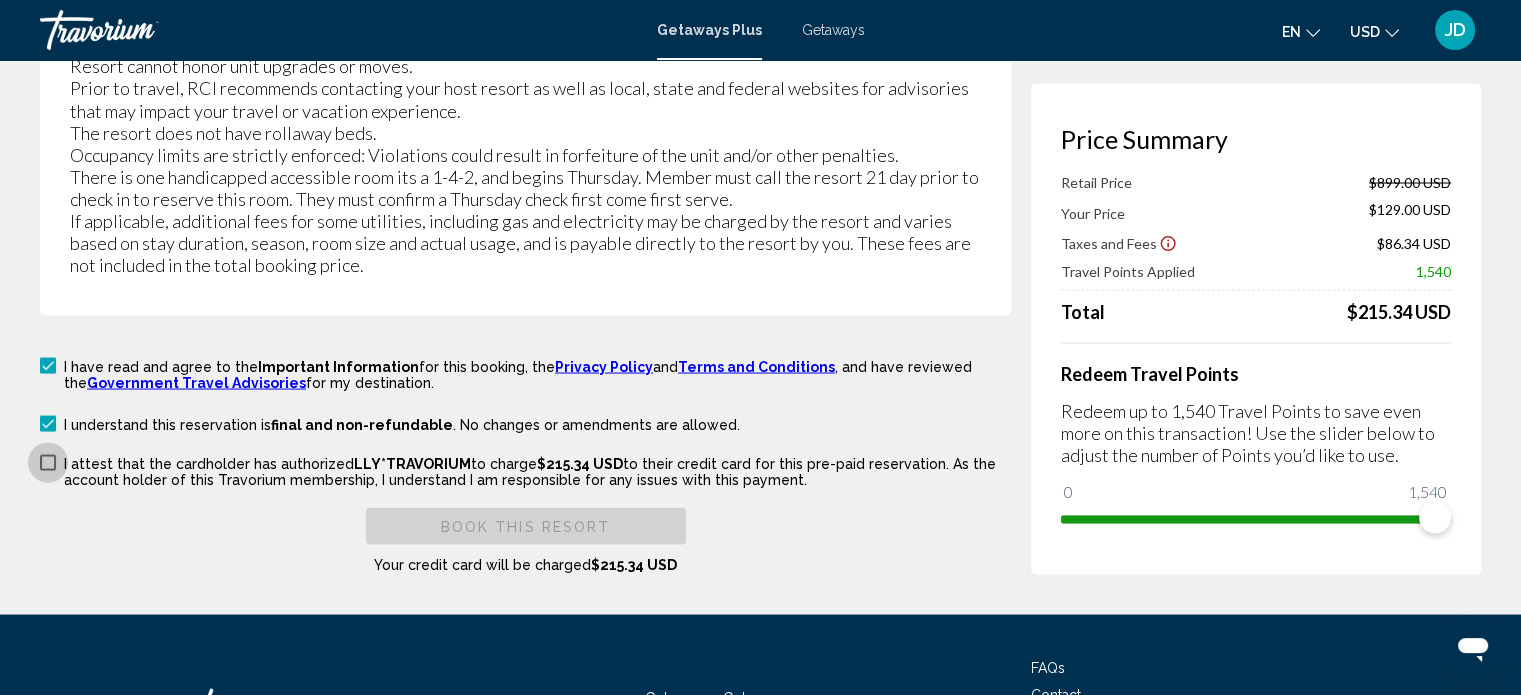 click at bounding box center (48, 462) 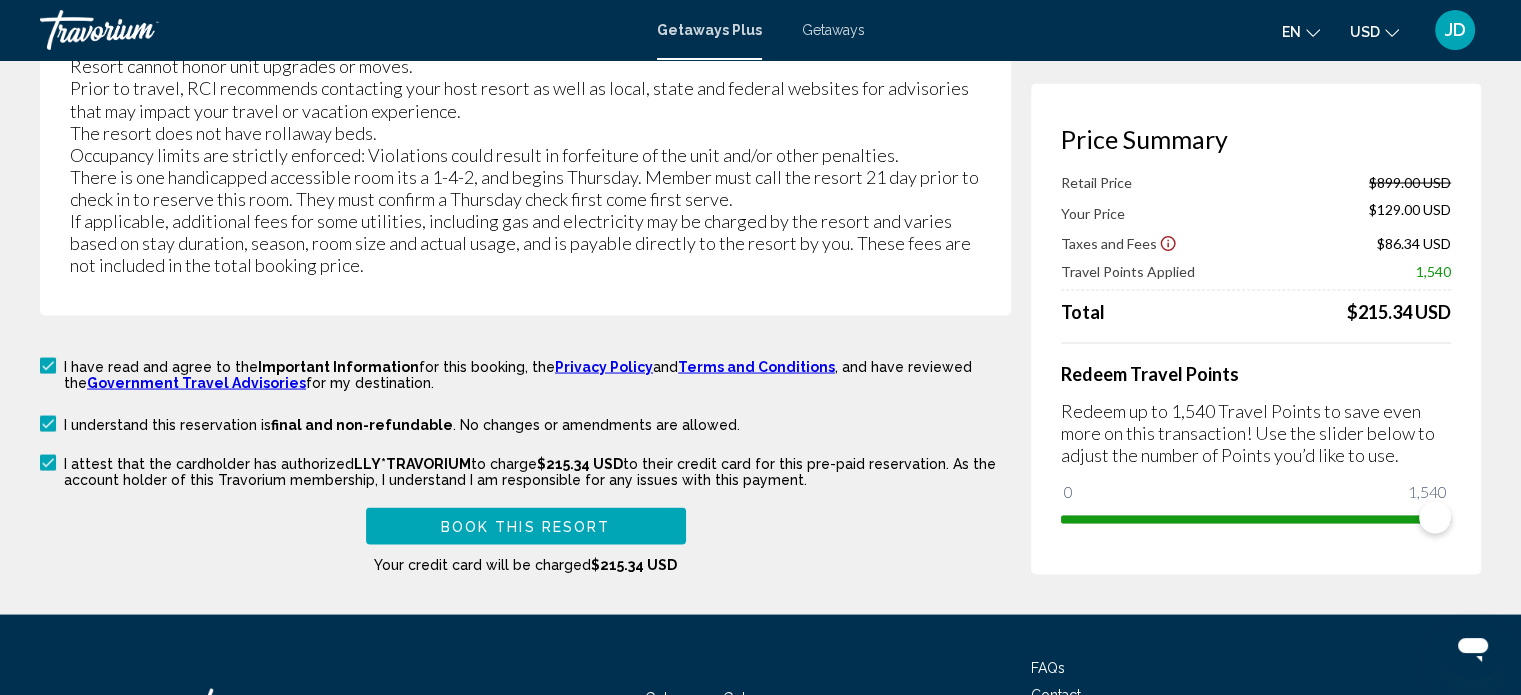 click at bounding box center [48, 423] 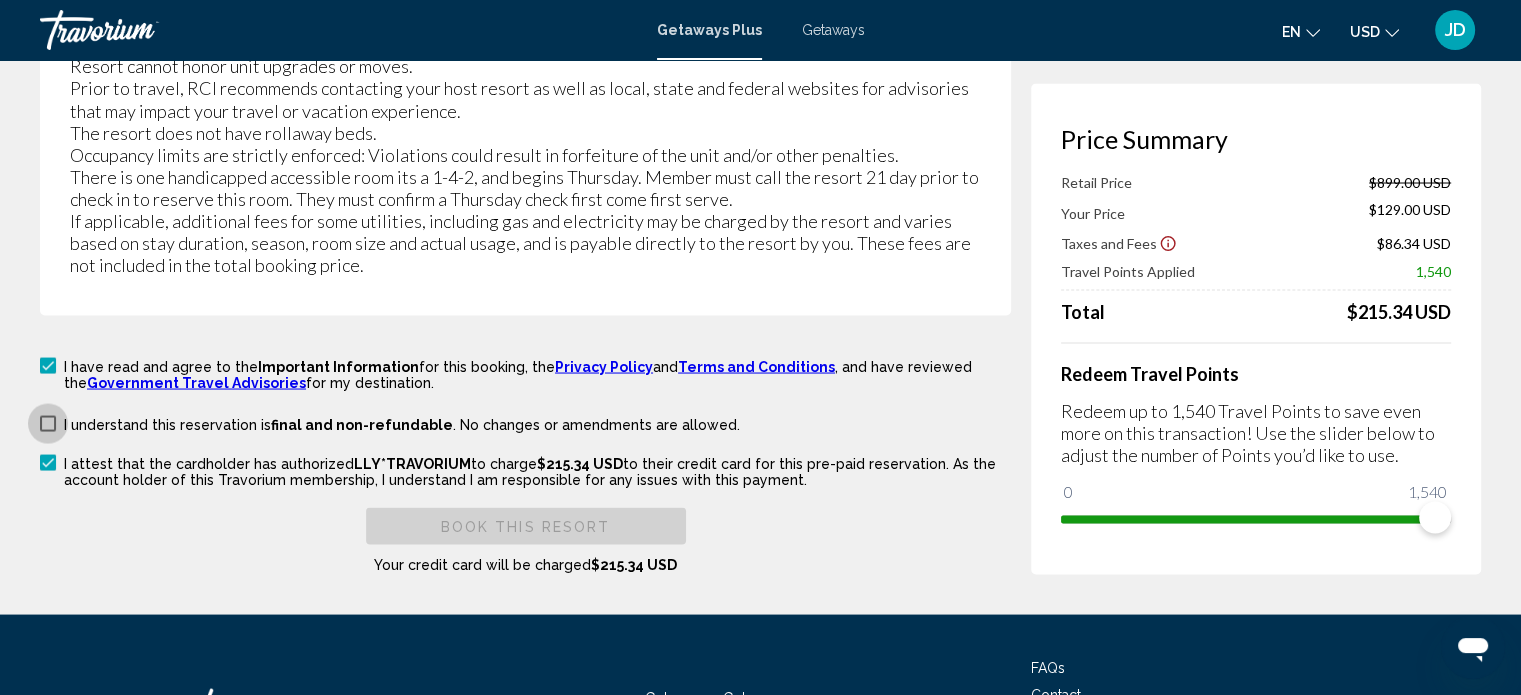 click at bounding box center [48, 423] 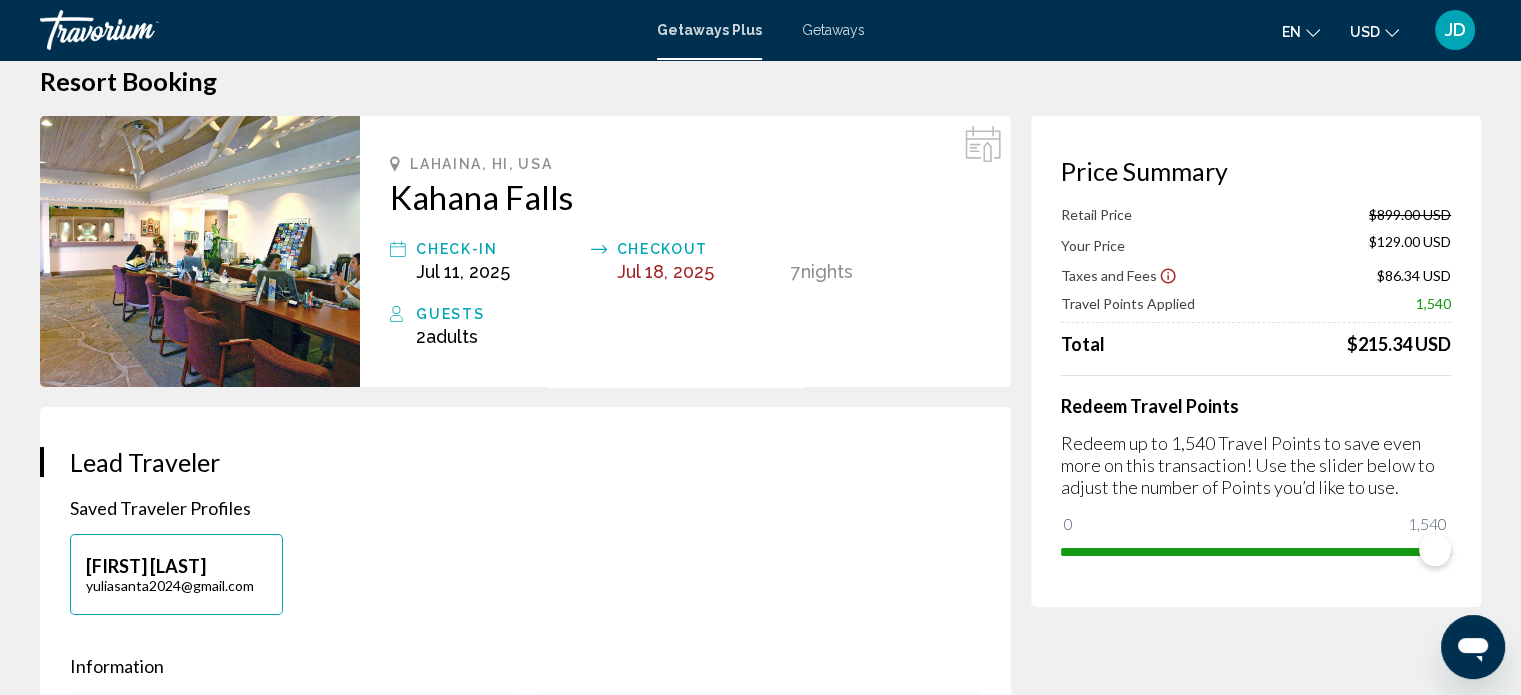 scroll, scrollTop: 0, scrollLeft: 0, axis: both 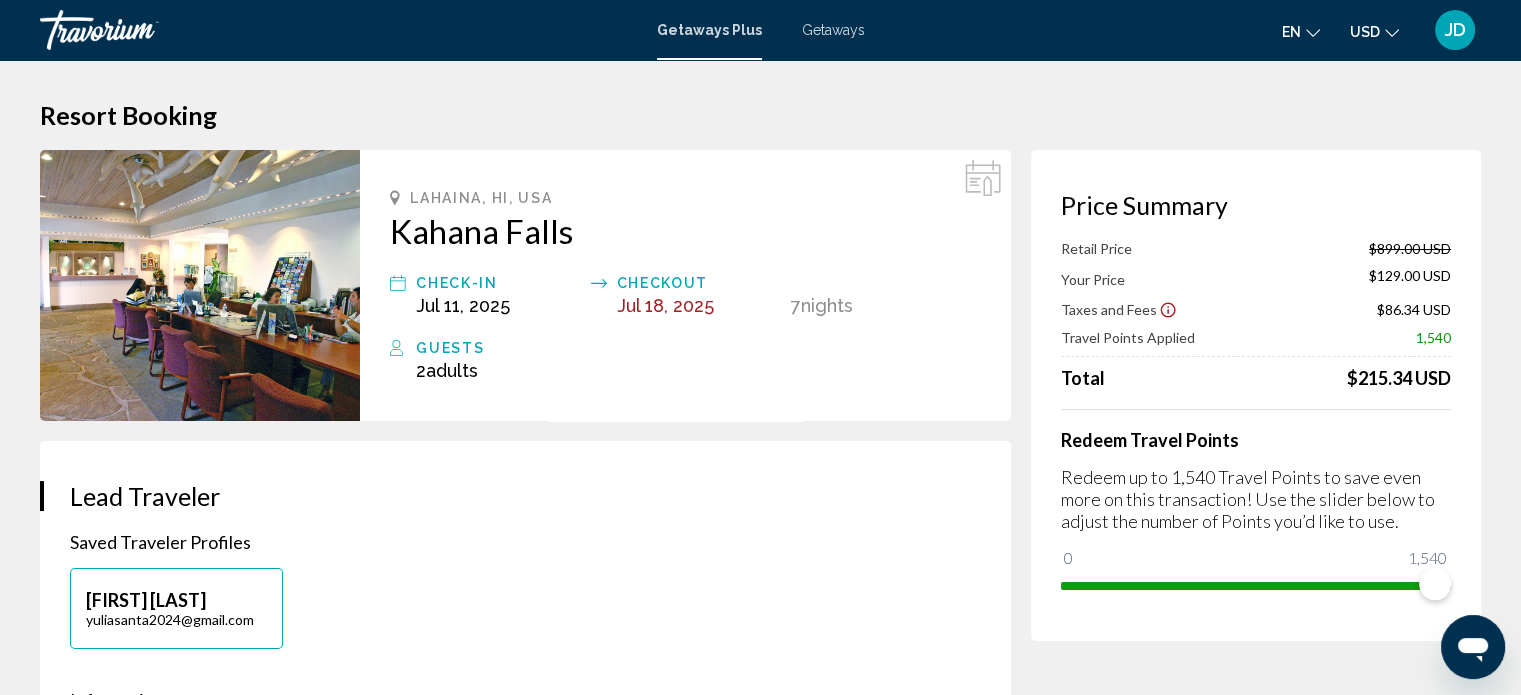 click on "Price Summary Retail Price  $899.00 USD  Your Price $129.00 USD Taxes and Fees
$86.34 USD  Travel Points Applied 1,540 Total  $215.34 USD  Redeem  Travel Points Redeem up to 1,540  Travel Points to save even more on this transaction! Use the slider below to adjust the number of Points you’d like to use. 0 1,540 1,540" at bounding box center (1256, 2212) 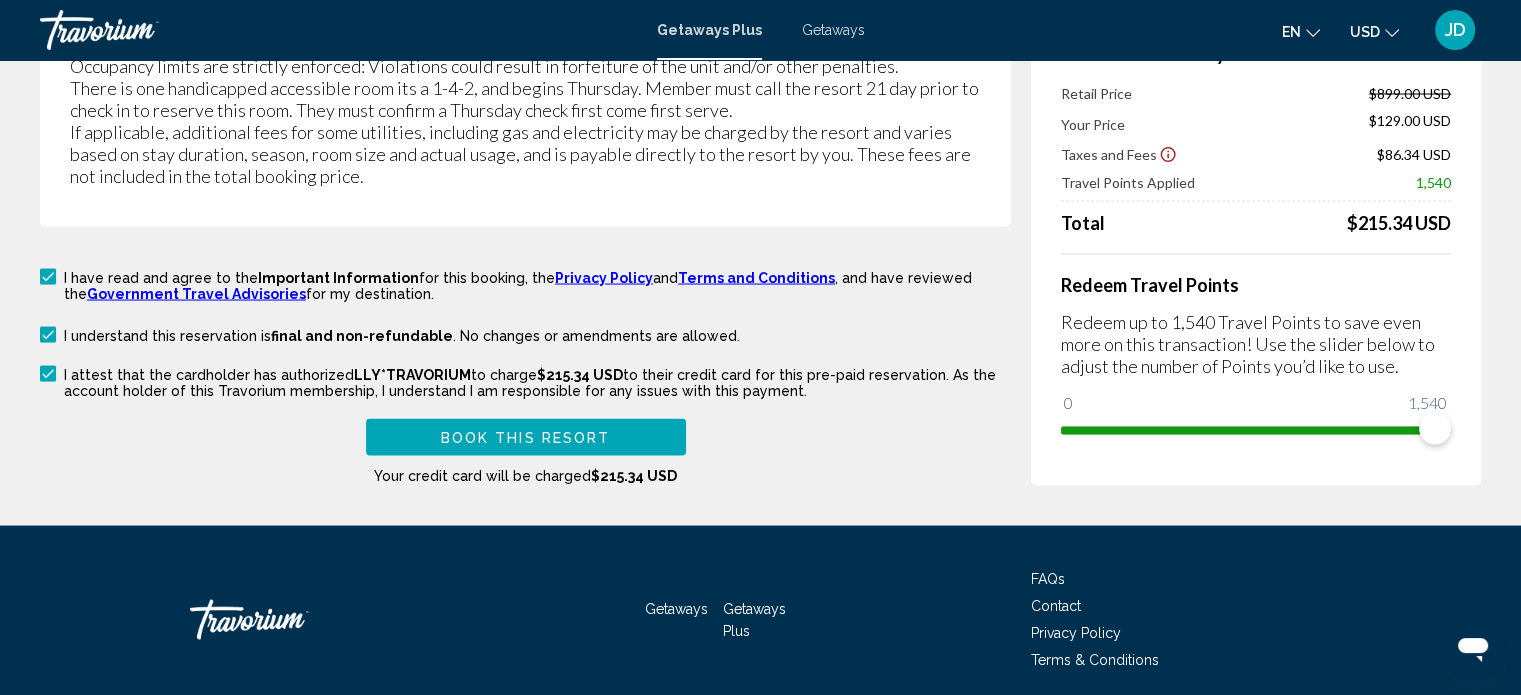 scroll, scrollTop: 3800, scrollLeft: 0, axis: vertical 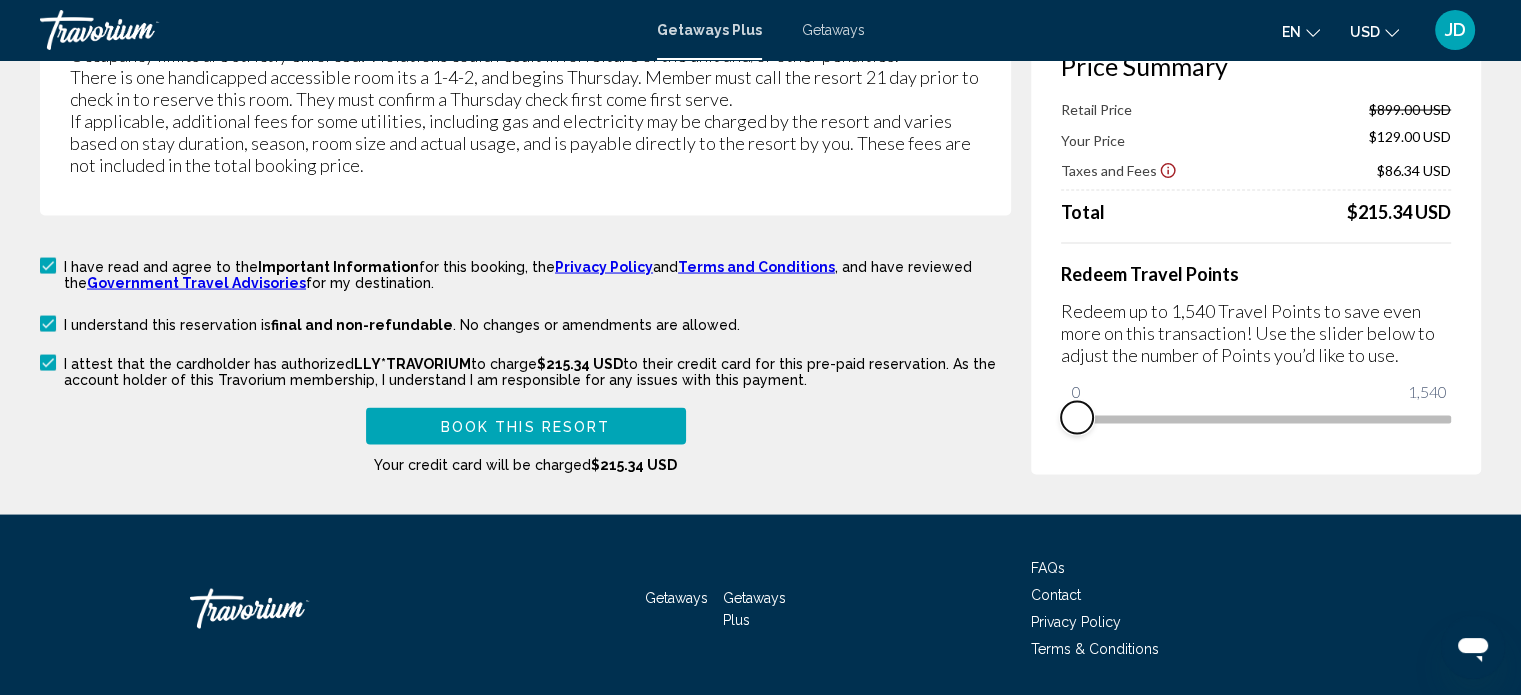 drag, startPoint x: 1428, startPoint y: 401, endPoint x: 1072, endPoint y: 401, distance: 356 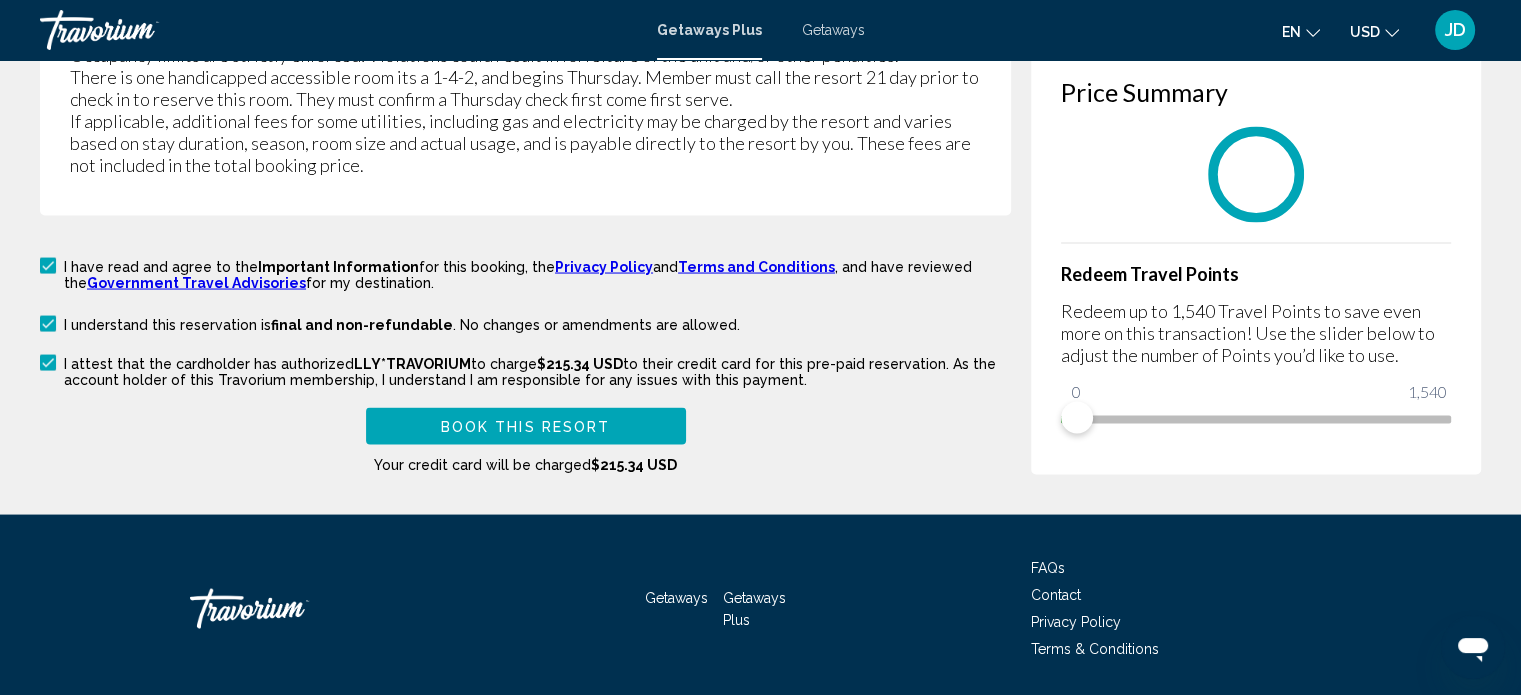 scroll, scrollTop: 0, scrollLeft: 0, axis: both 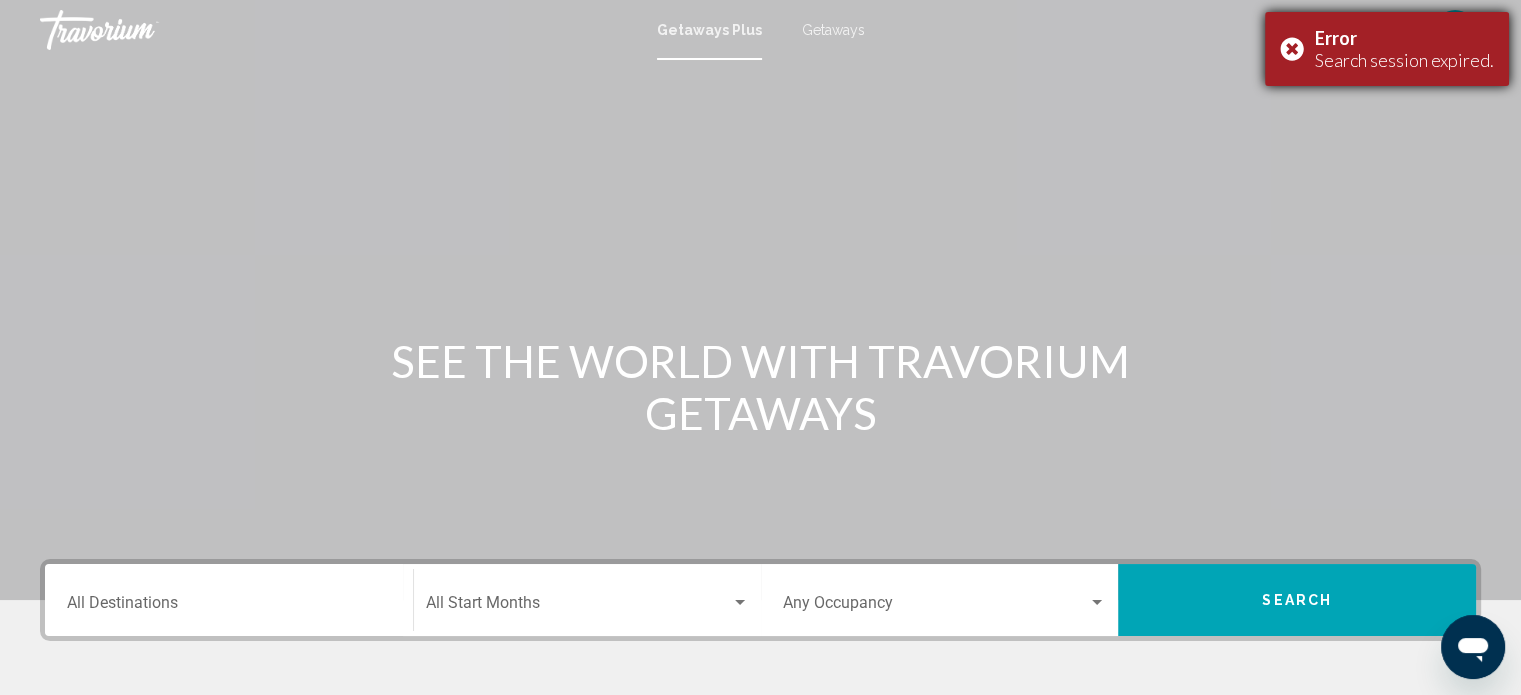 click on "Error   Search session expired." at bounding box center (1387, 49) 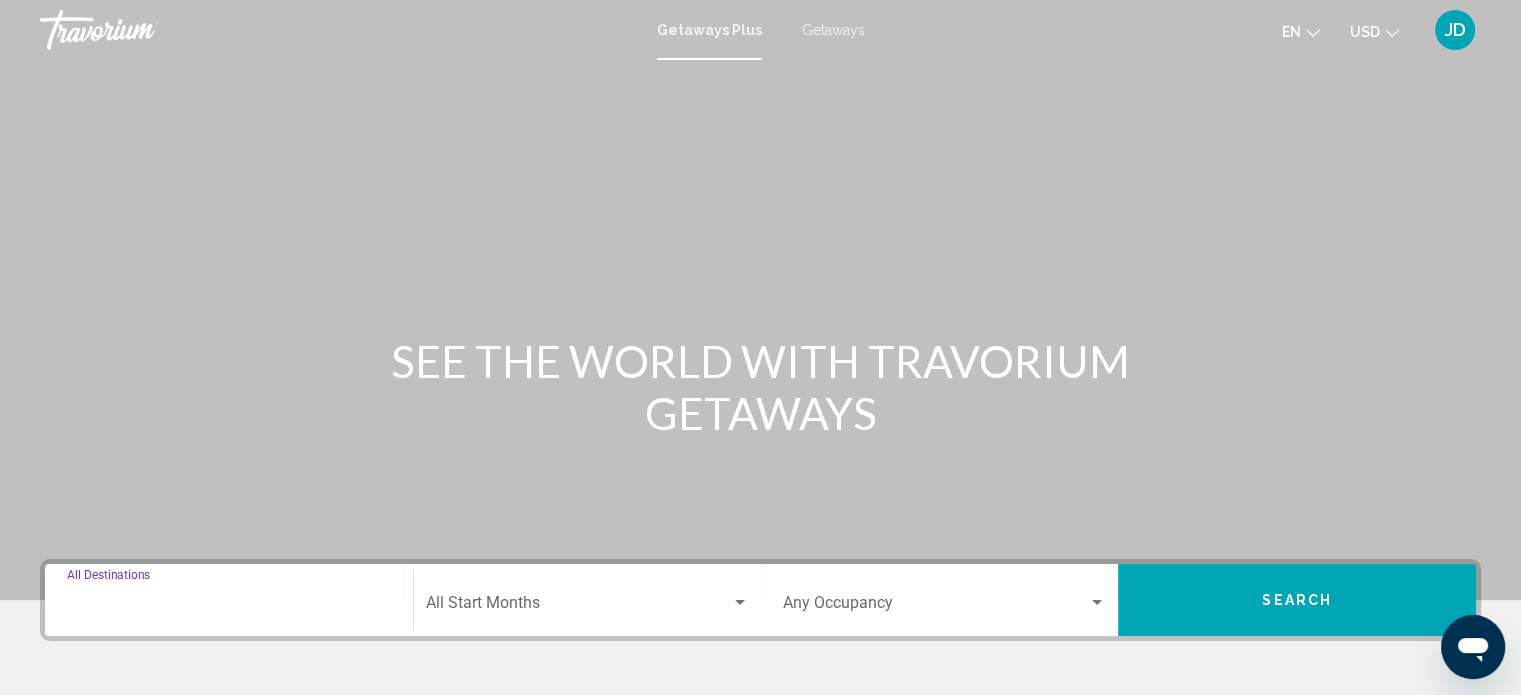 click on "Destination All Destinations" at bounding box center [229, 607] 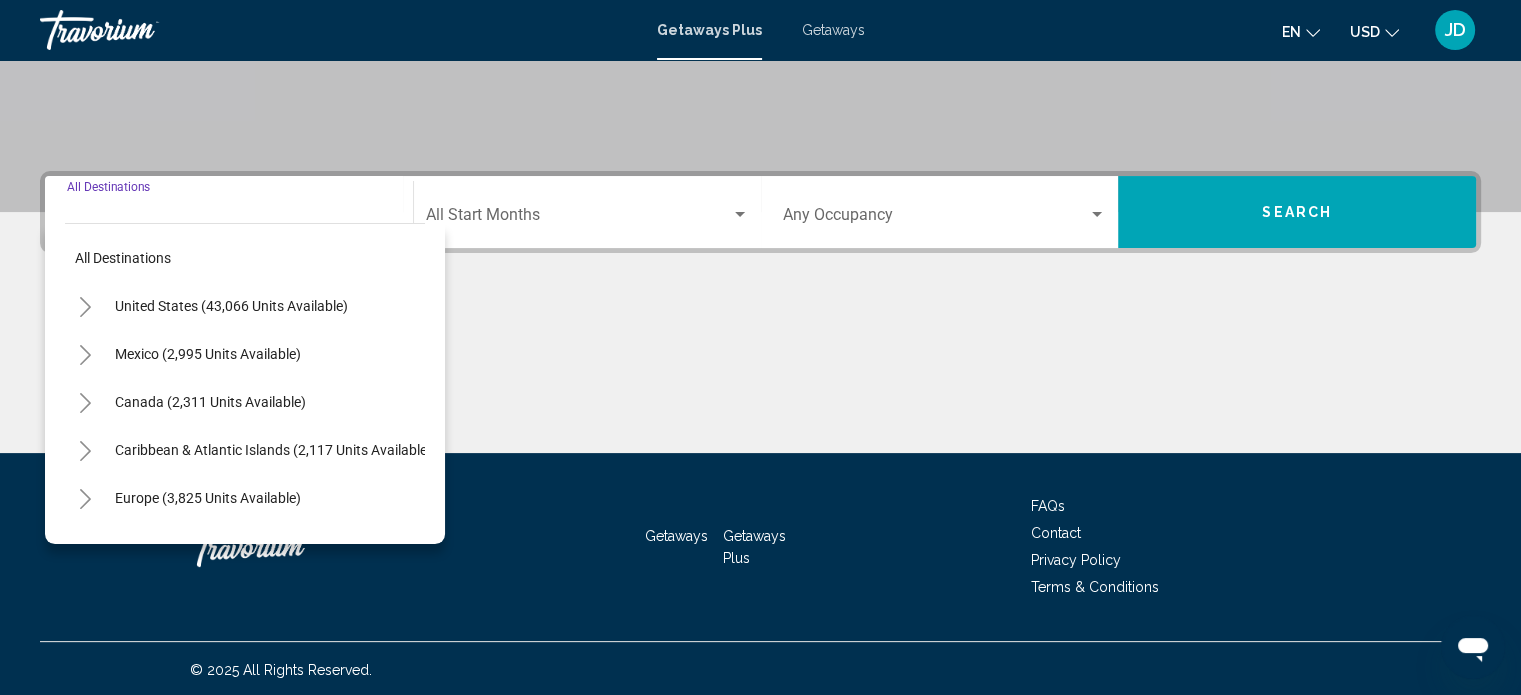 scroll, scrollTop: 390, scrollLeft: 0, axis: vertical 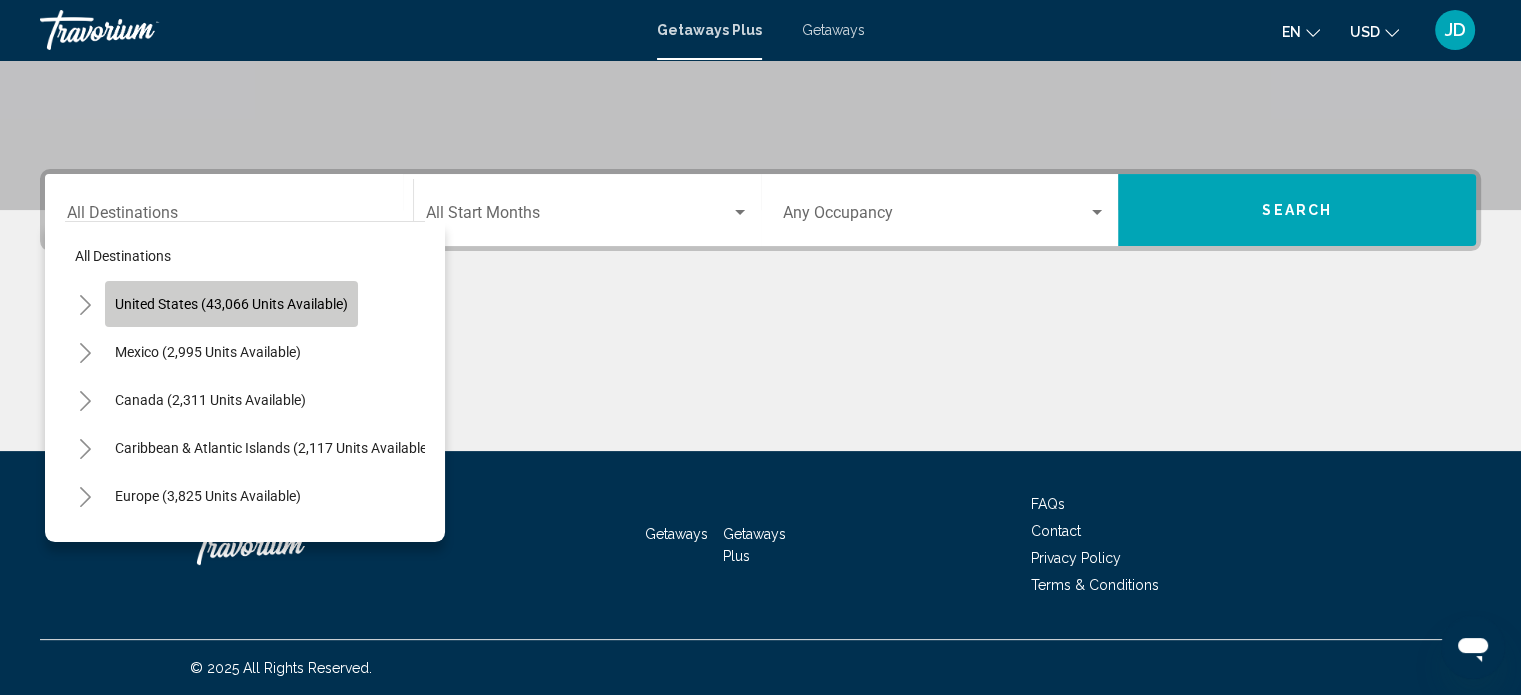 click on "United States (43,066 units available)" at bounding box center (231, 304) 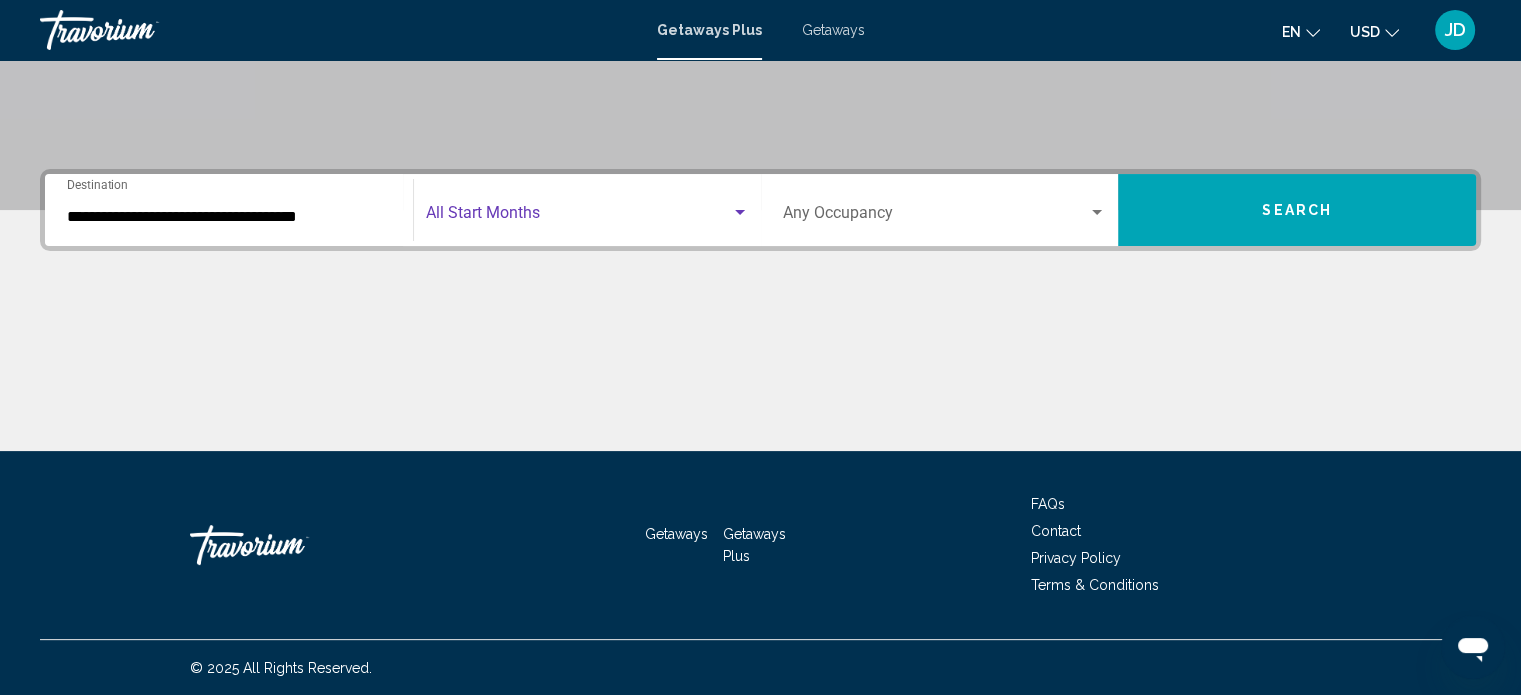 click at bounding box center (740, 212) 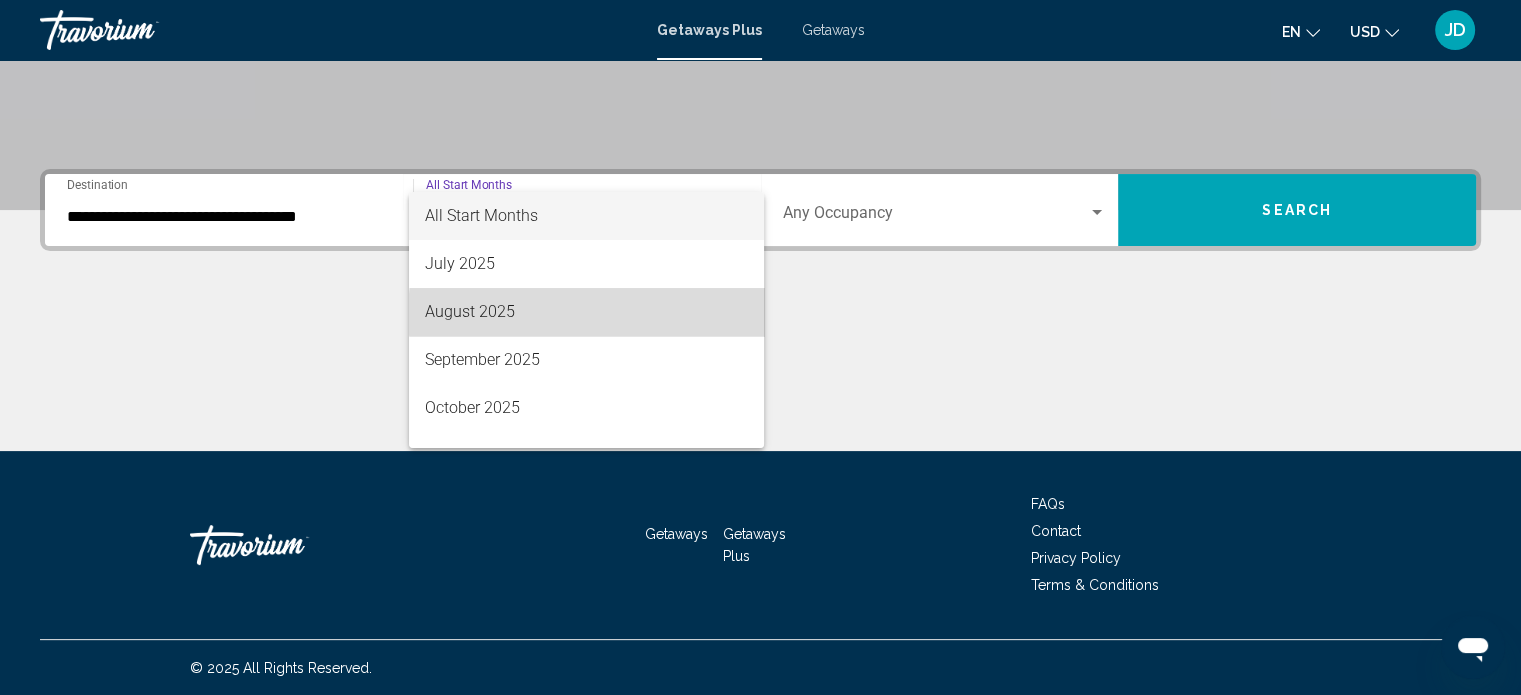 click on "August 2025" at bounding box center (586, 312) 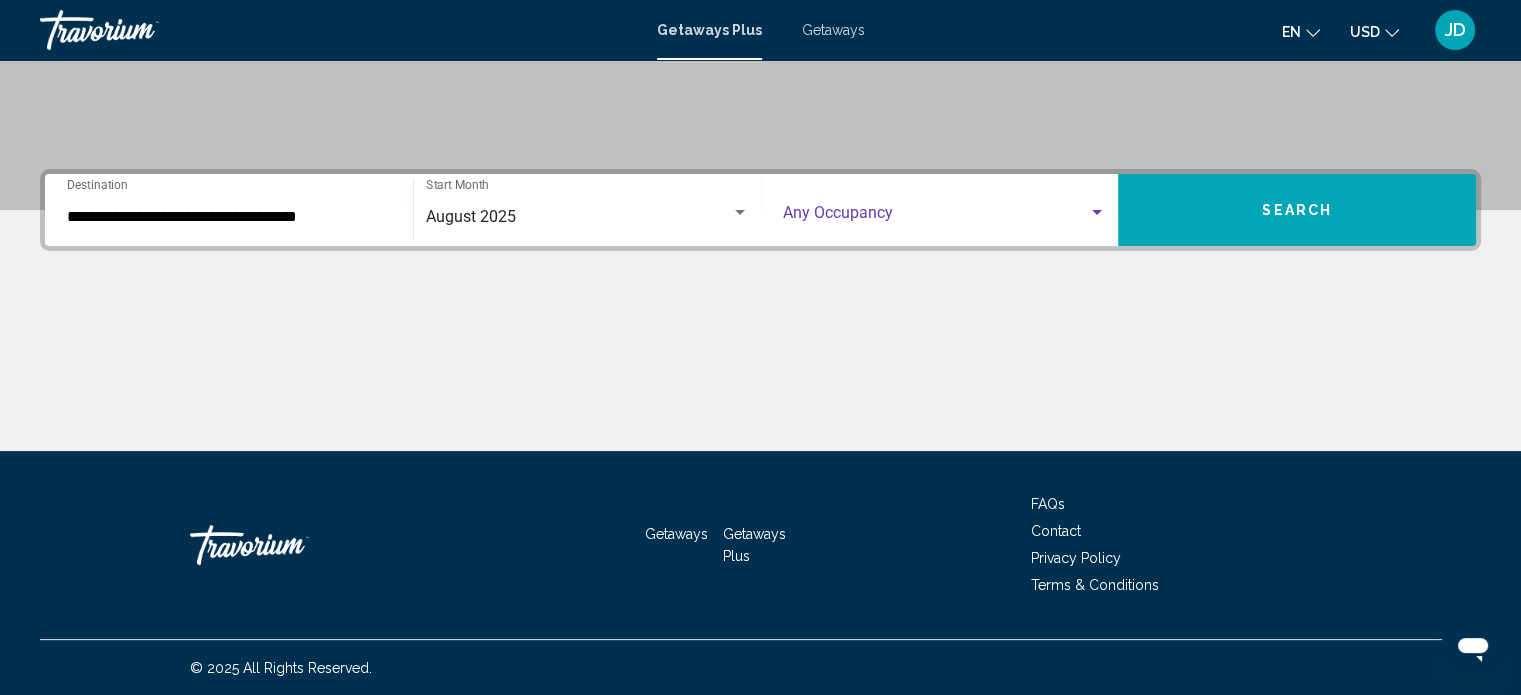 click at bounding box center (936, 217) 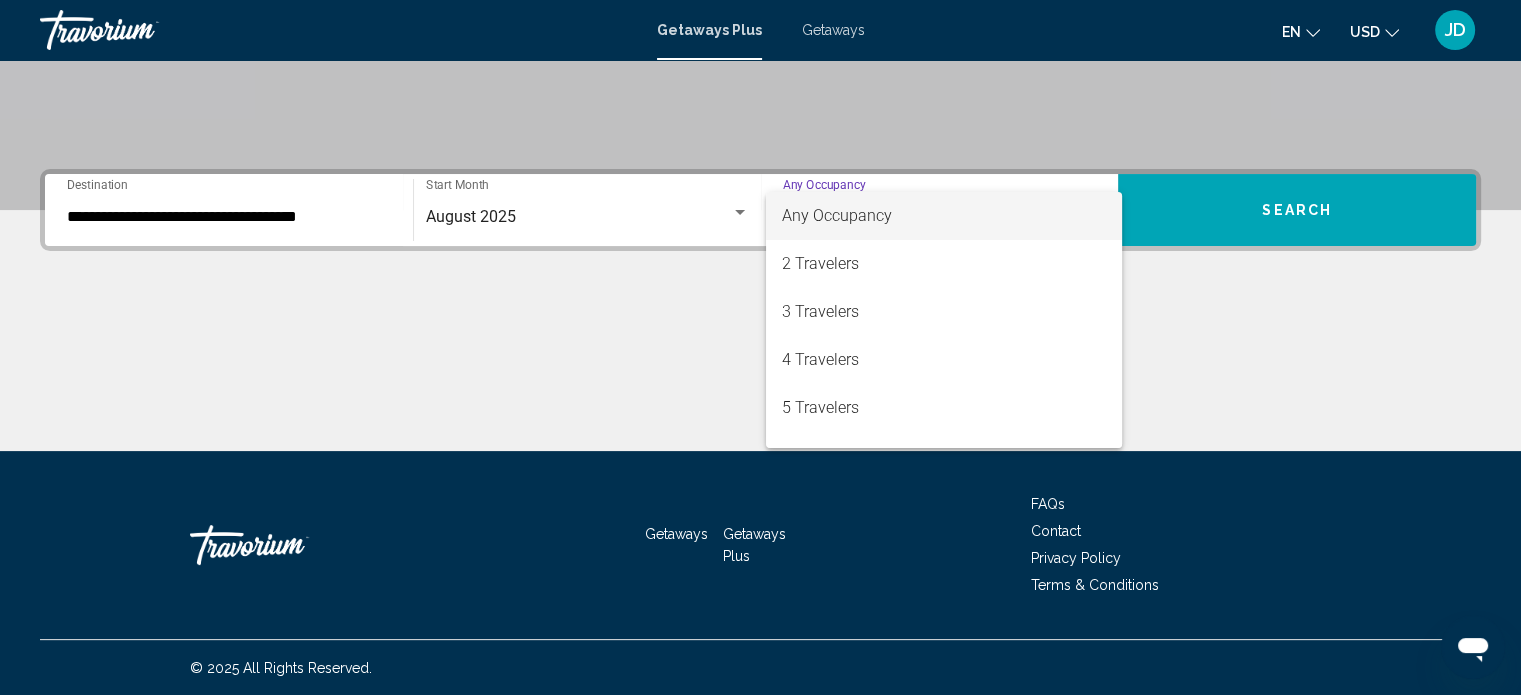 click at bounding box center (760, 347) 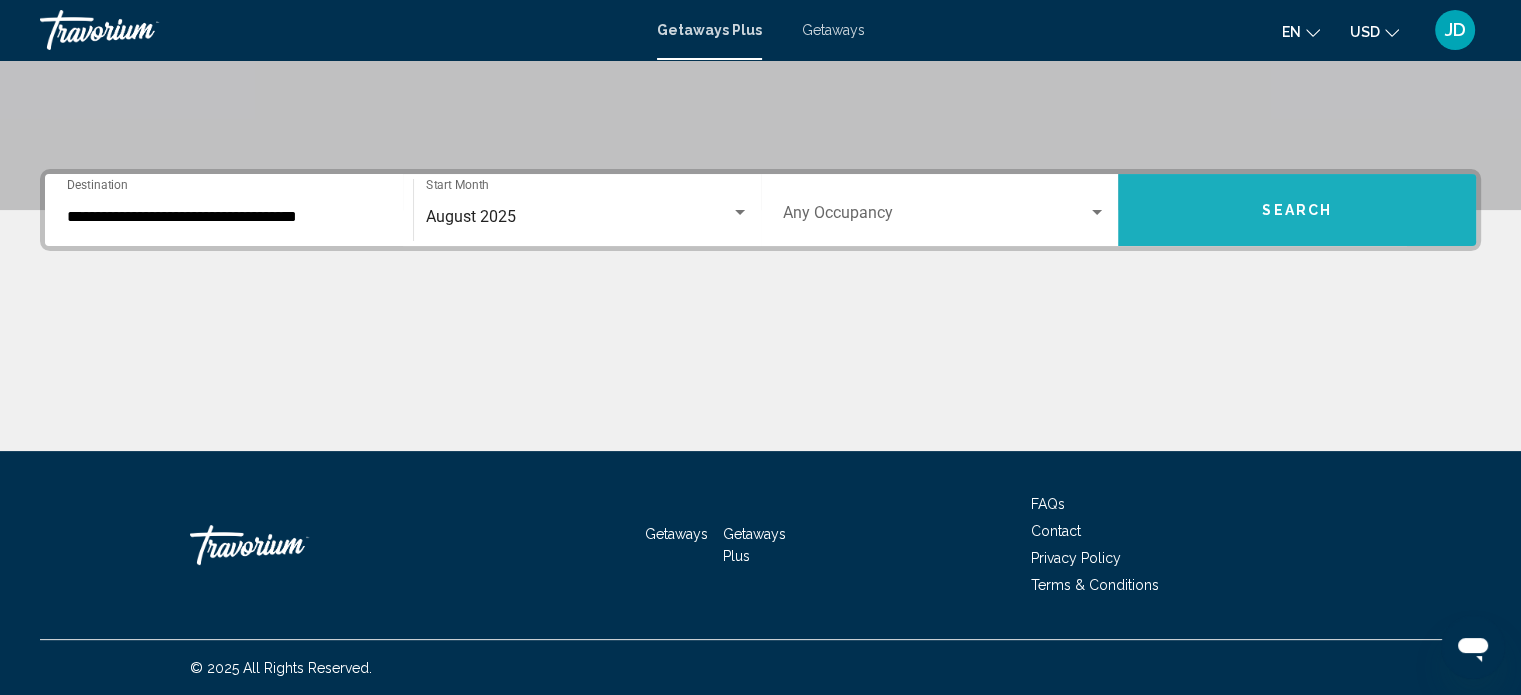 click on "Search" at bounding box center (1297, 210) 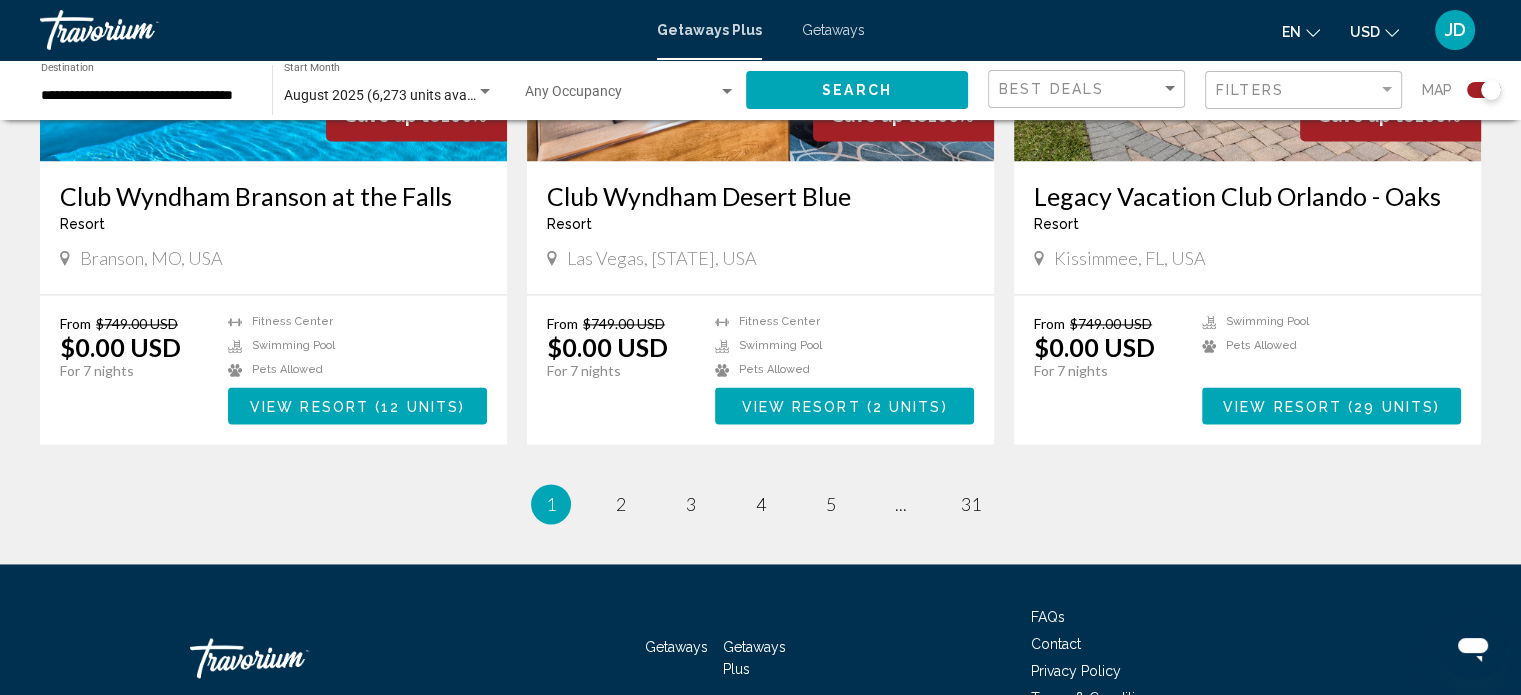 scroll, scrollTop: 3060, scrollLeft: 0, axis: vertical 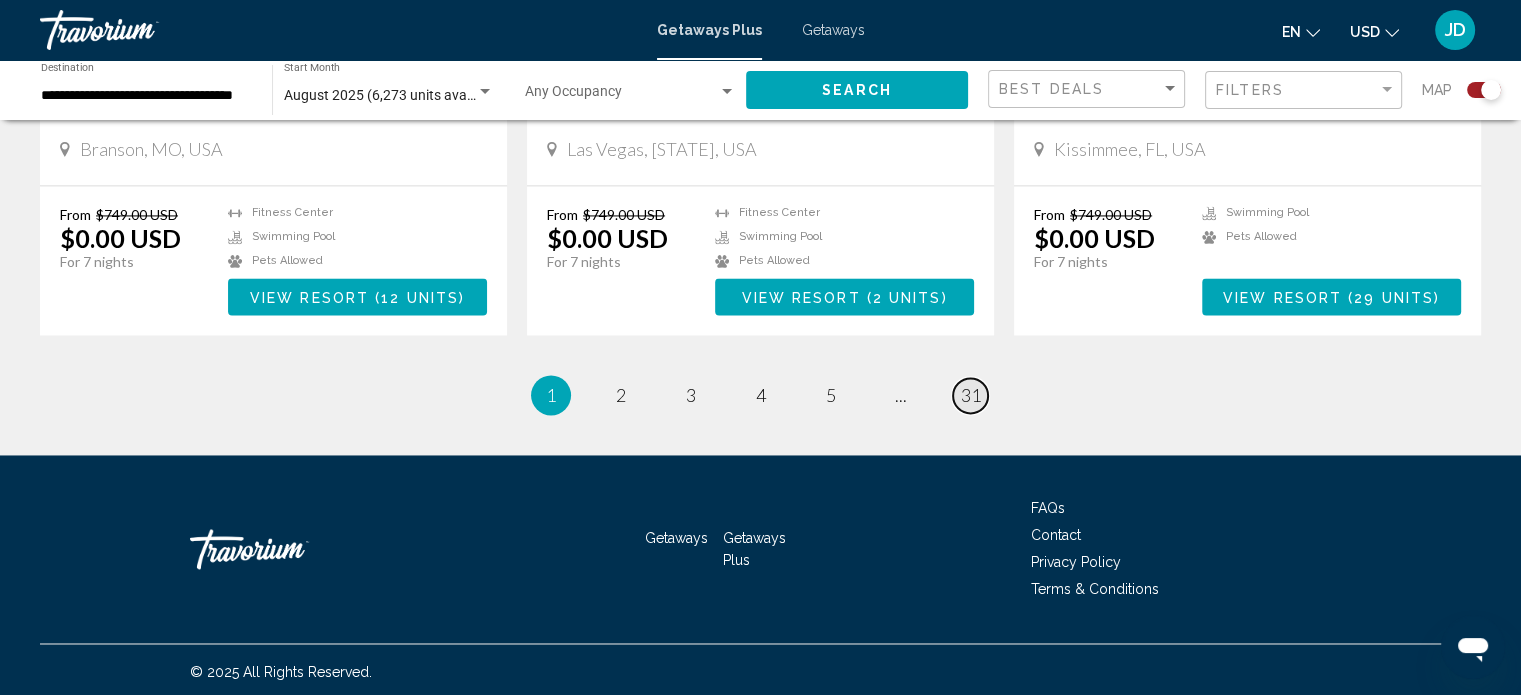 click on "31" at bounding box center [621, 395] 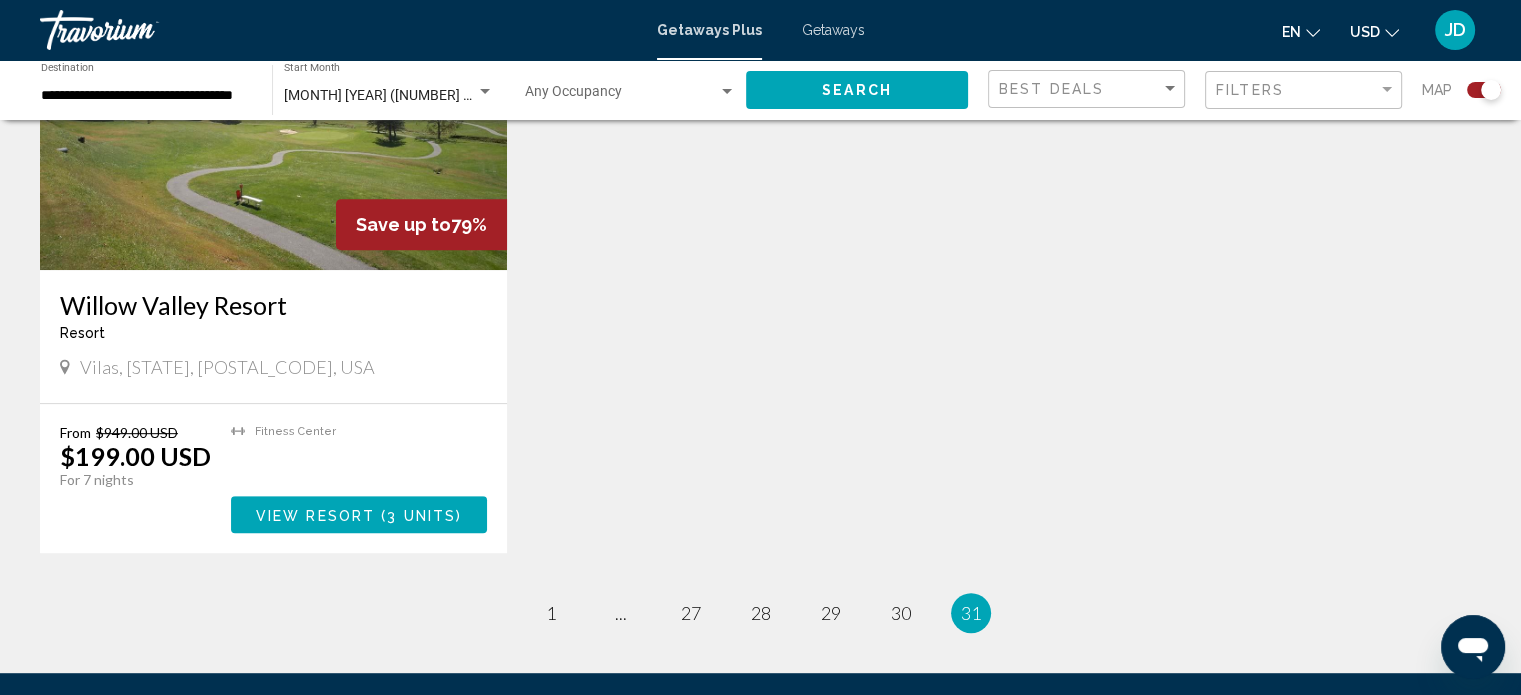 scroll, scrollTop: 929, scrollLeft: 0, axis: vertical 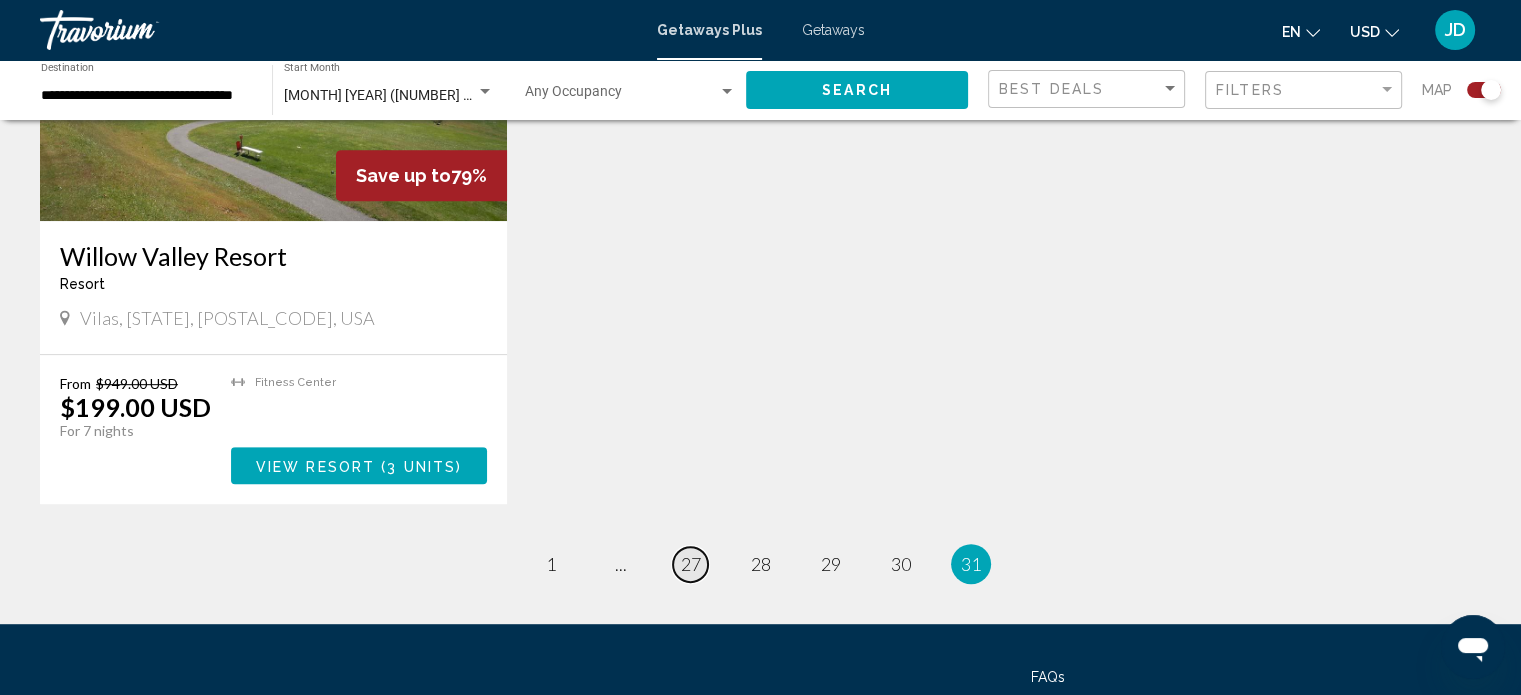 click on "27" at bounding box center (551, 564) 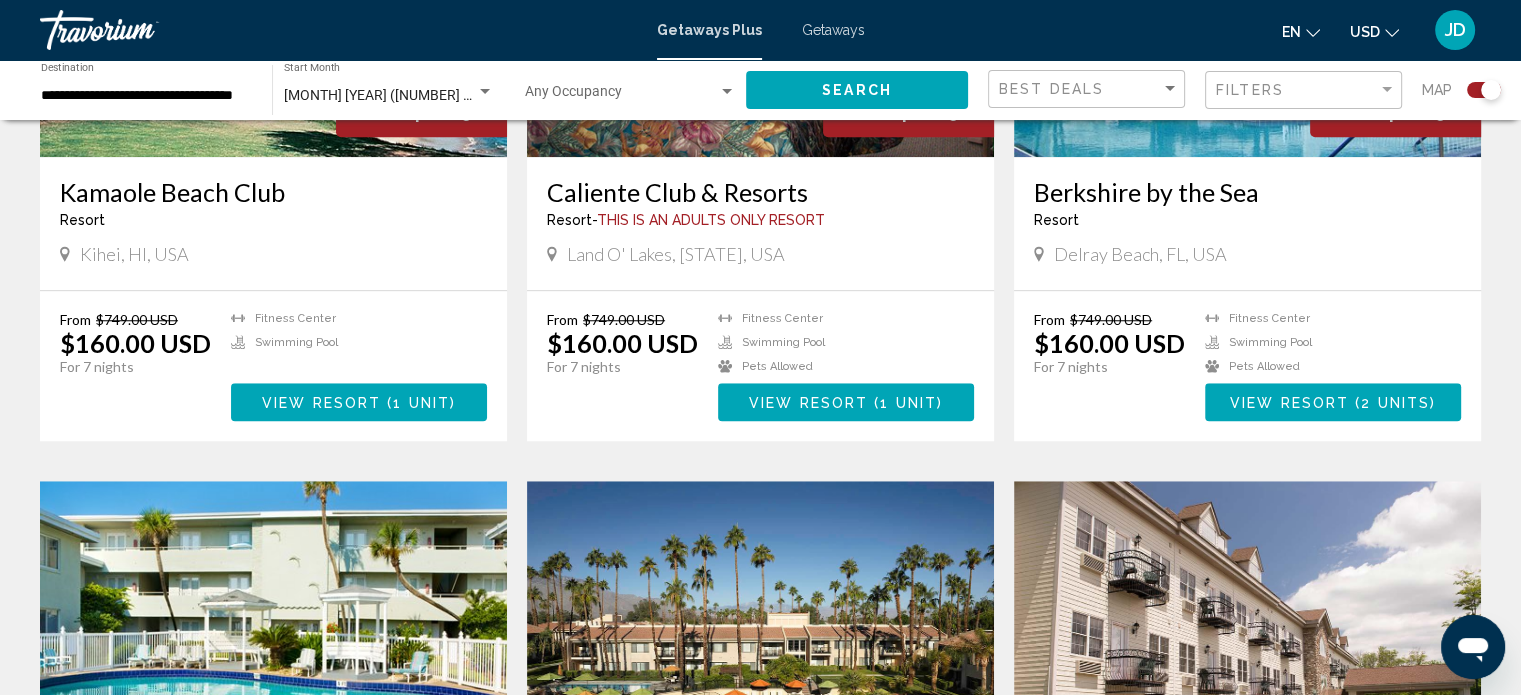 scroll, scrollTop: 1700, scrollLeft: 0, axis: vertical 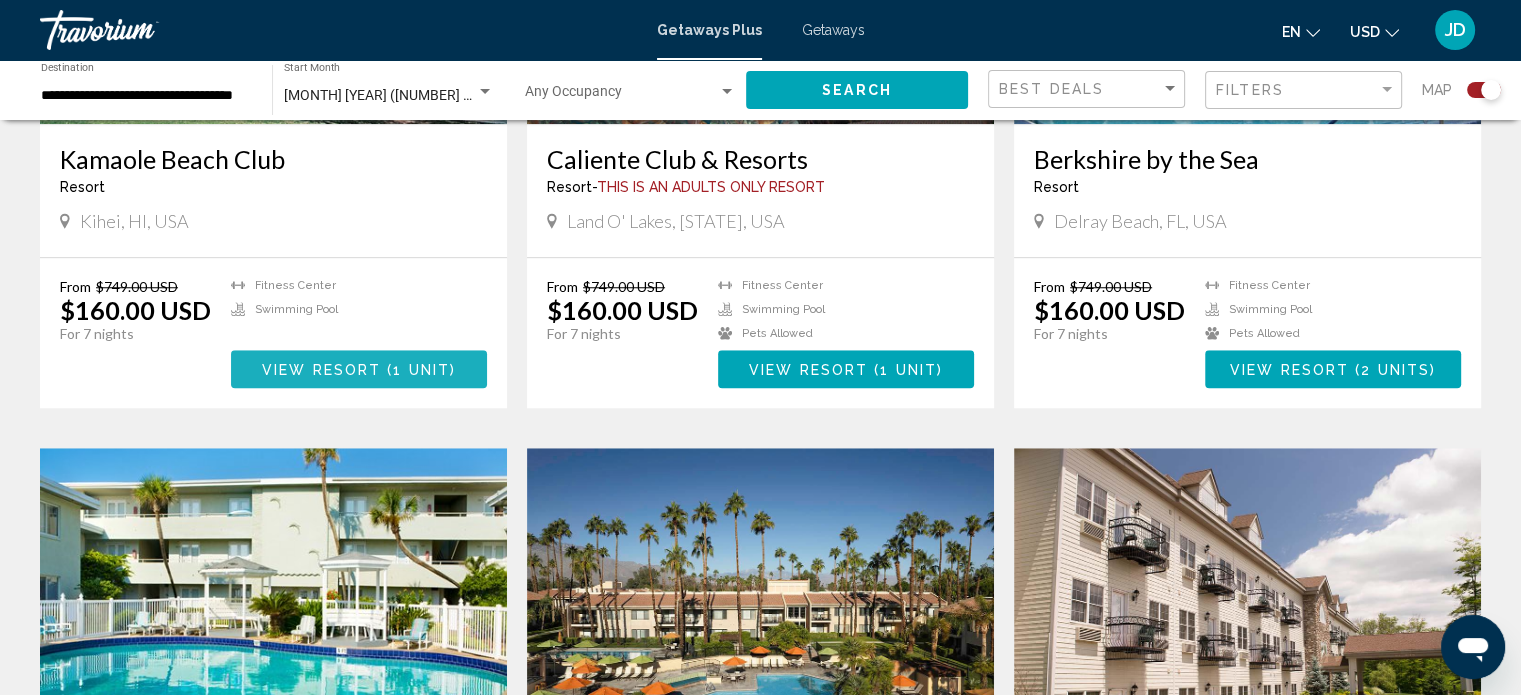 click on "View Resort" at bounding box center [321, 370] 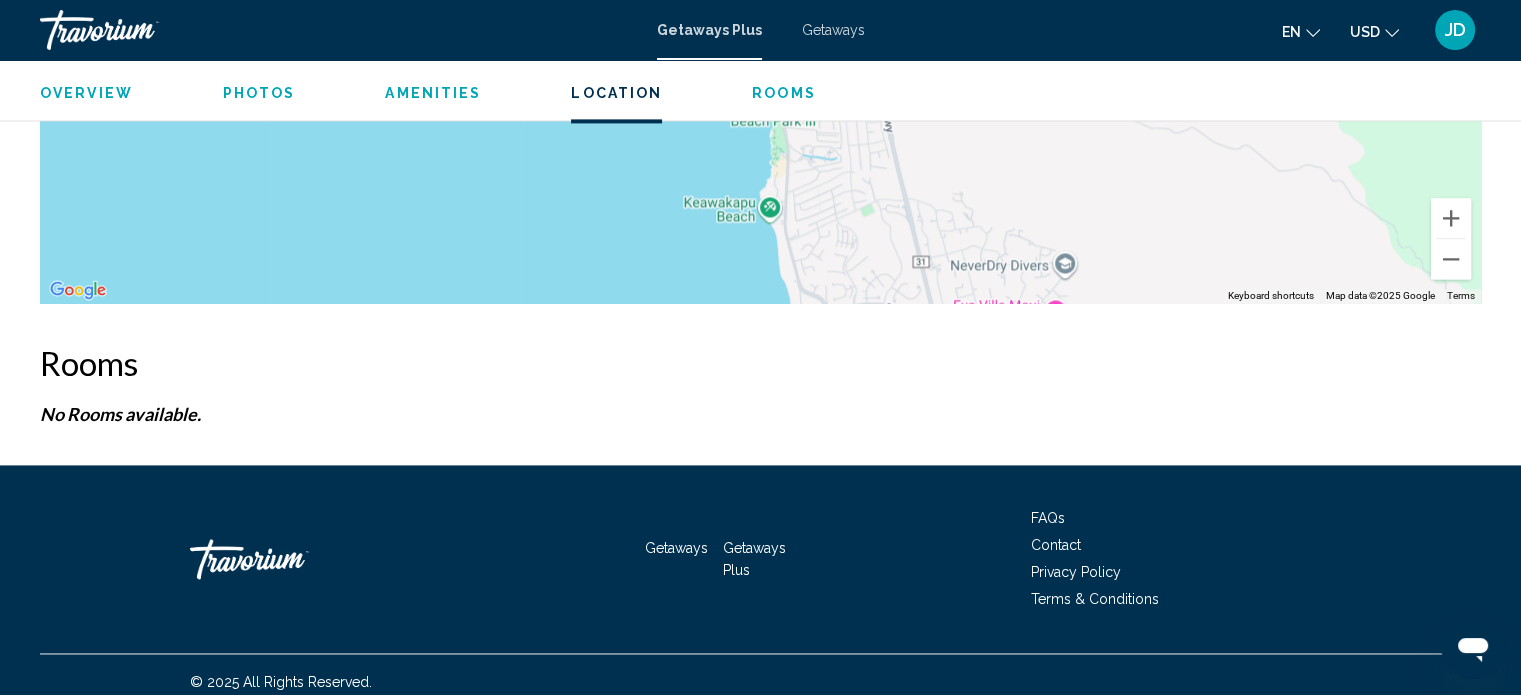 scroll, scrollTop: 2904, scrollLeft: 0, axis: vertical 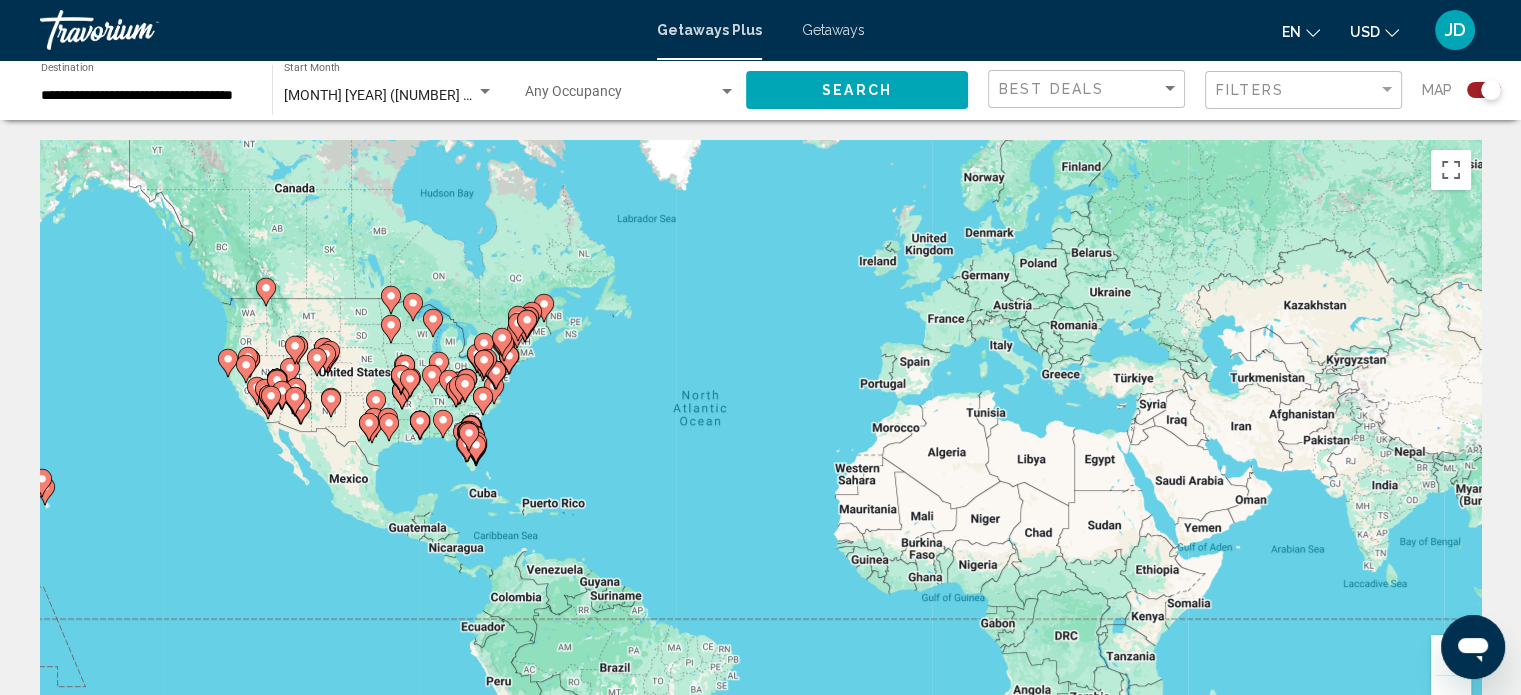 click on "**********" at bounding box center (146, 90) 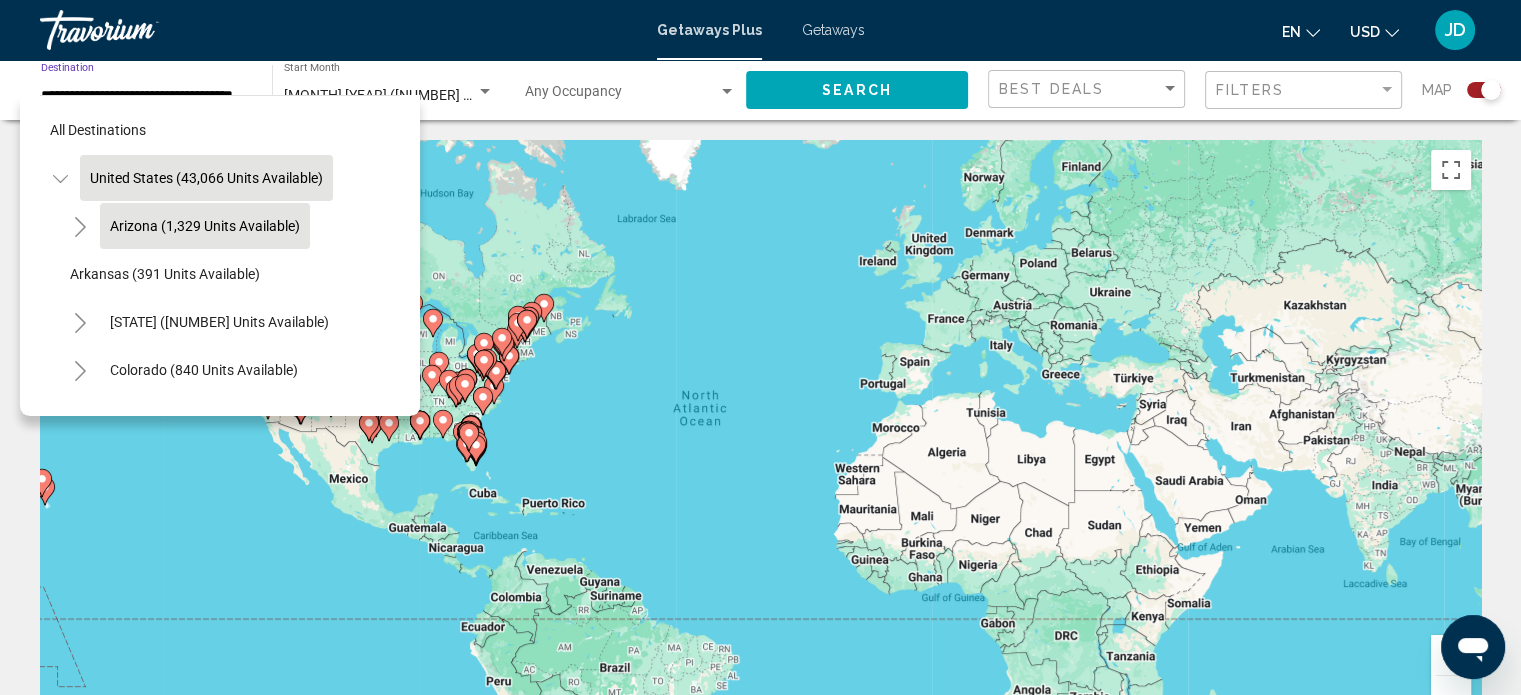 click on "Arizona (1,329 units available)" at bounding box center (205, 226) 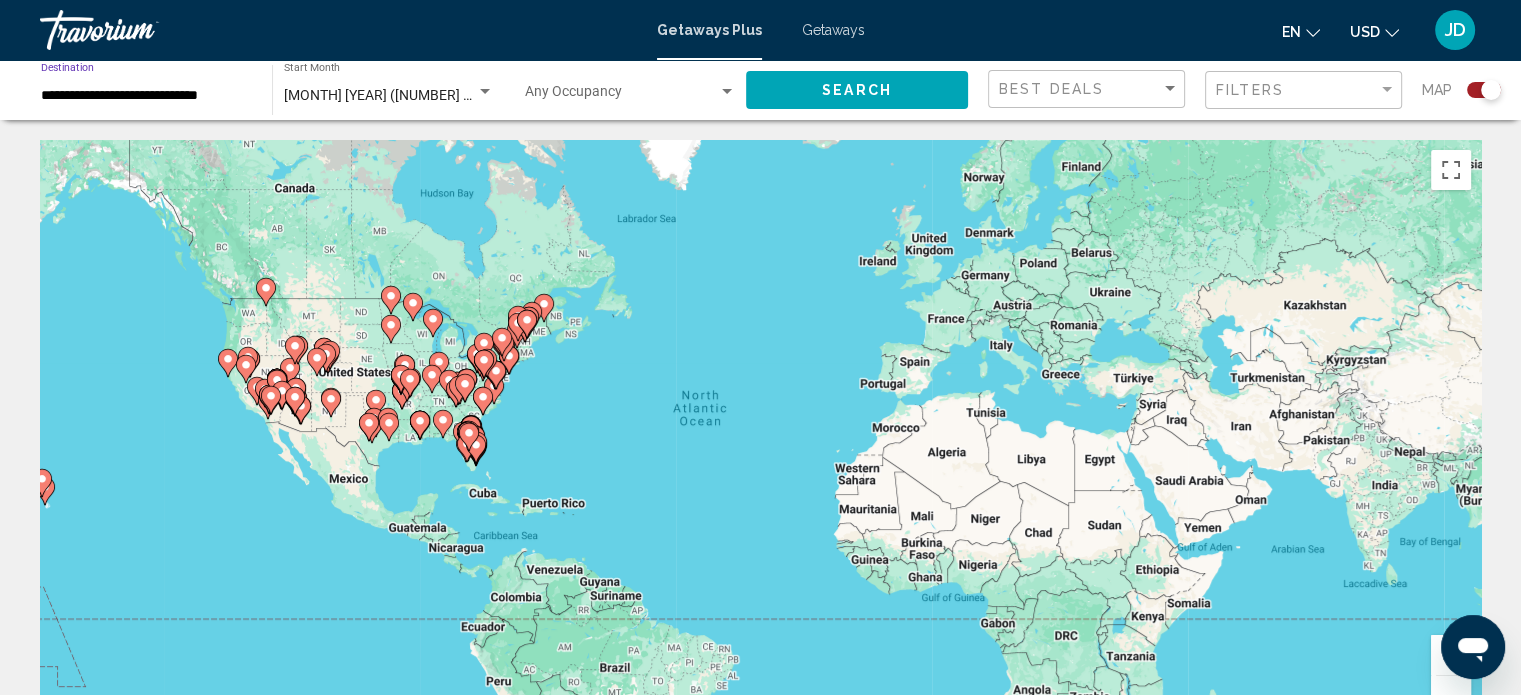 scroll, scrollTop: 0, scrollLeft: 0, axis: both 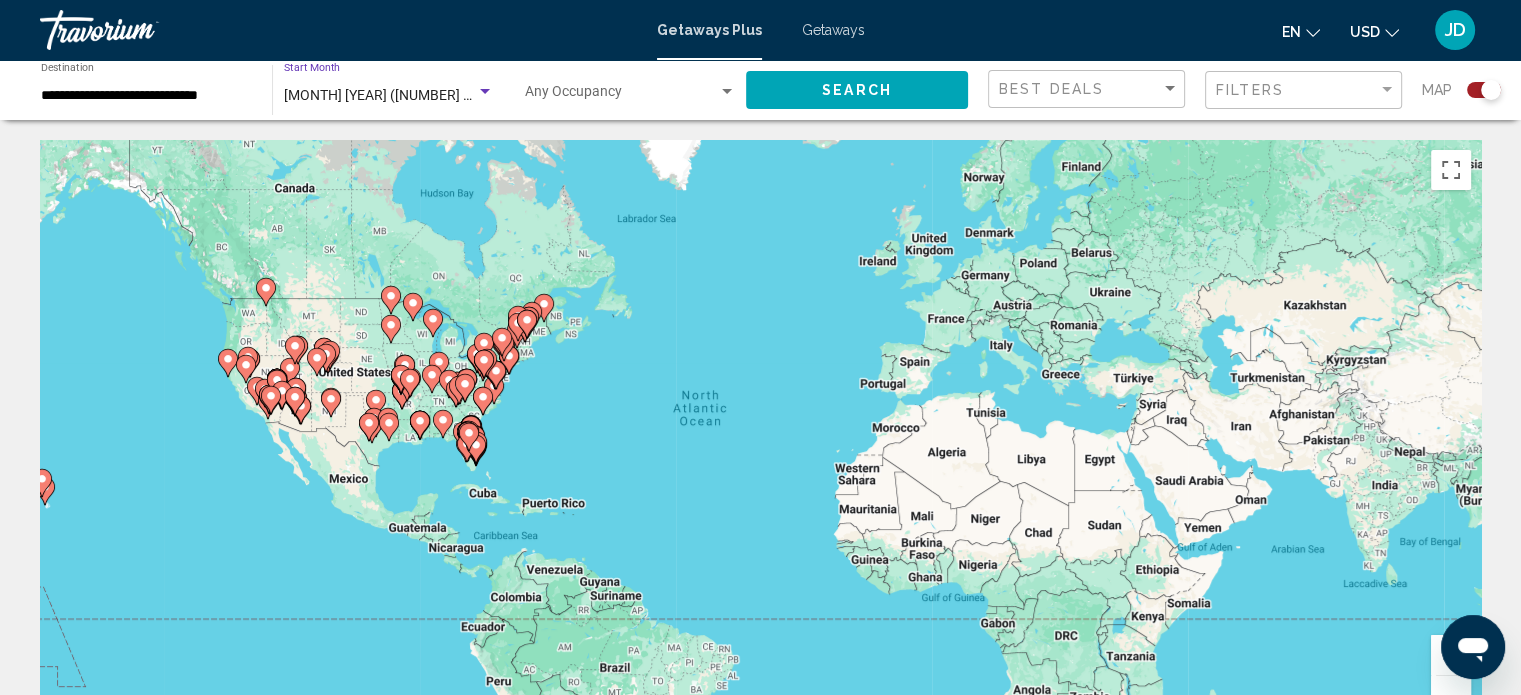 click at bounding box center [485, 91] 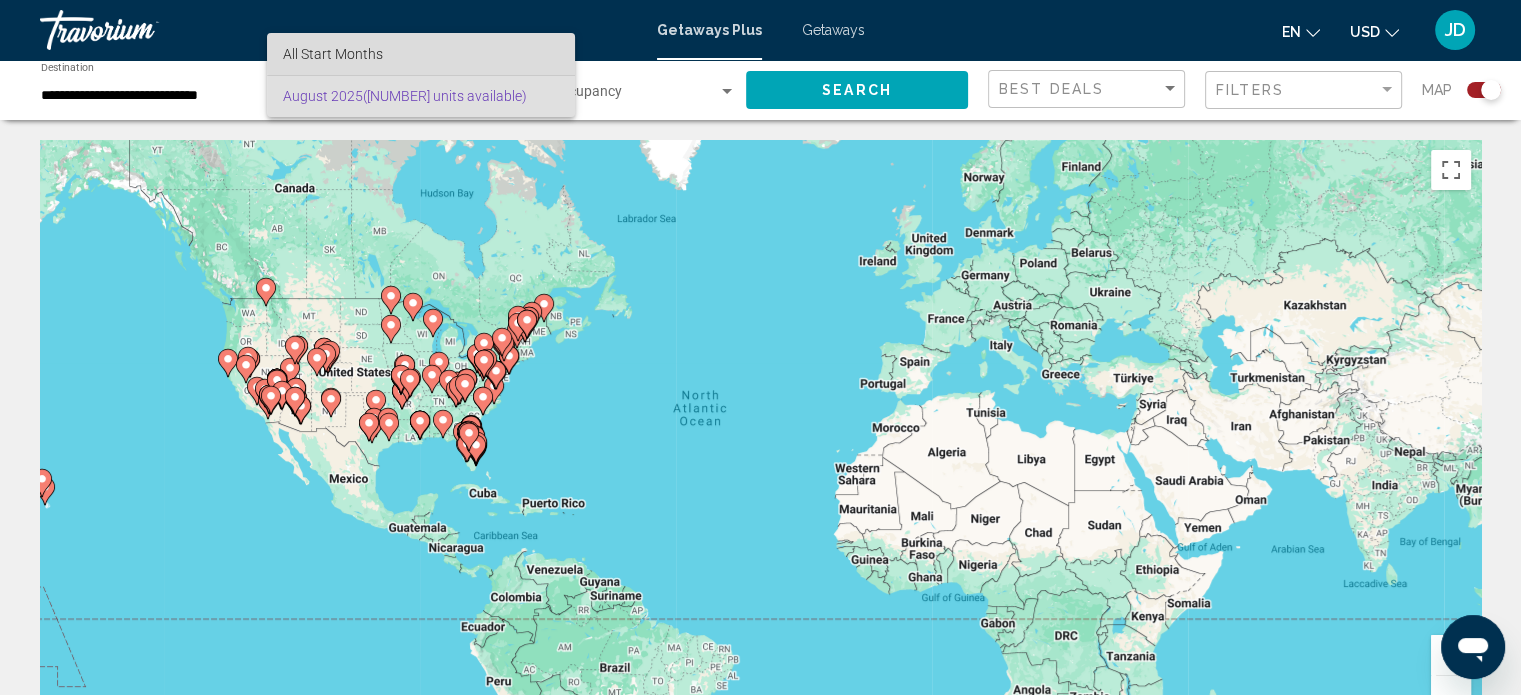 click on "All Start Months" at bounding box center [421, 54] 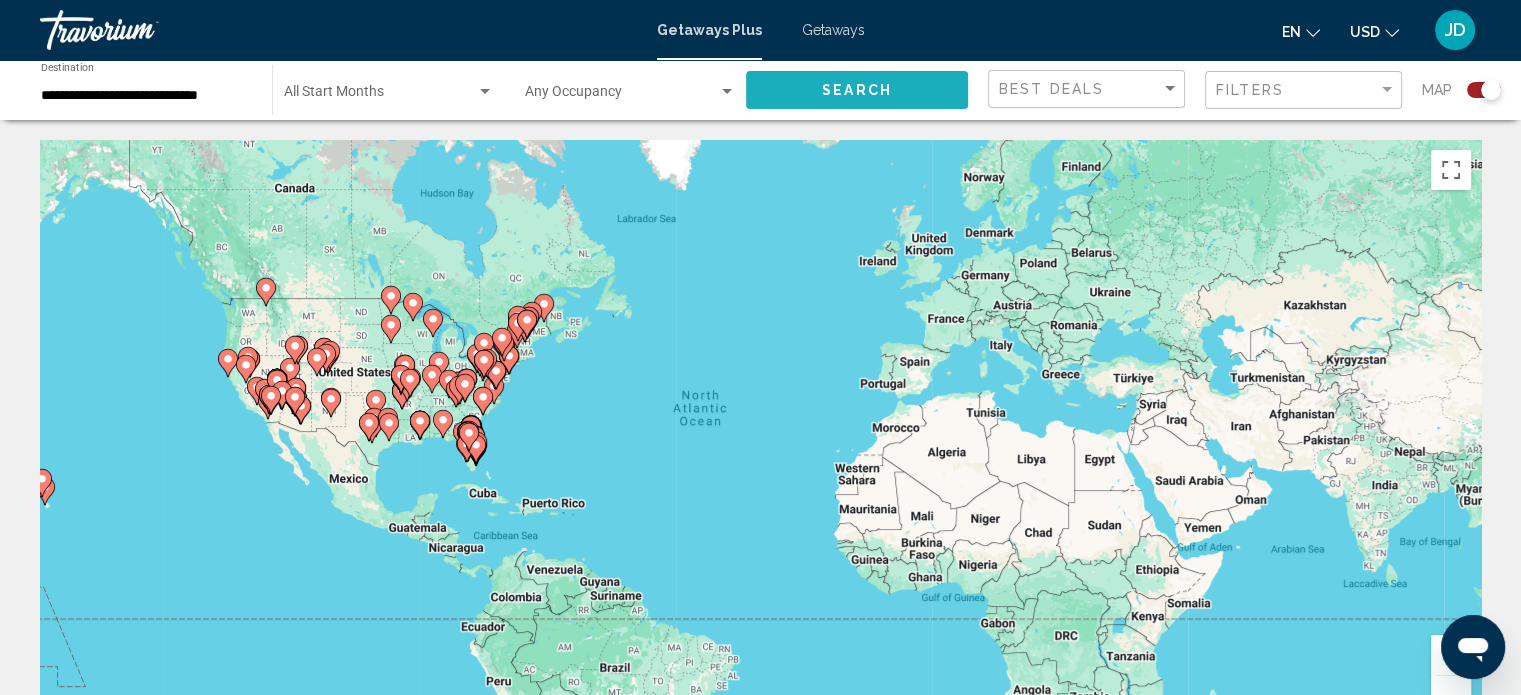 click on "Search" at bounding box center (857, 91) 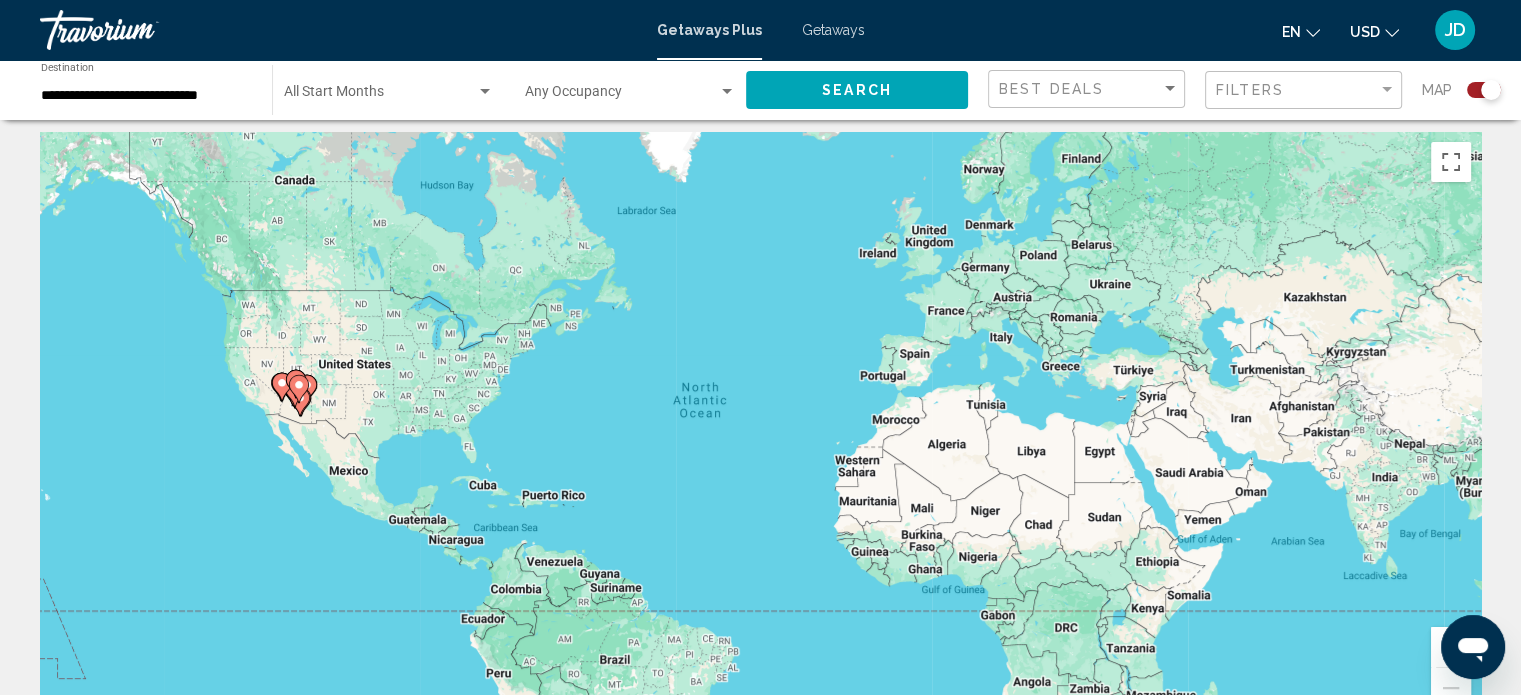 scroll, scrollTop: 0, scrollLeft: 0, axis: both 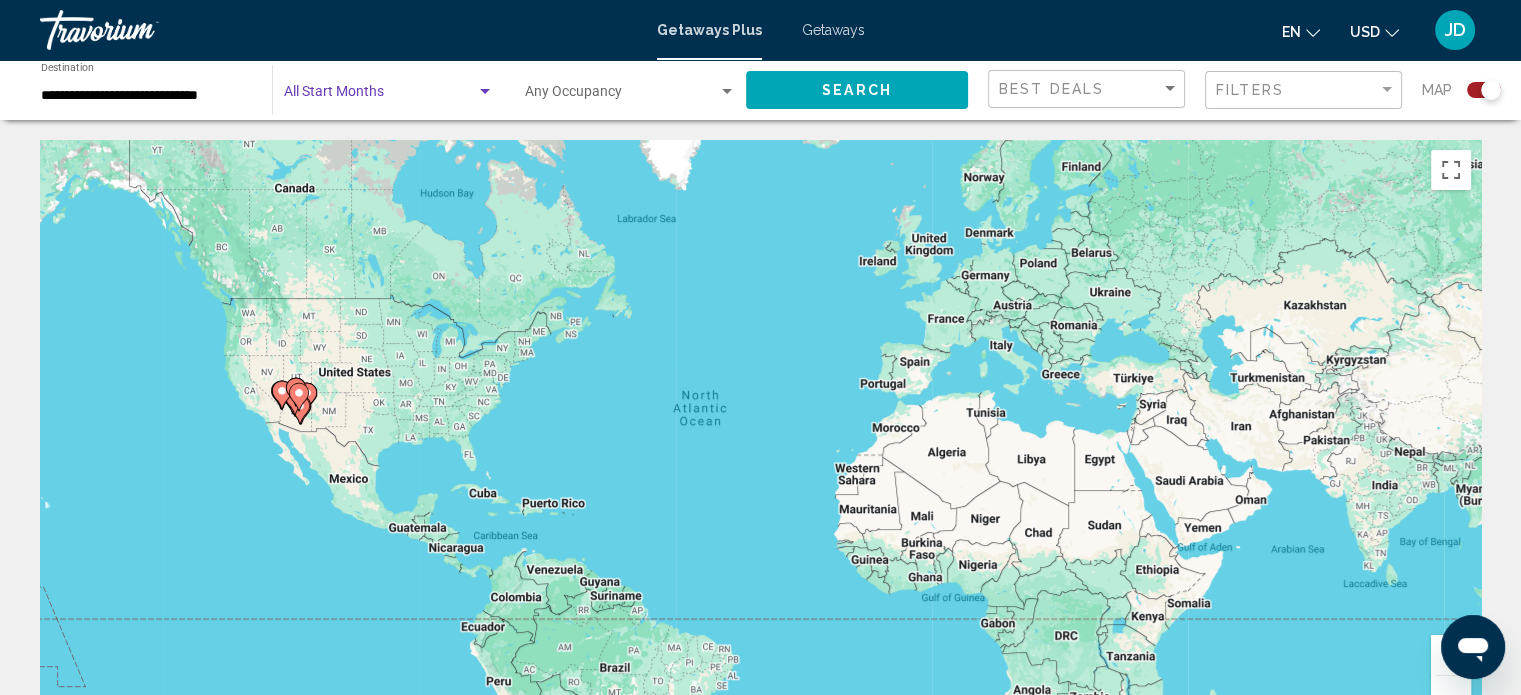 click at bounding box center [485, 92] 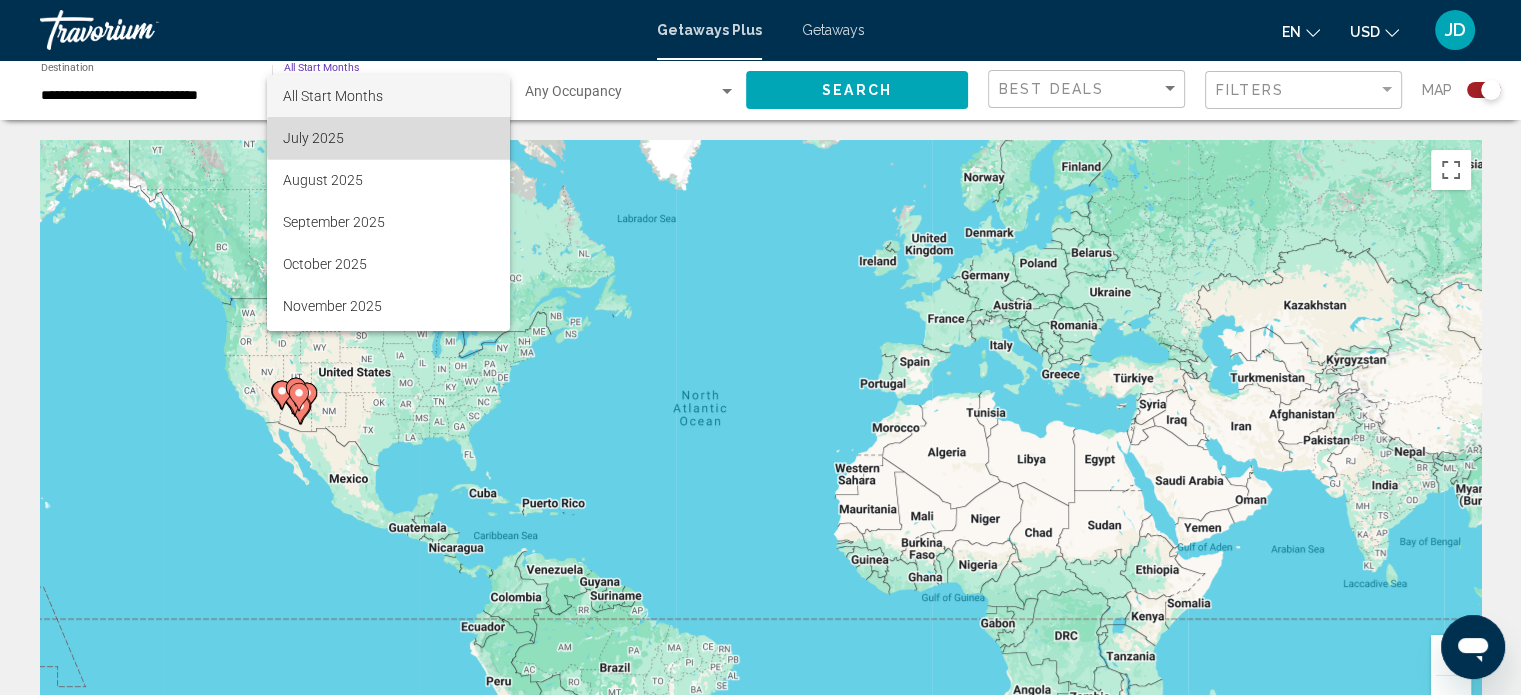 click on "July 2025" at bounding box center (388, 138) 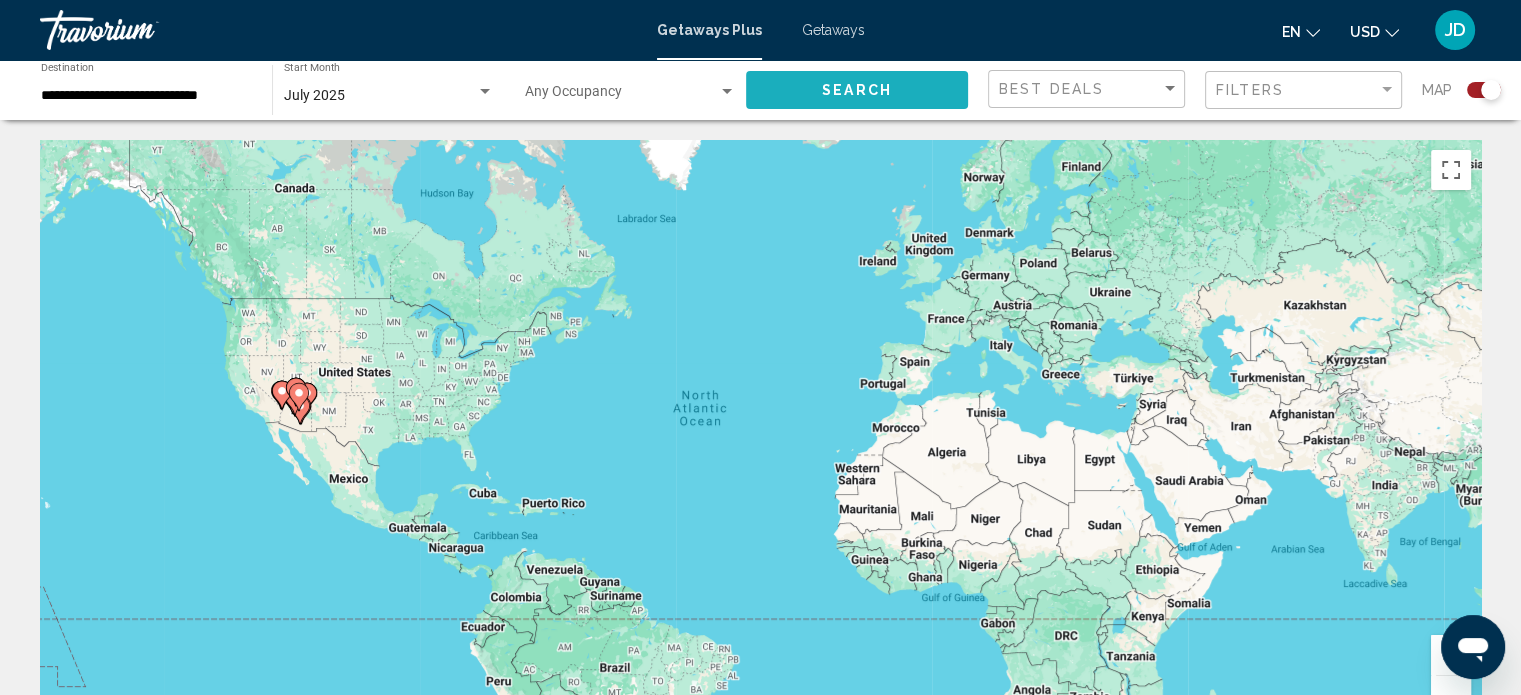 click on "Search" at bounding box center (857, 89) 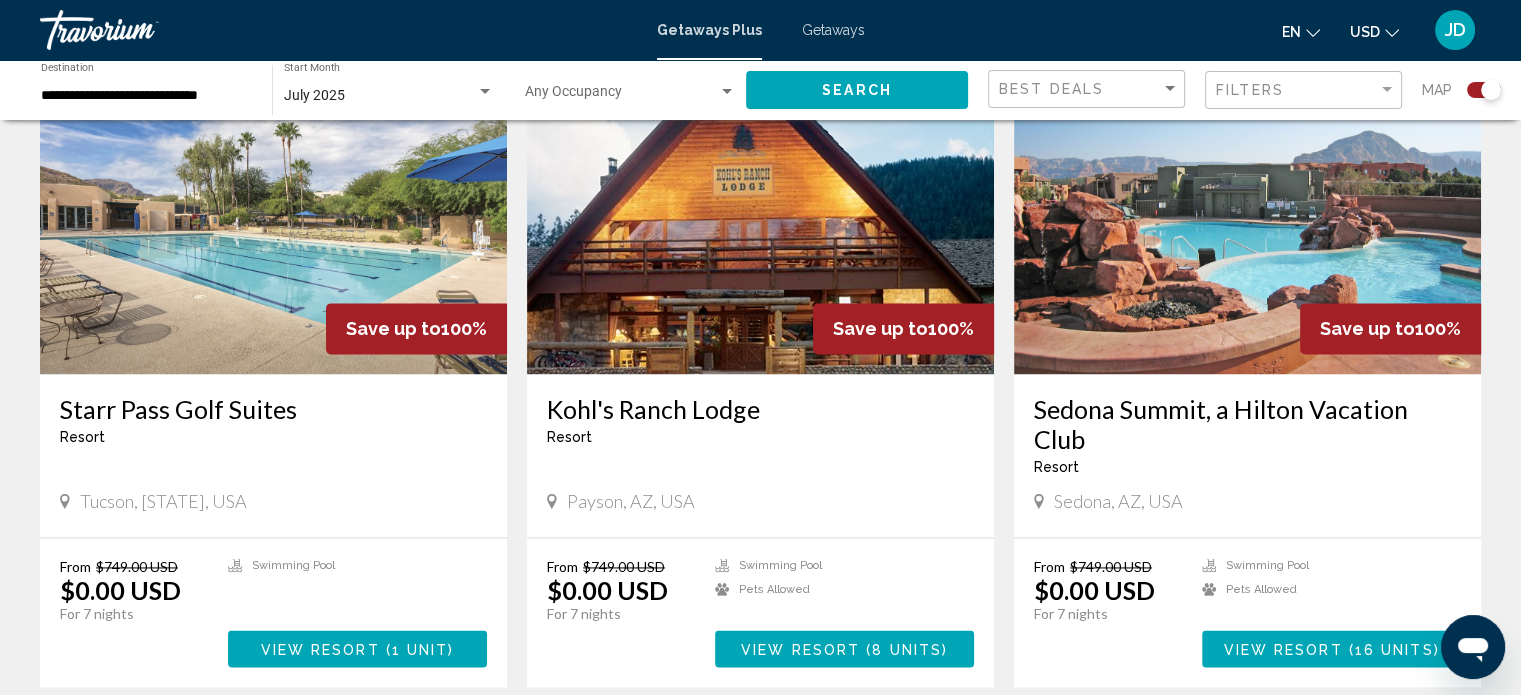 scroll, scrollTop: 2800, scrollLeft: 0, axis: vertical 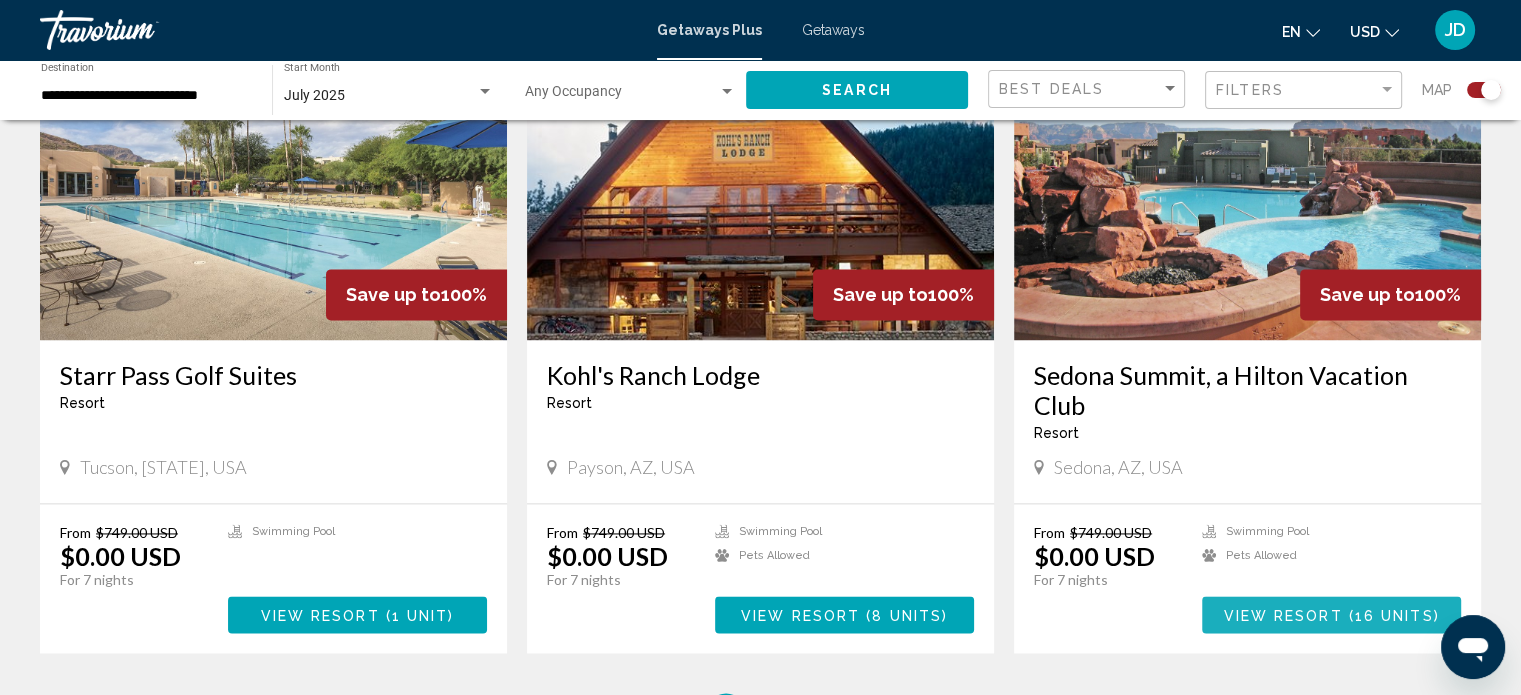 click on "View Resort" at bounding box center (1282, 615) 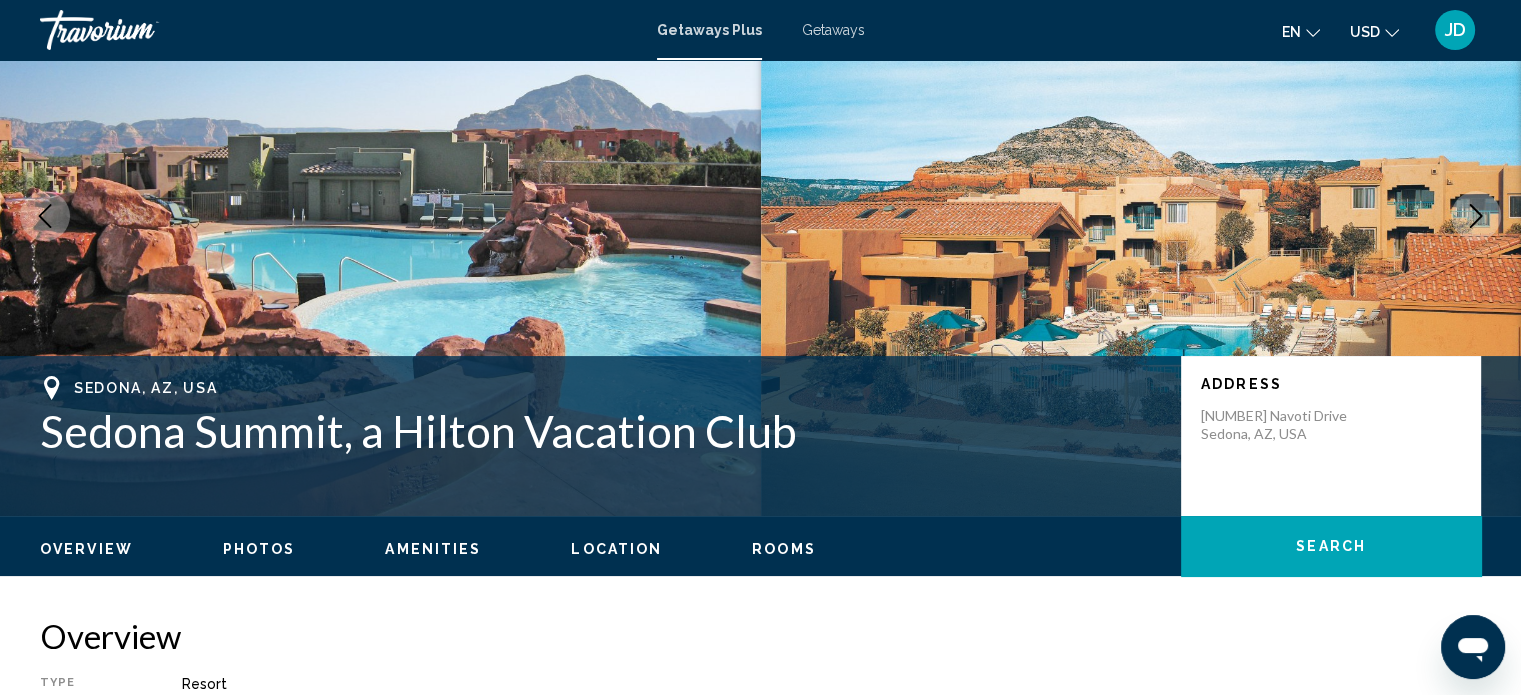 scroll, scrollTop: 112, scrollLeft: 0, axis: vertical 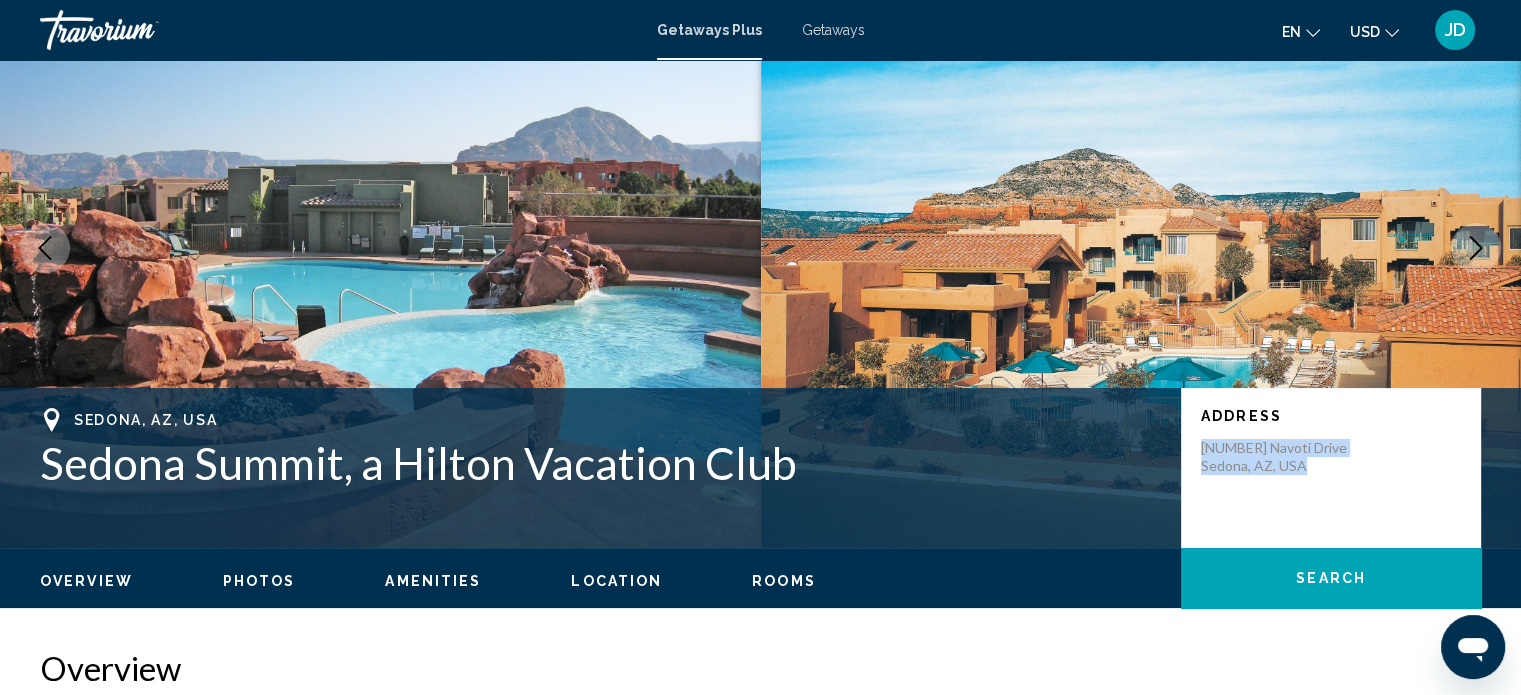 drag, startPoint x: 1304, startPoint y: 462, endPoint x: 1196, endPoint y: 443, distance: 109.65856 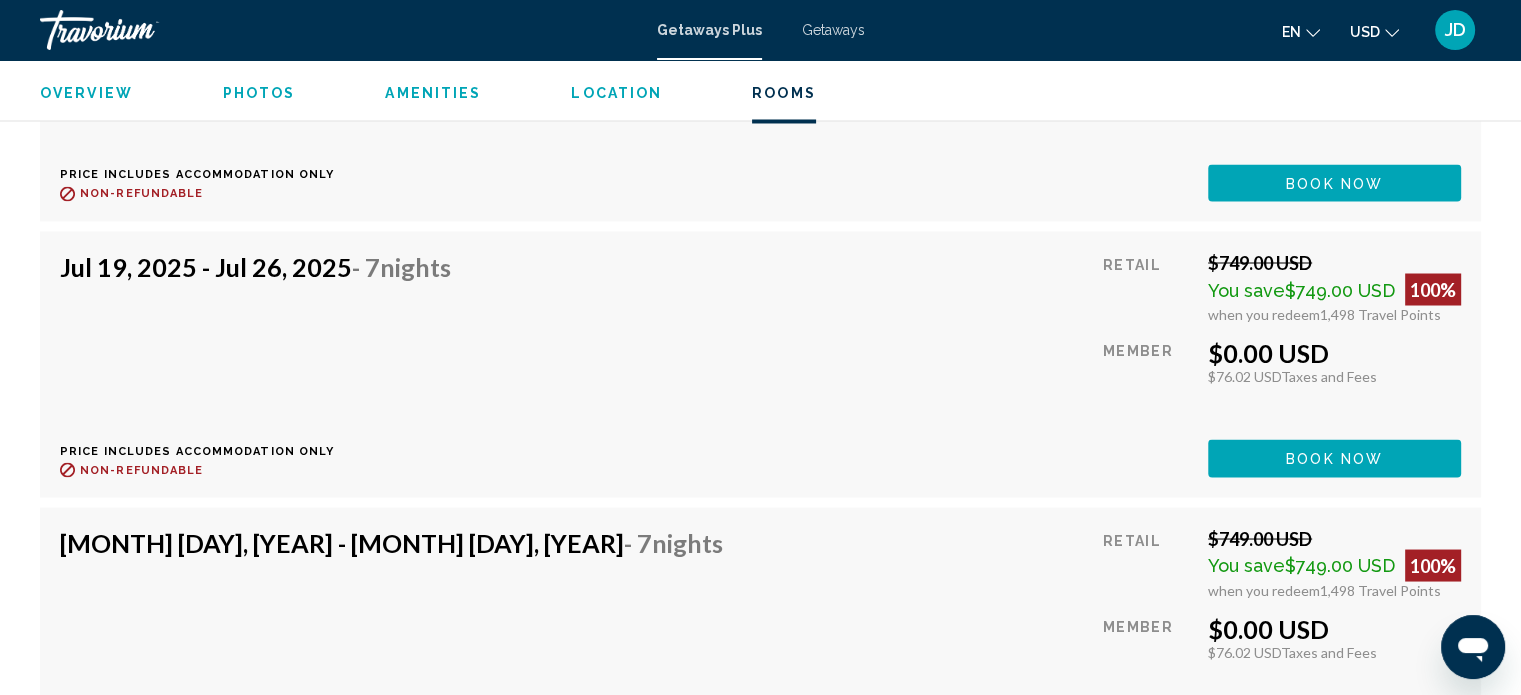 scroll, scrollTop: 3588, scrollLeft: 0, axis: vertical 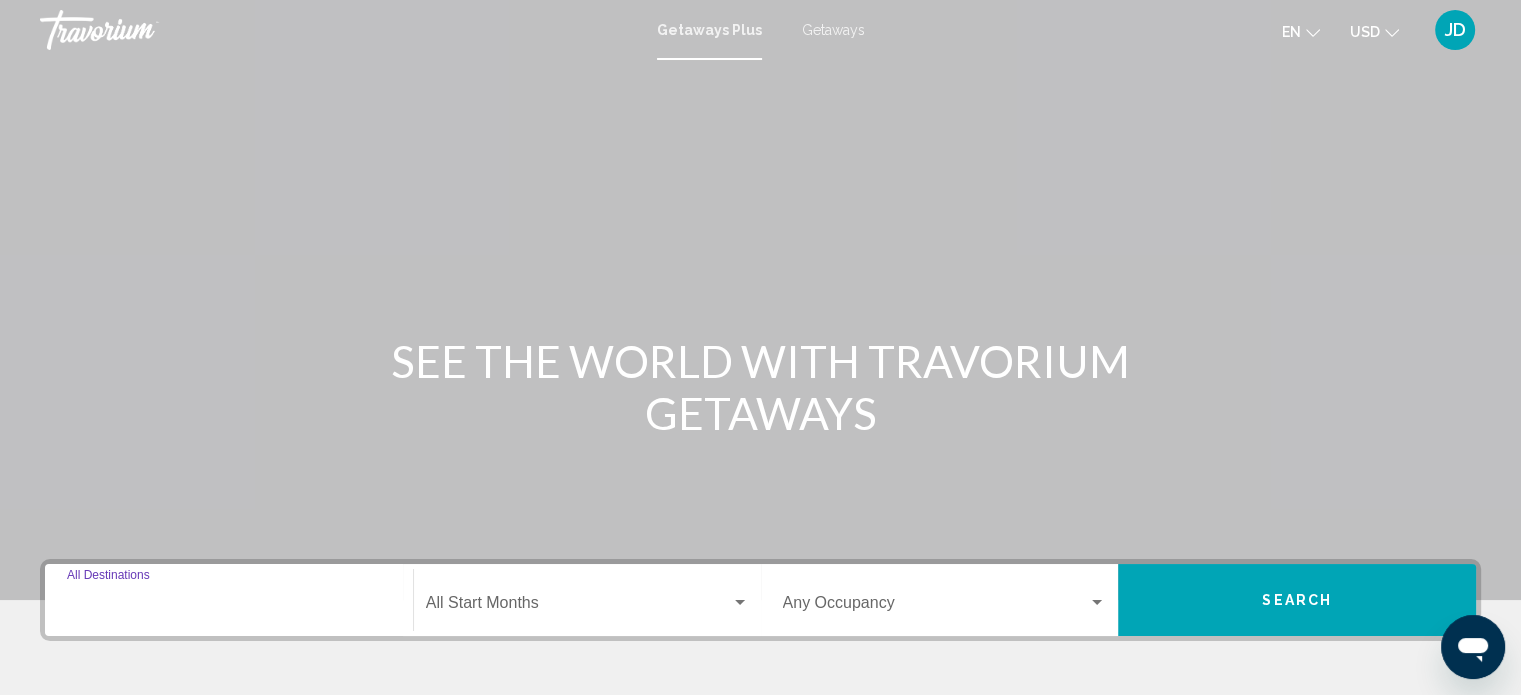 click on "Destination All Destinations" at bounding box center [229, 607] 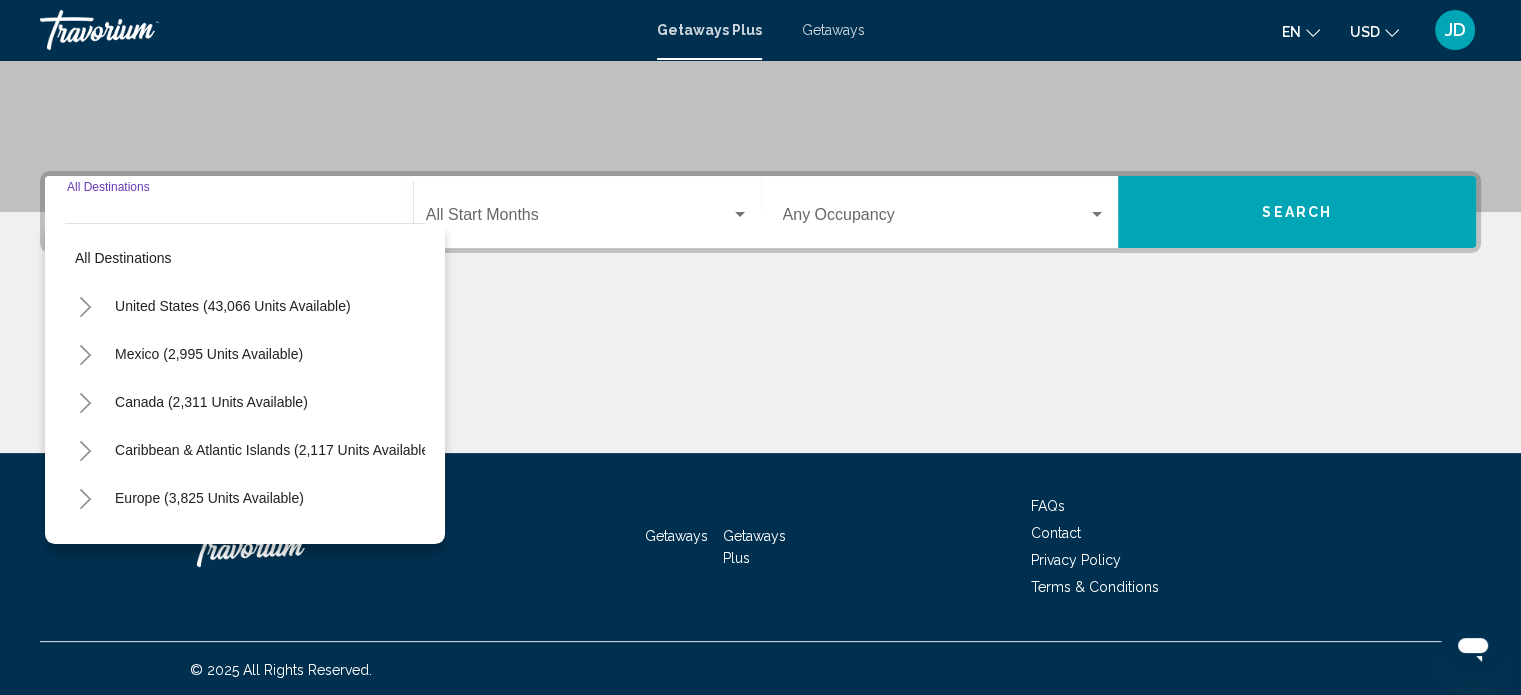 scroll, scrollTop: 390, scrollLeft: 0, axis: vertical 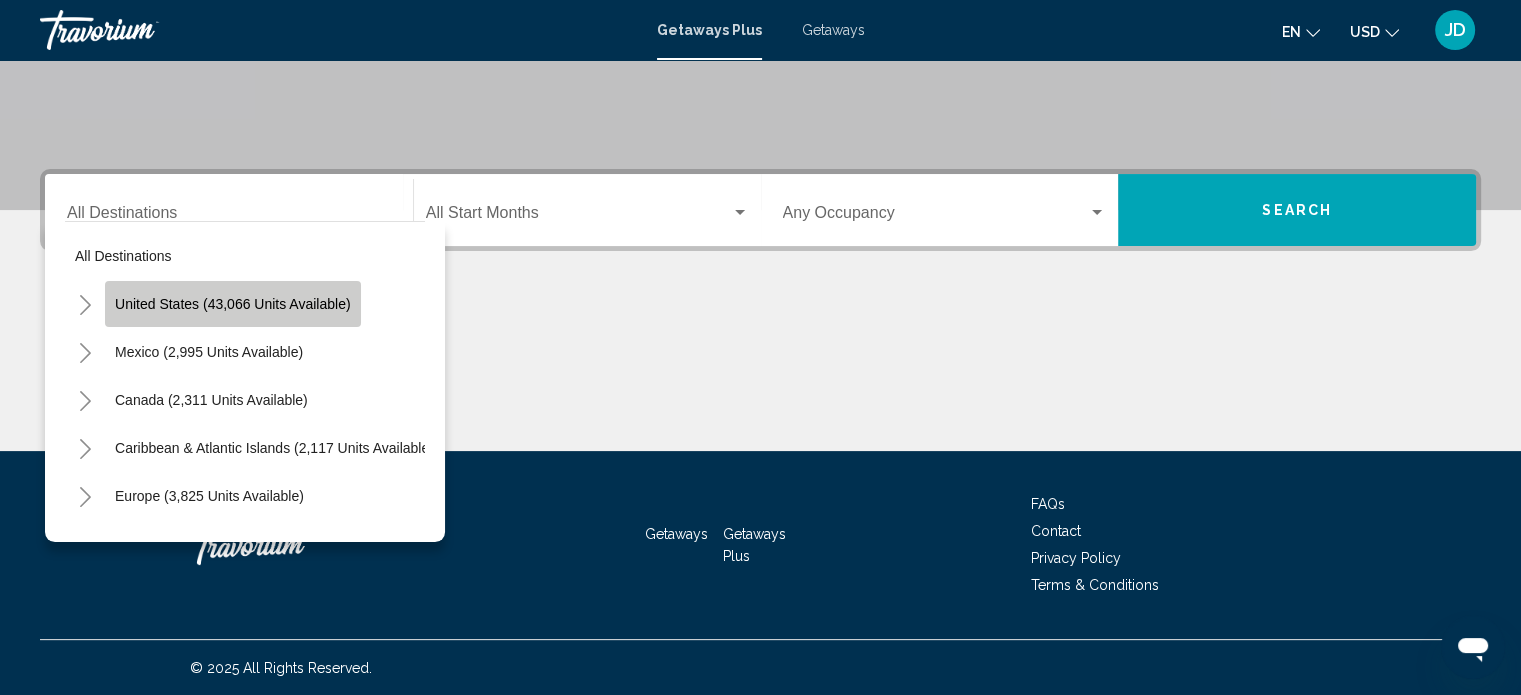 click on "United States (43,066 units available)" at bounding box center (233, 304) 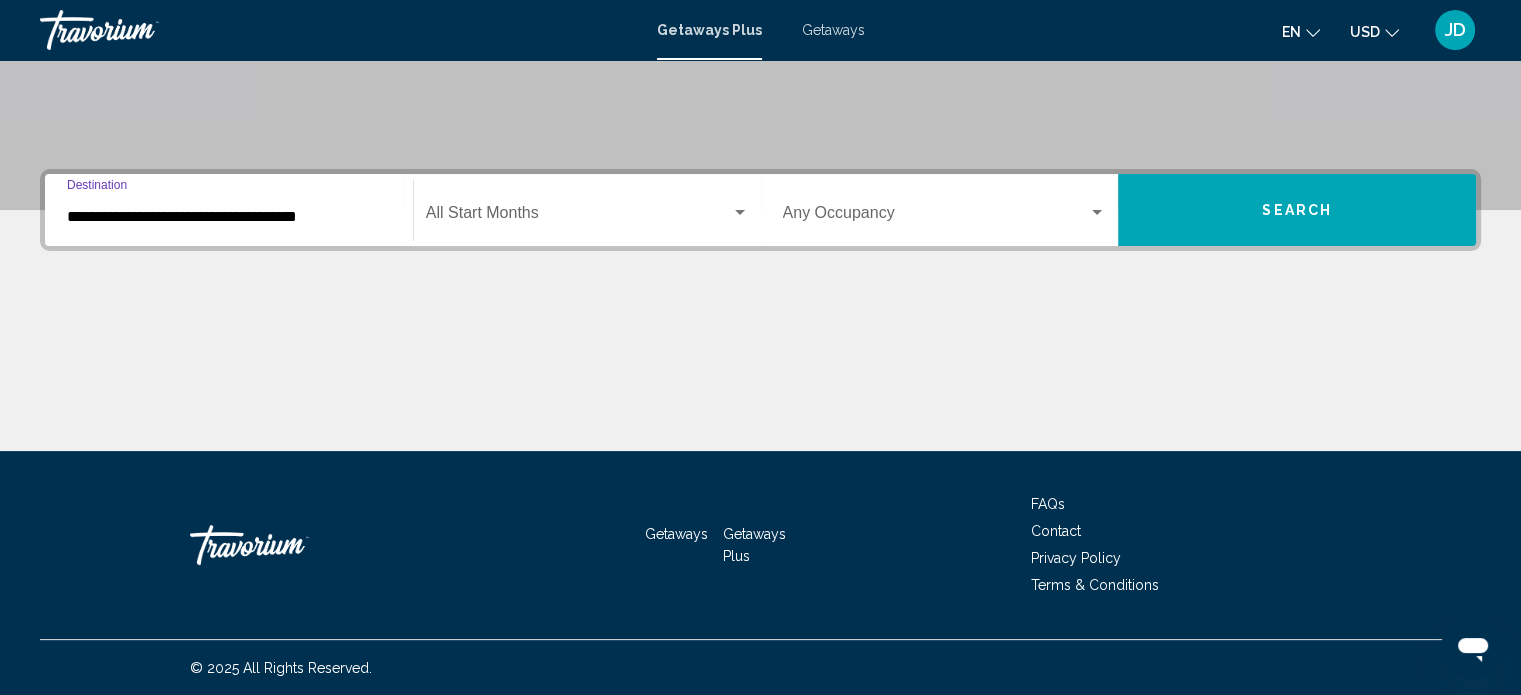 click on "**********" at bounding box center [229, 217] 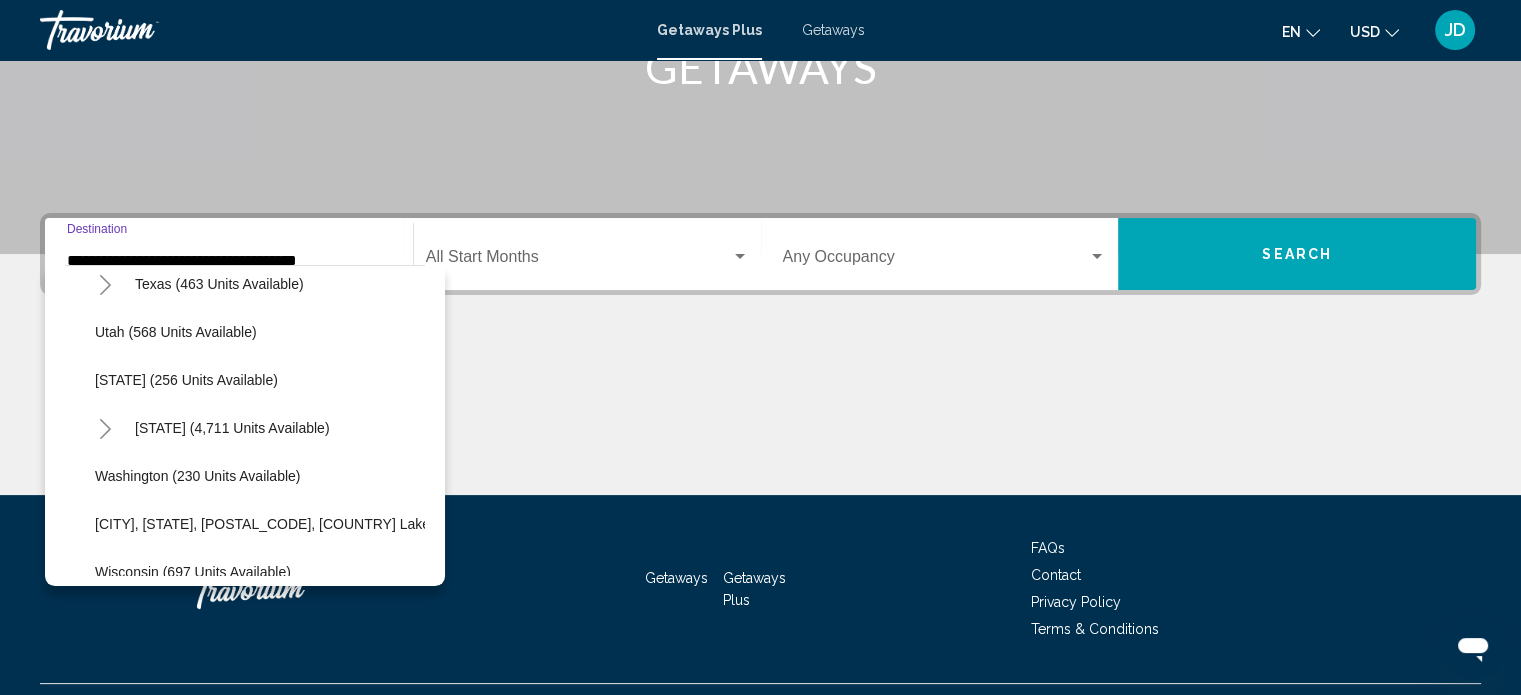 scroll, scrollTop: 1700, scrollLeft: 0, axis: vertical 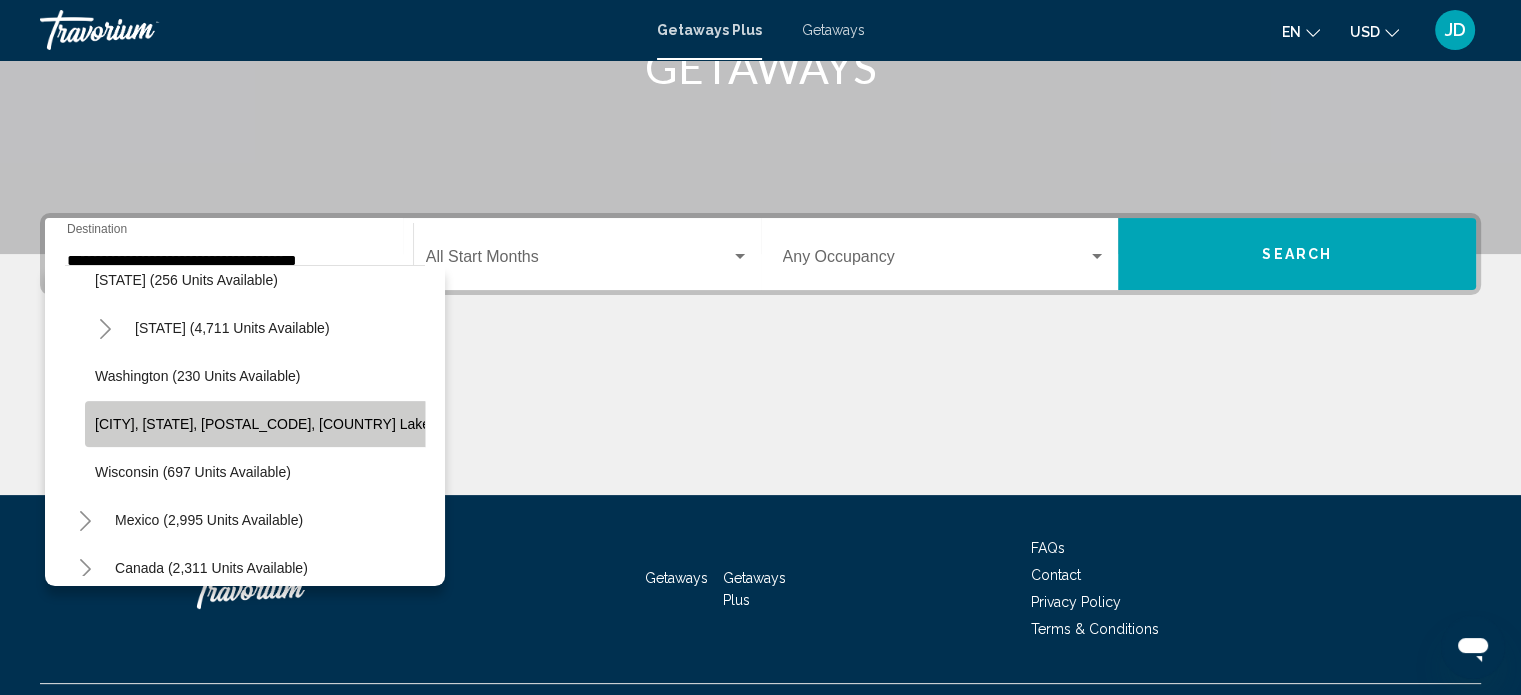 click on "[CITY], [STATE], [POSTAL_CODE], [COUNTRY] Lakeview Resort Club Address [NUMBER] [STREET] [CITY], [STATE], [POSTAL_CODE], [COUNTRY] Overview
Photos
Amenities
Location
Rooms
Search Search Overview Type Resort All-Inclusive No All-Inclusive Address [NUMBER] [STREET] [CITY], [STATE], [POSTAL_CODE], [COUNTRY] Description These townhouses are set in the hills of northern [STATE], overlooking Cheat Lake and bordering two 18-hole championship golf courses. On-site amenities include two restaurants and a lounge, swimming pools, tennis courts, a full-service spa and salon, and an adult fitness and sports center (for guests aged 16 and older to utilize). Major ski areas are just an hour away. Read more
Photos Amenities gym No Amenities available. All-Inclusive Information Location ← Move left → Move right ↑ Move up ↓ Move down + Zoom in - Zoom out Home" at bounding box center (2959, 424) 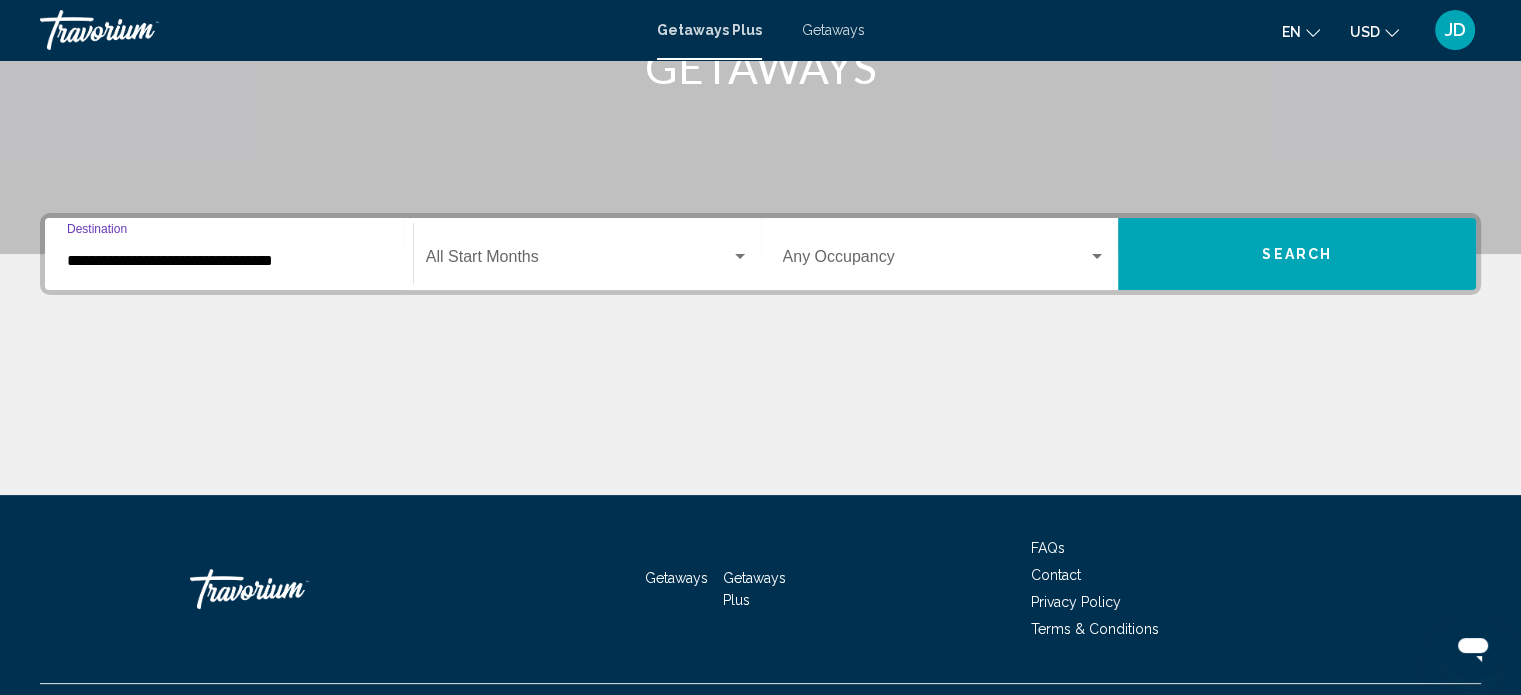 scroll, scrollTop: 390, scrollLeft: 0, axis: vertical 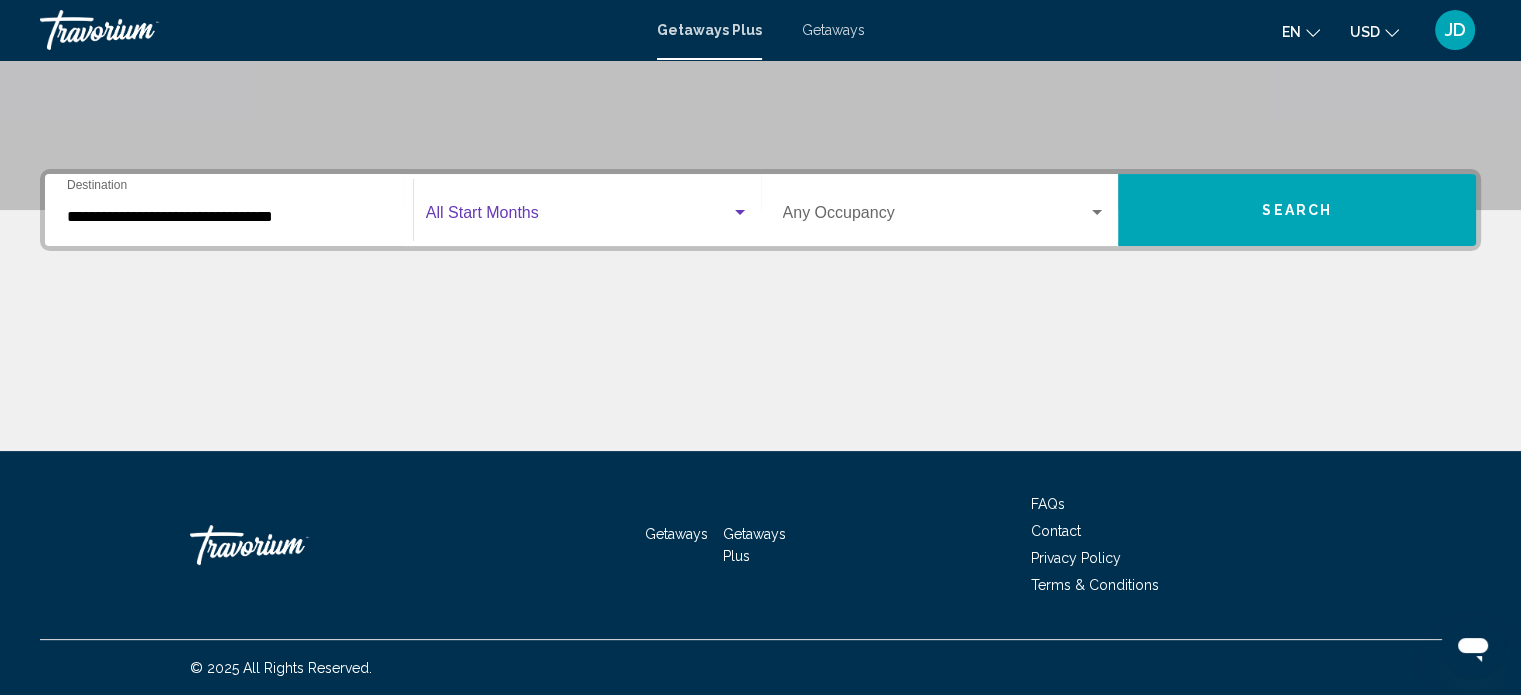 click at bounding box center (578, 217) 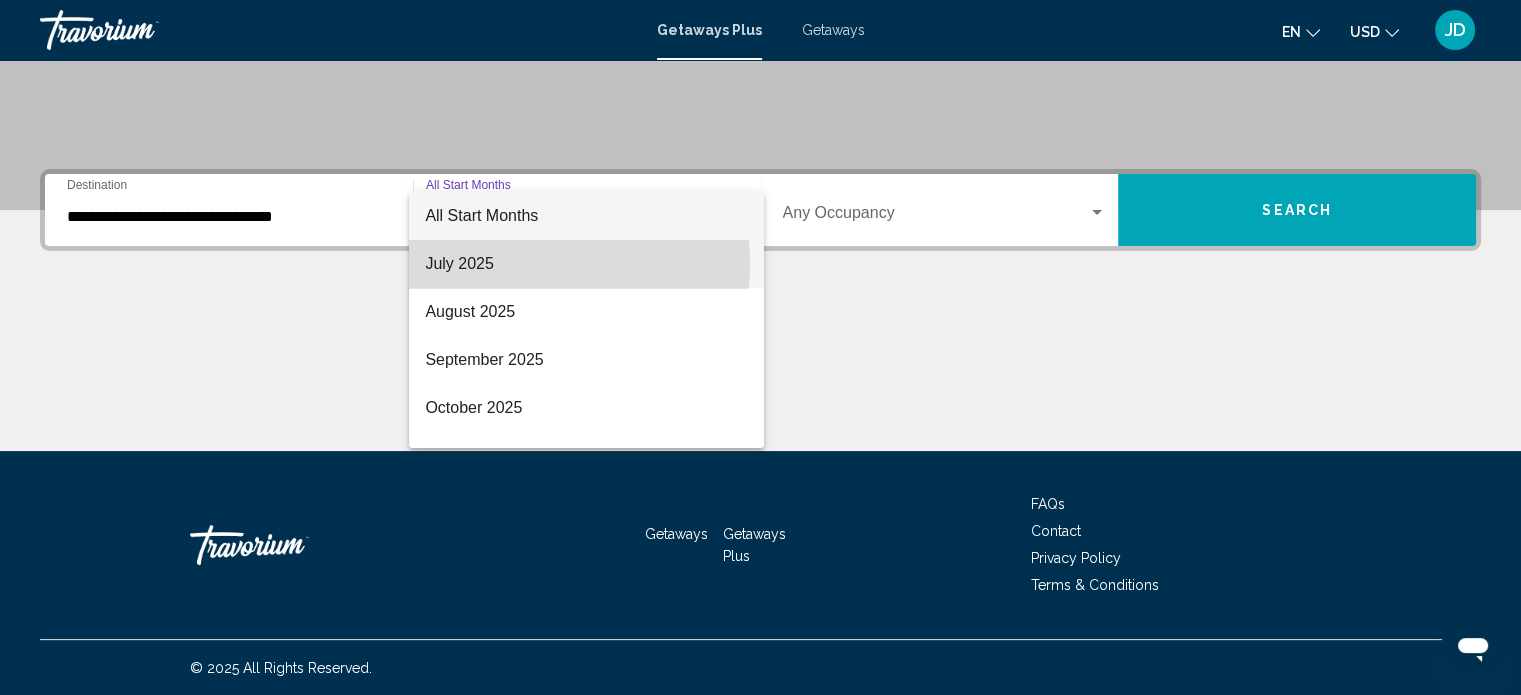 click on "July 2025" at bounding box center [586, 264] 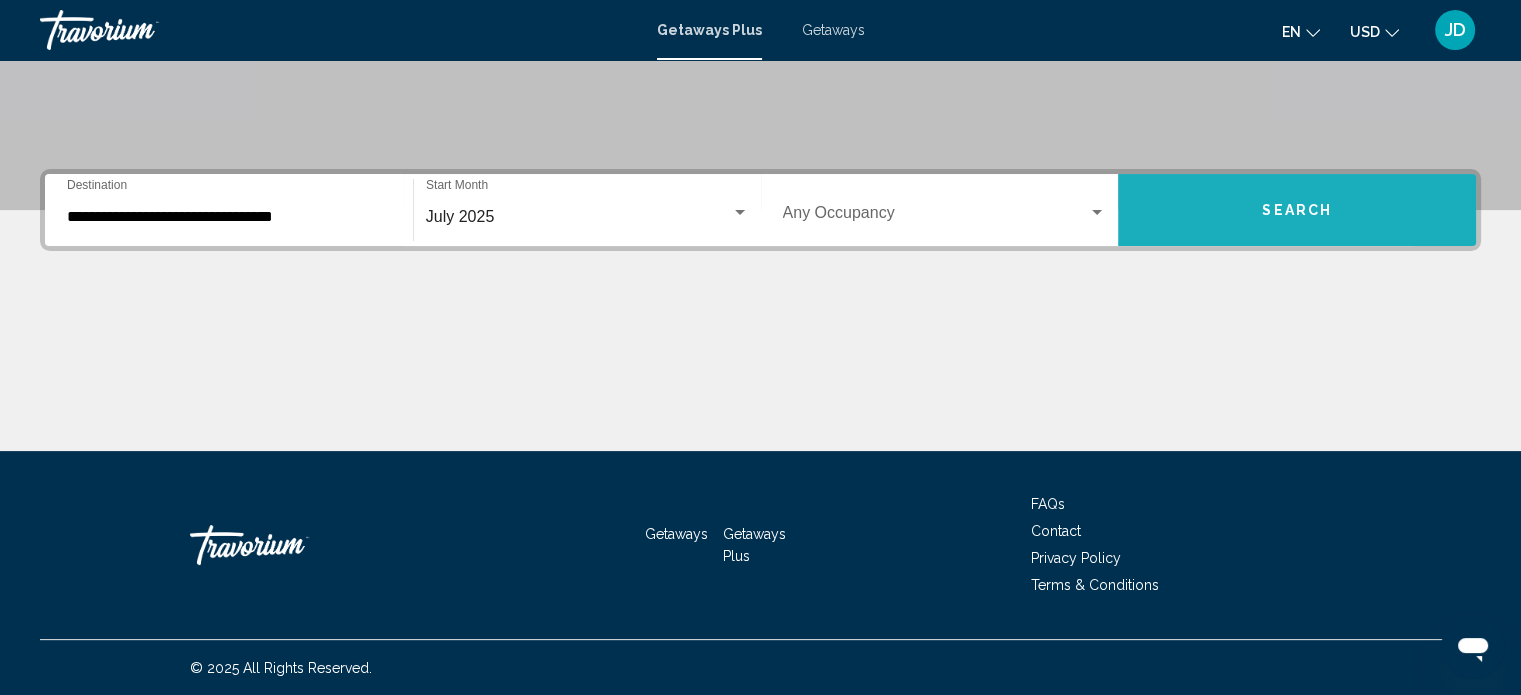 click on "Search" at bounding box center (1297, 210) 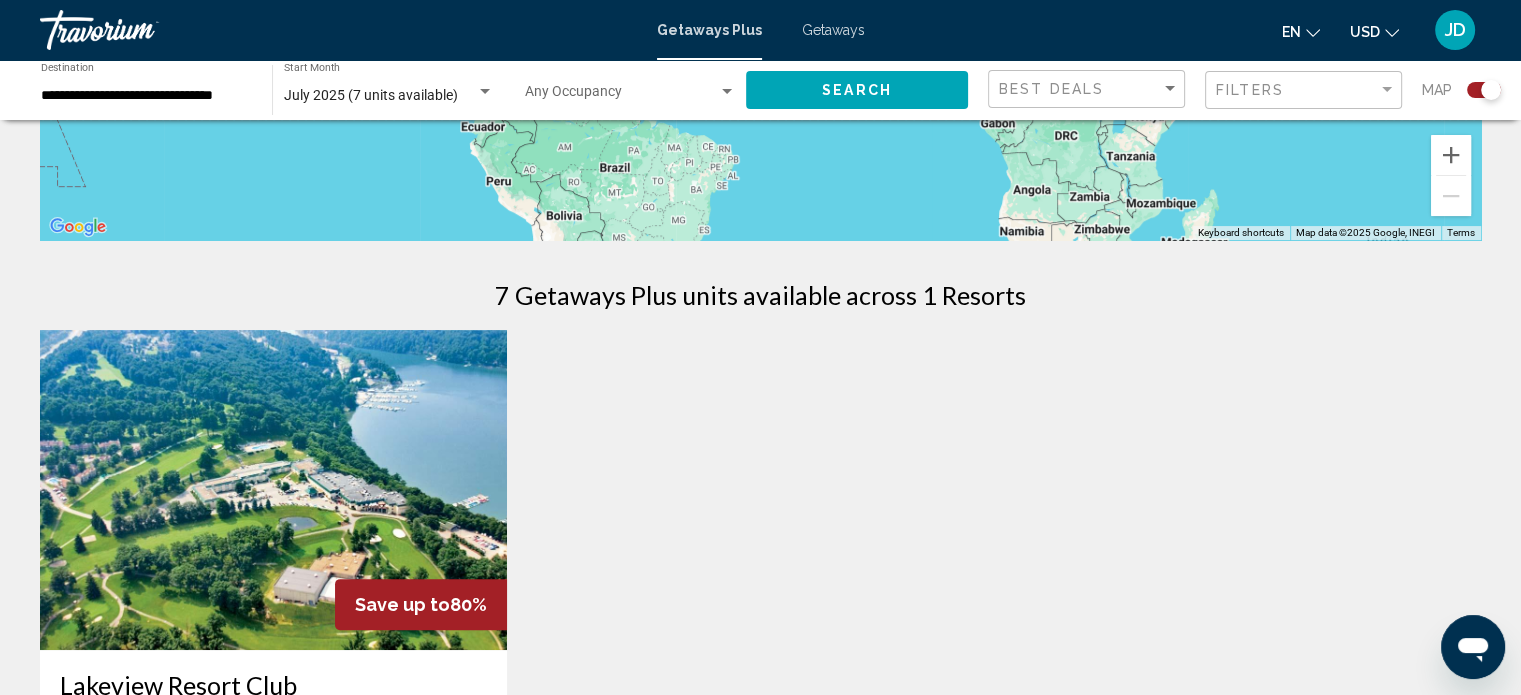 scroll, scrollTop: 600, scrollLeft: 0, axis: vertical 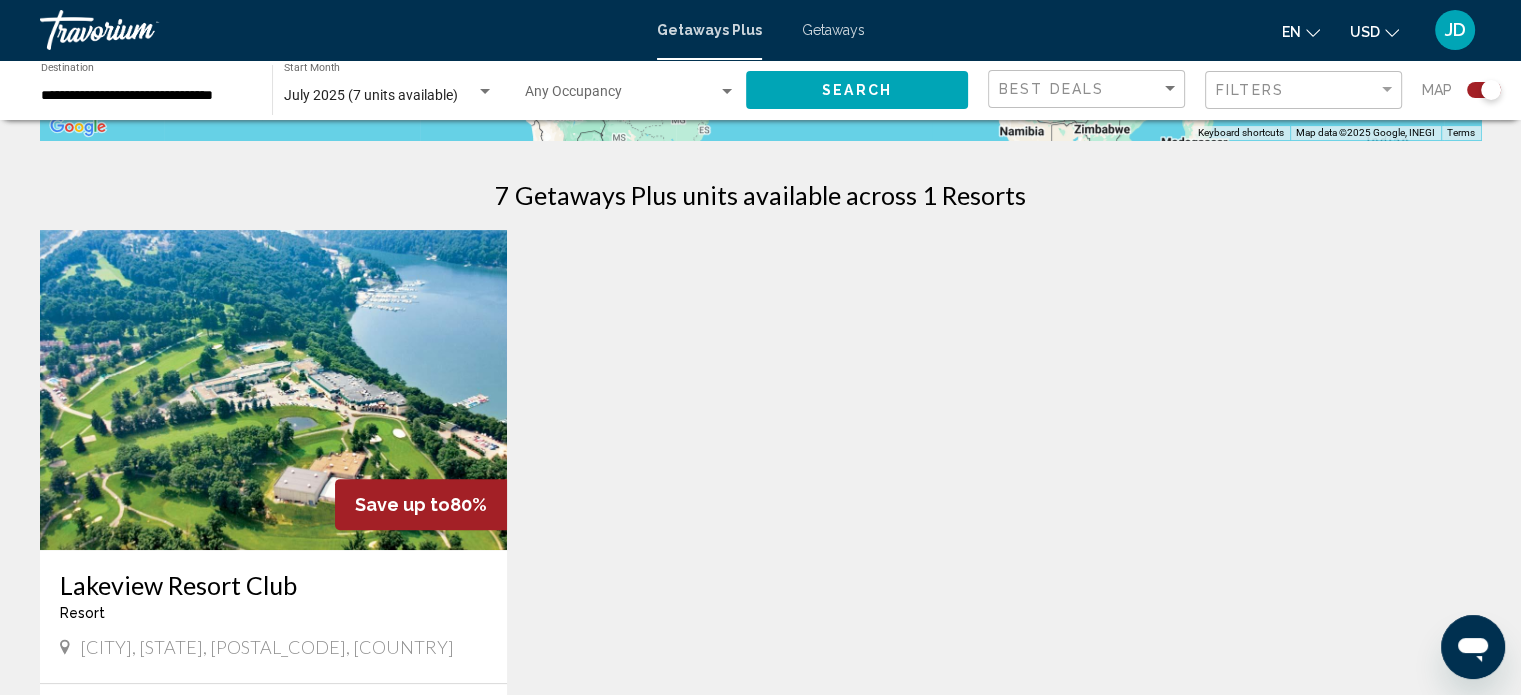 click at bounding box center [273, 390] 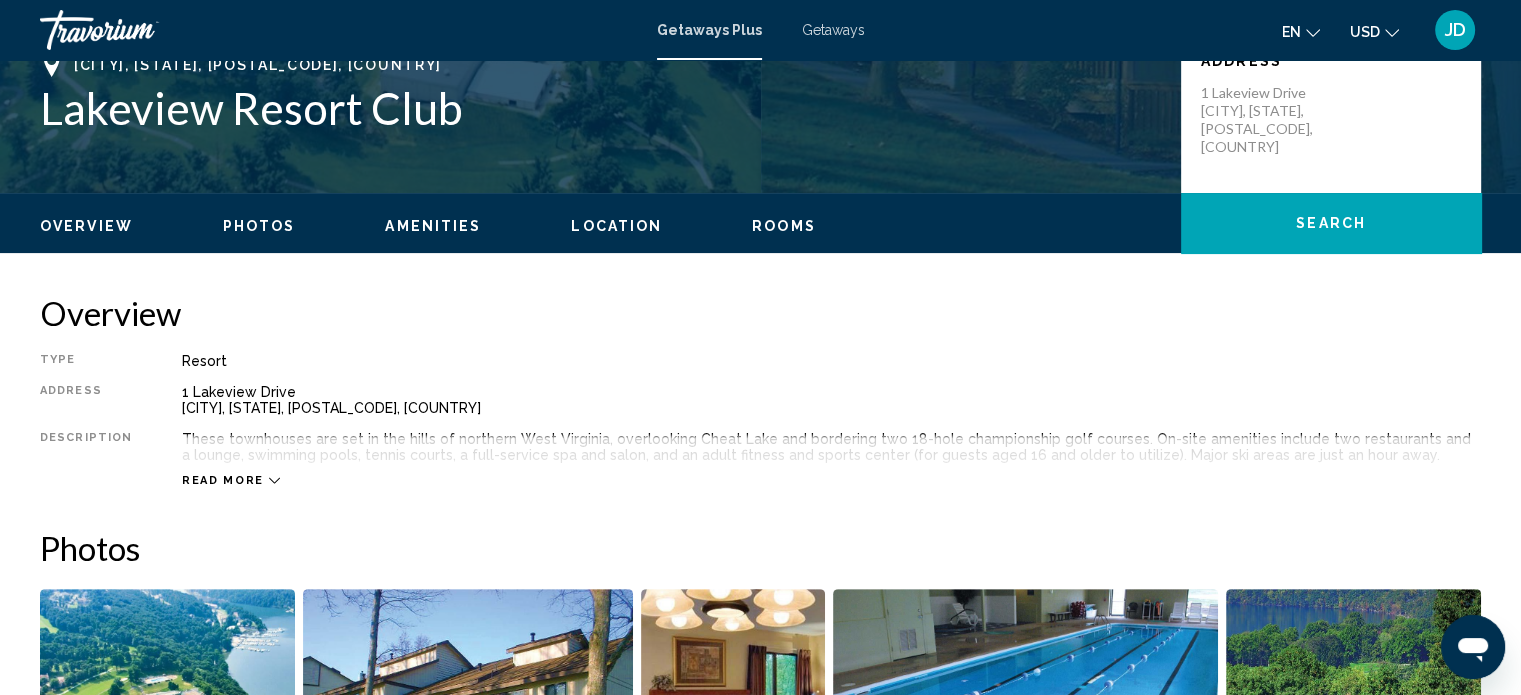 scroll, scrollTop: 700, scrollLeft: 0, axis: vertical 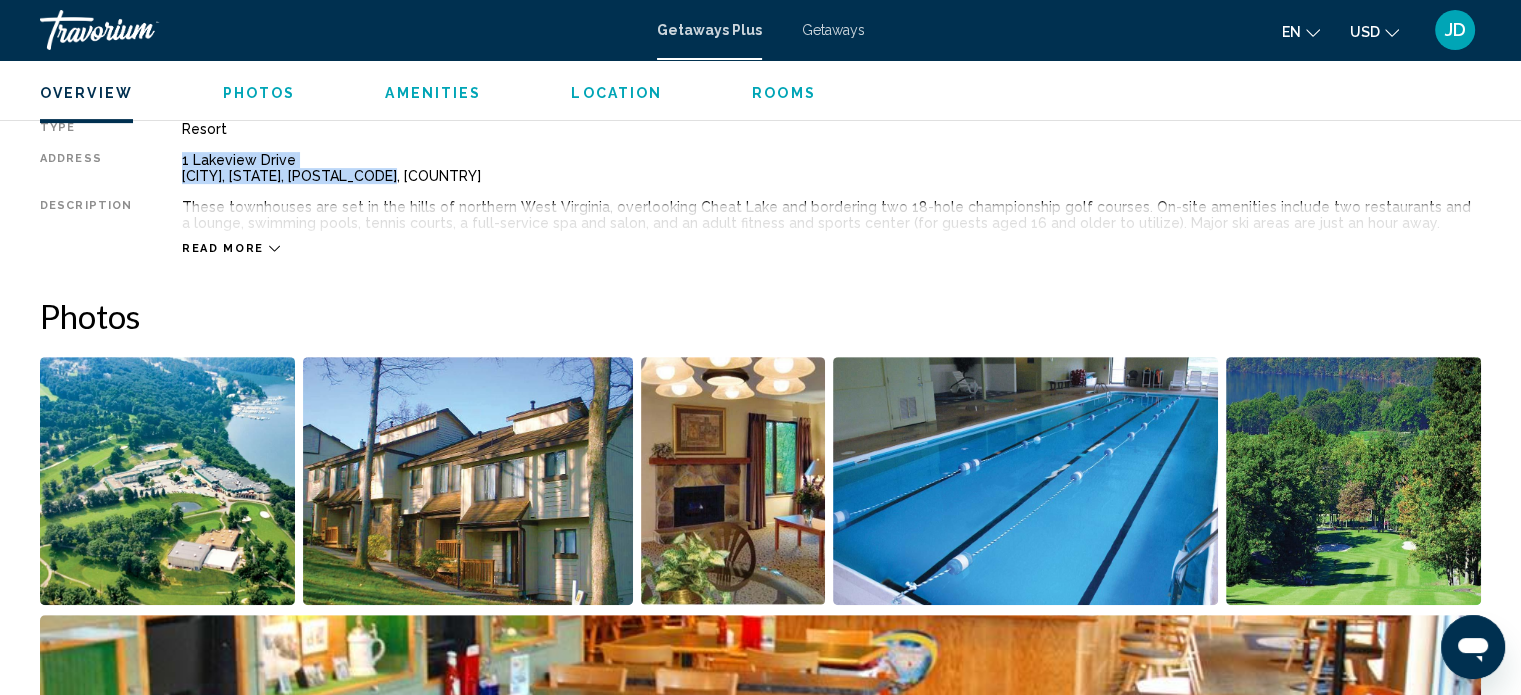 drag, startPoint x: 396, startPoint y: 171, endPoint x: 168, endPoint y: 156, distance: 228.49289 